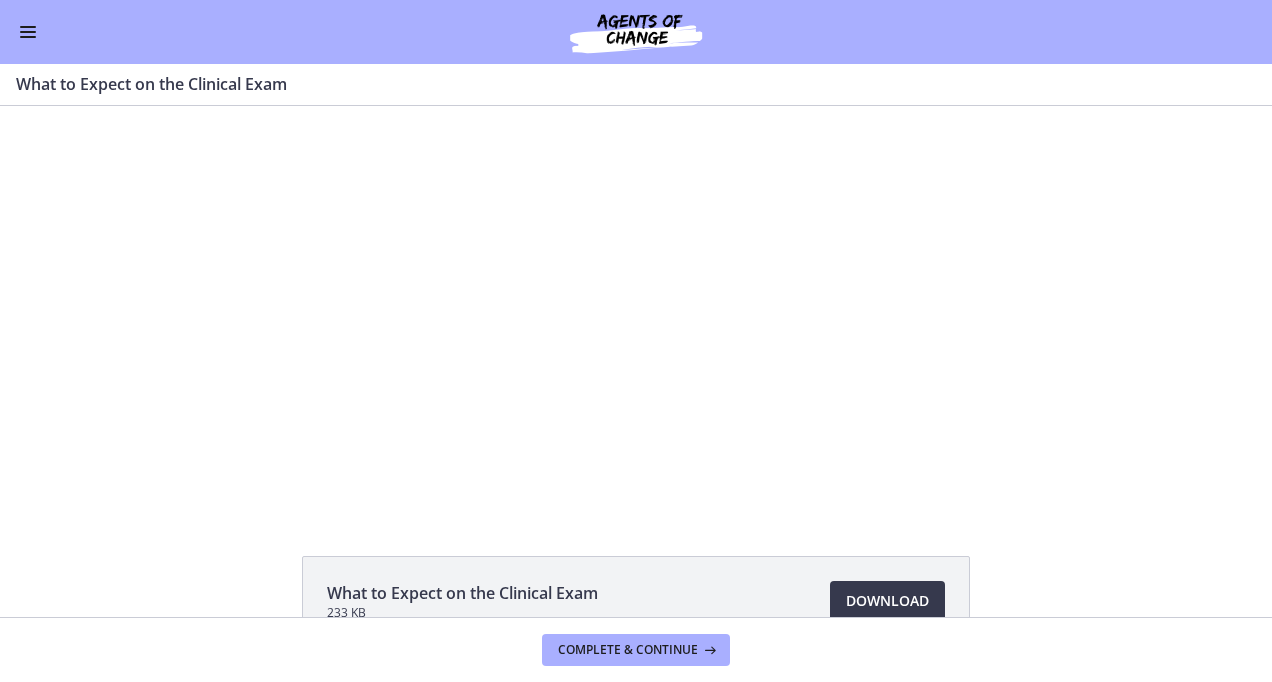 scroll, scrollTop: 0, scrollLeft: 0, axis: both 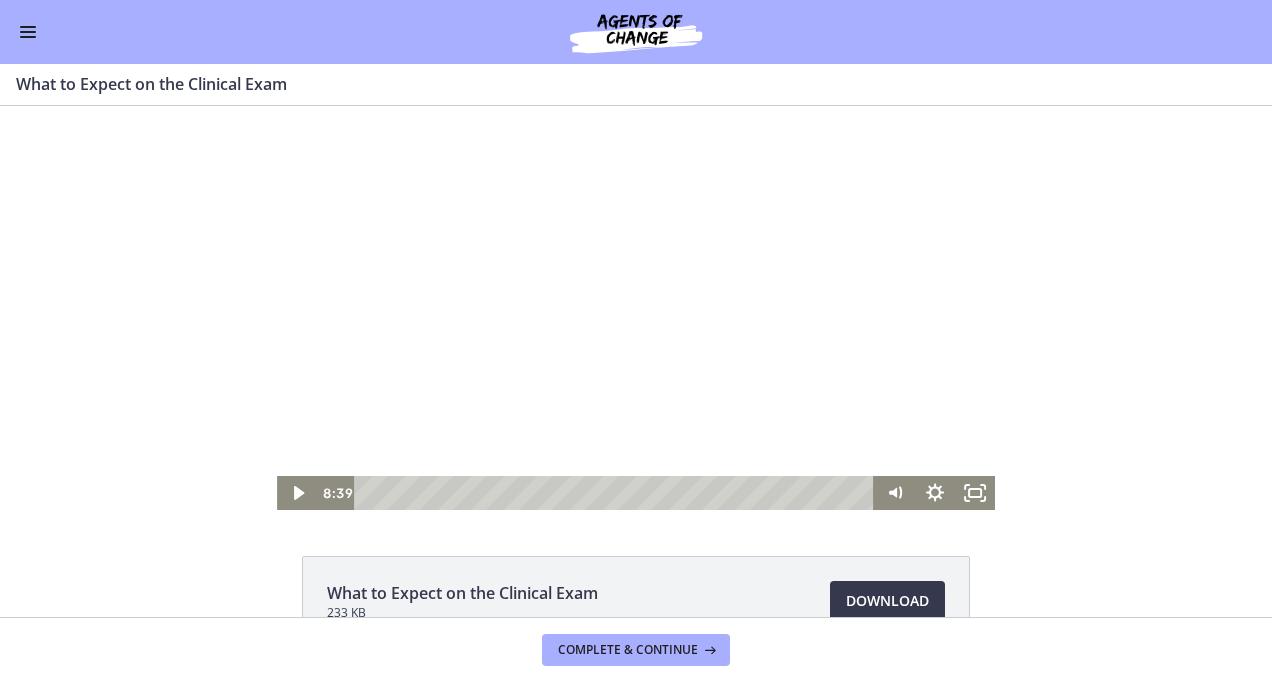 click at bounding box center (636, 308) 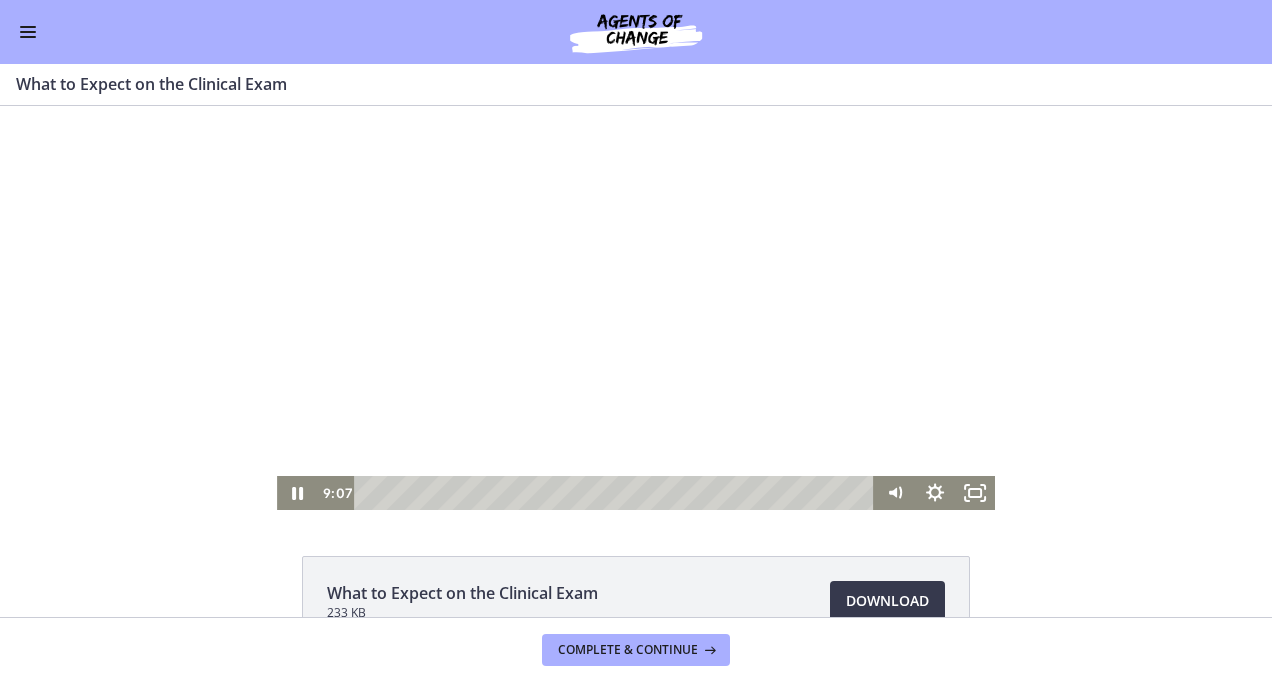 click at bounding box center [636, 308] 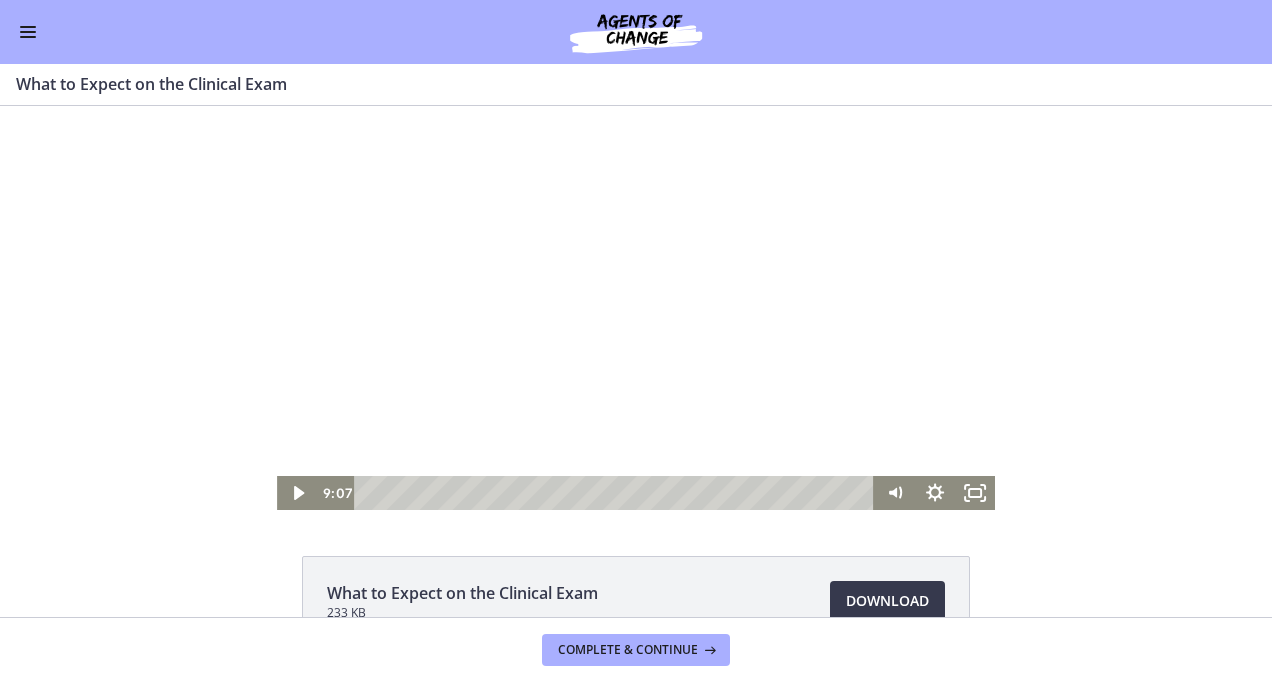 click at bounding box center [636, 308] 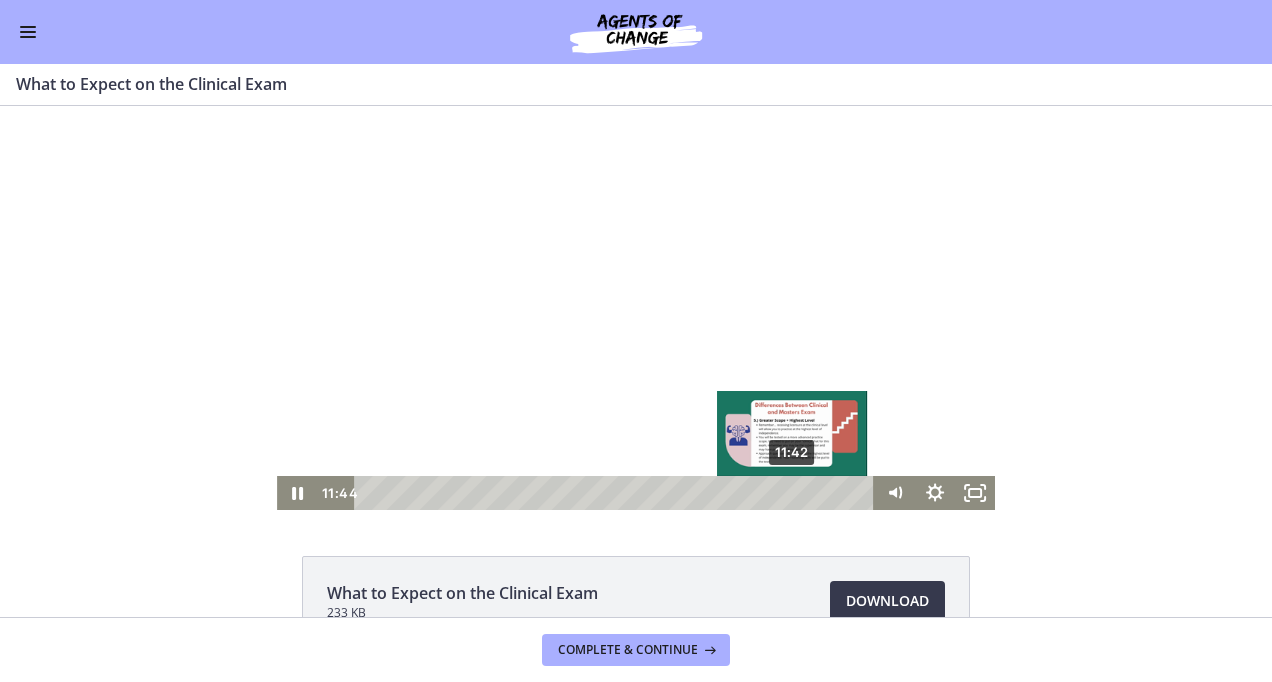 drag, startPoint x: 723, startPoint y: 488, endPoint x: 786, endPoint y: 490, distance: 63.03174 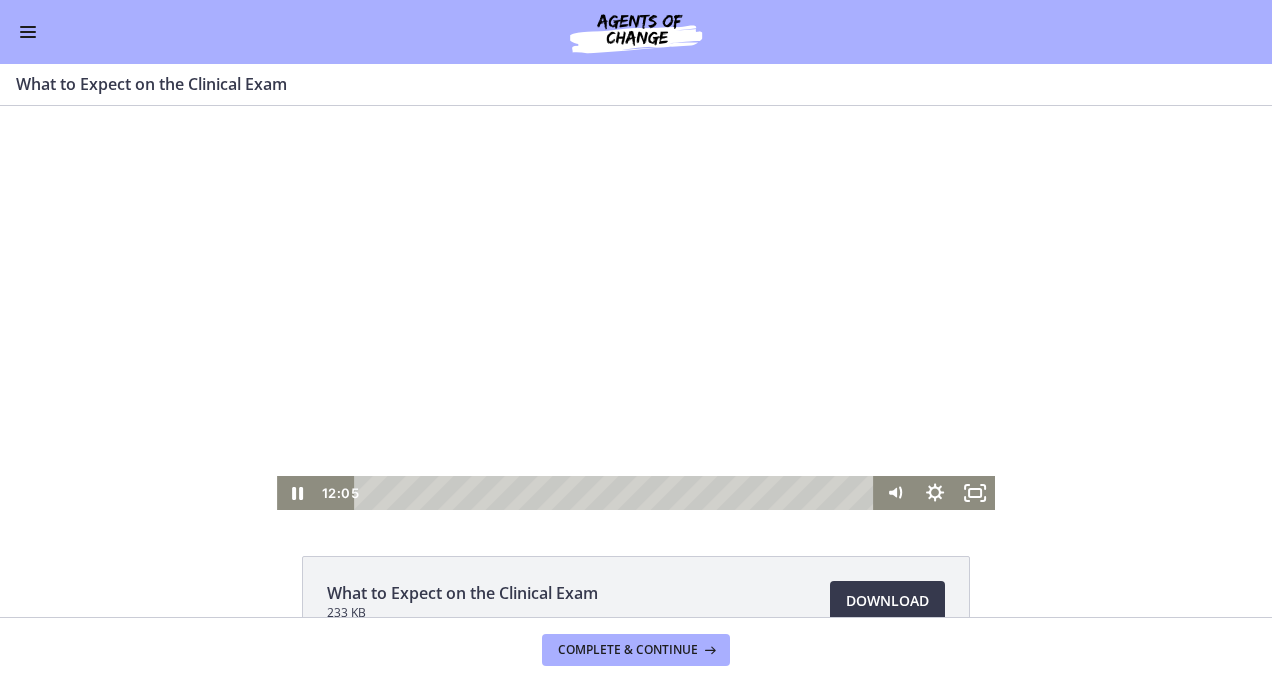 click at bounding box center (636, 308) 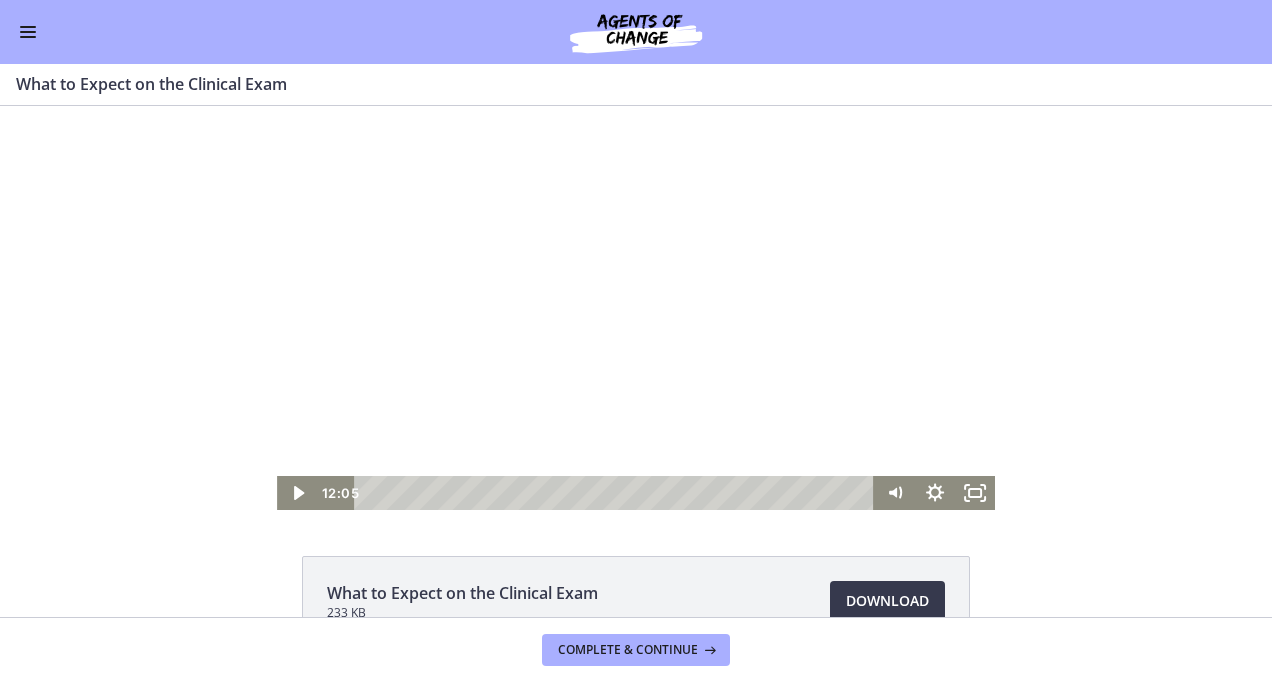 click at bounding box center (636, 308) 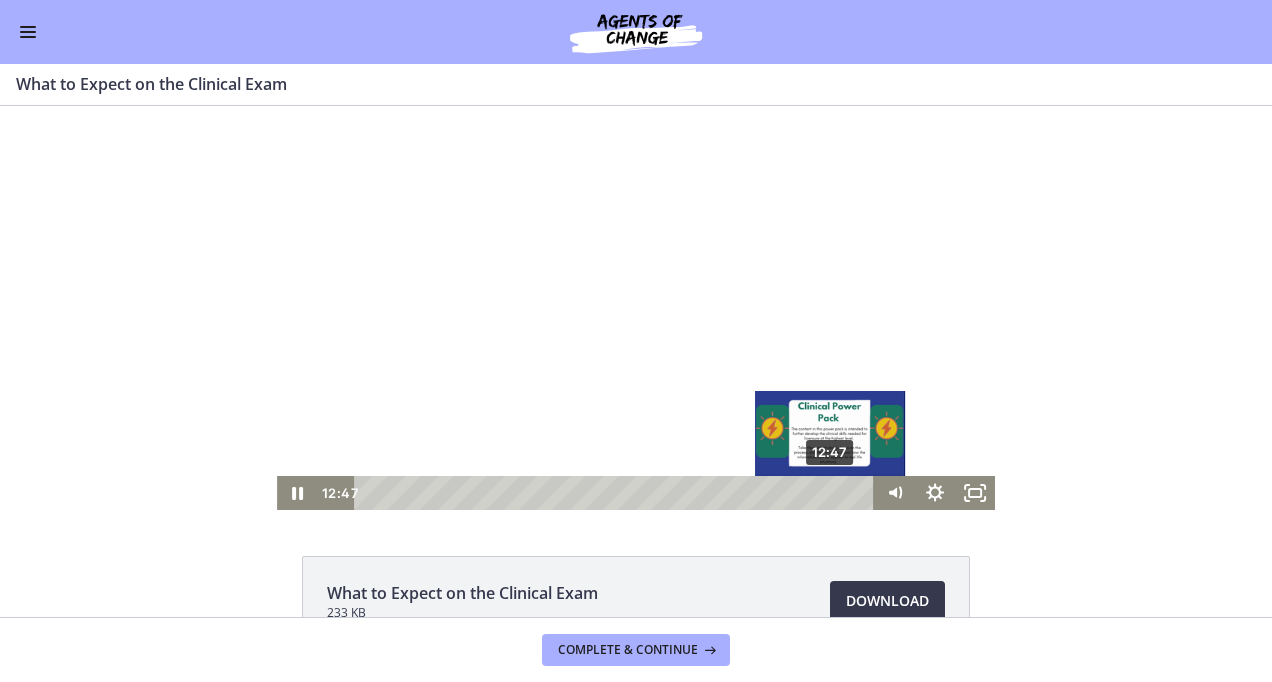 drag, startPoint x: 806, startPoint y: 490, endPoint x: 825, endPoint y: 493, distance: 19.235384 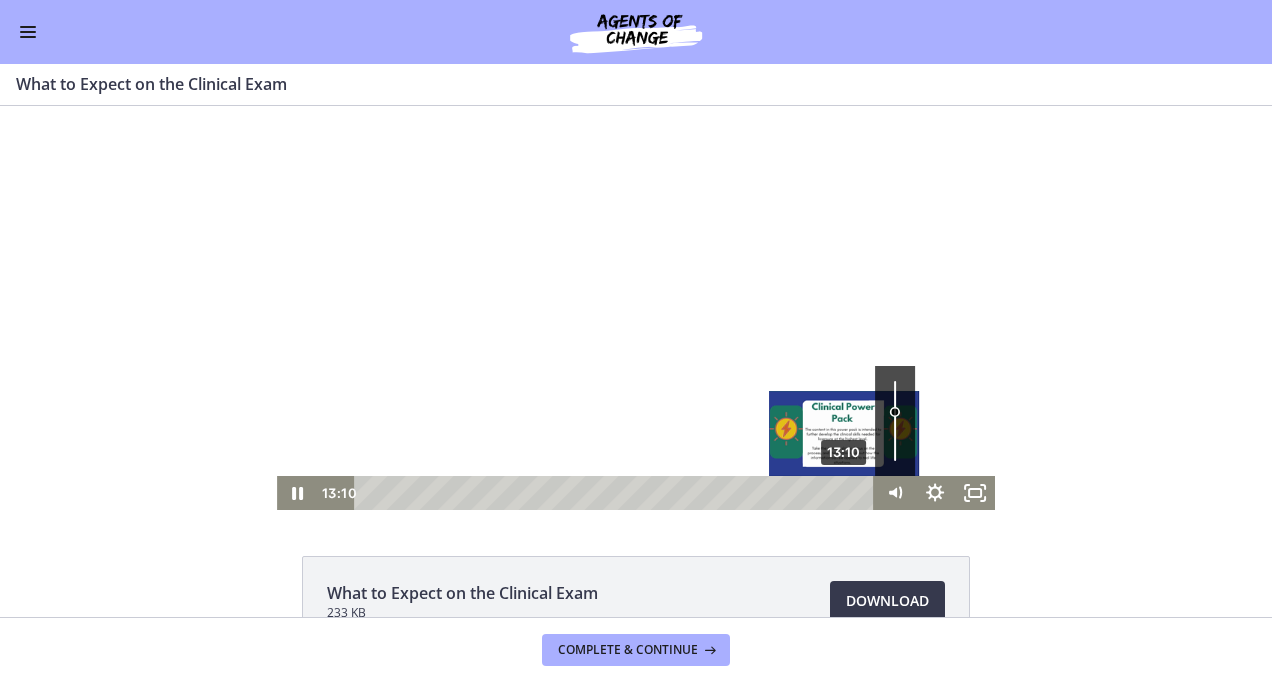 click at bounding box center [844, 492] 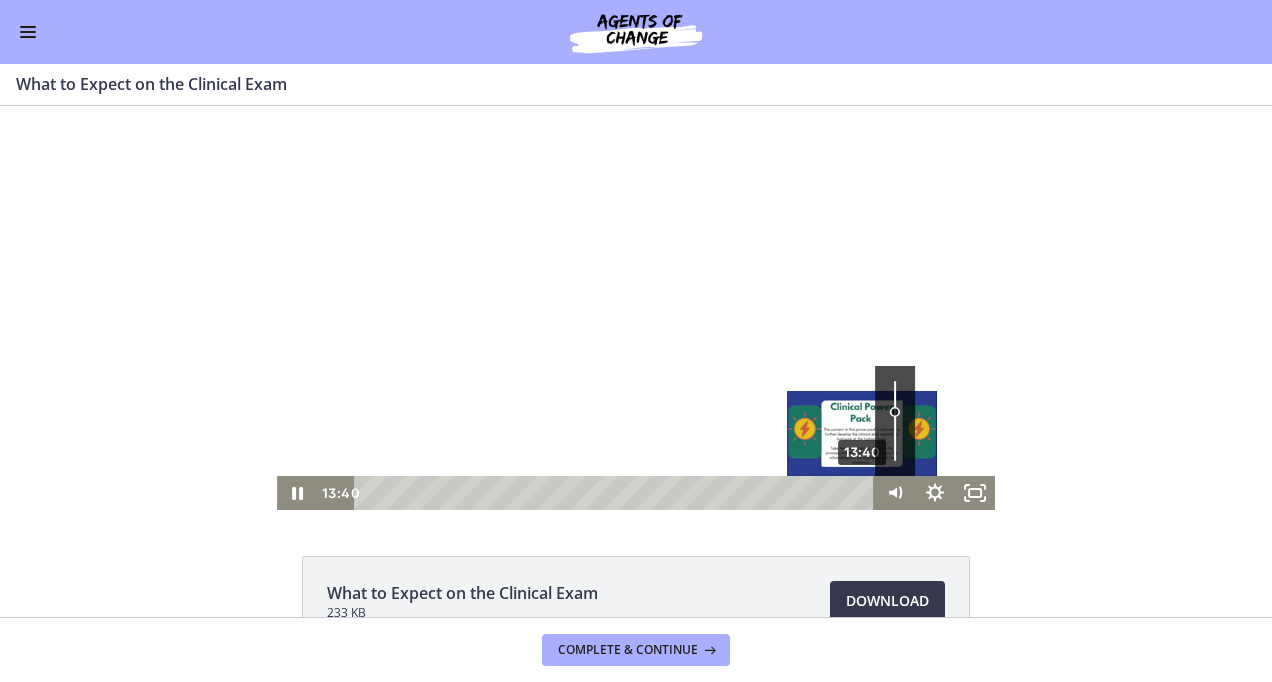 drag, startPoint x: 840, startPoint y: 489, endPoint x: 857, endPoint y: 488, distance: 17.029387 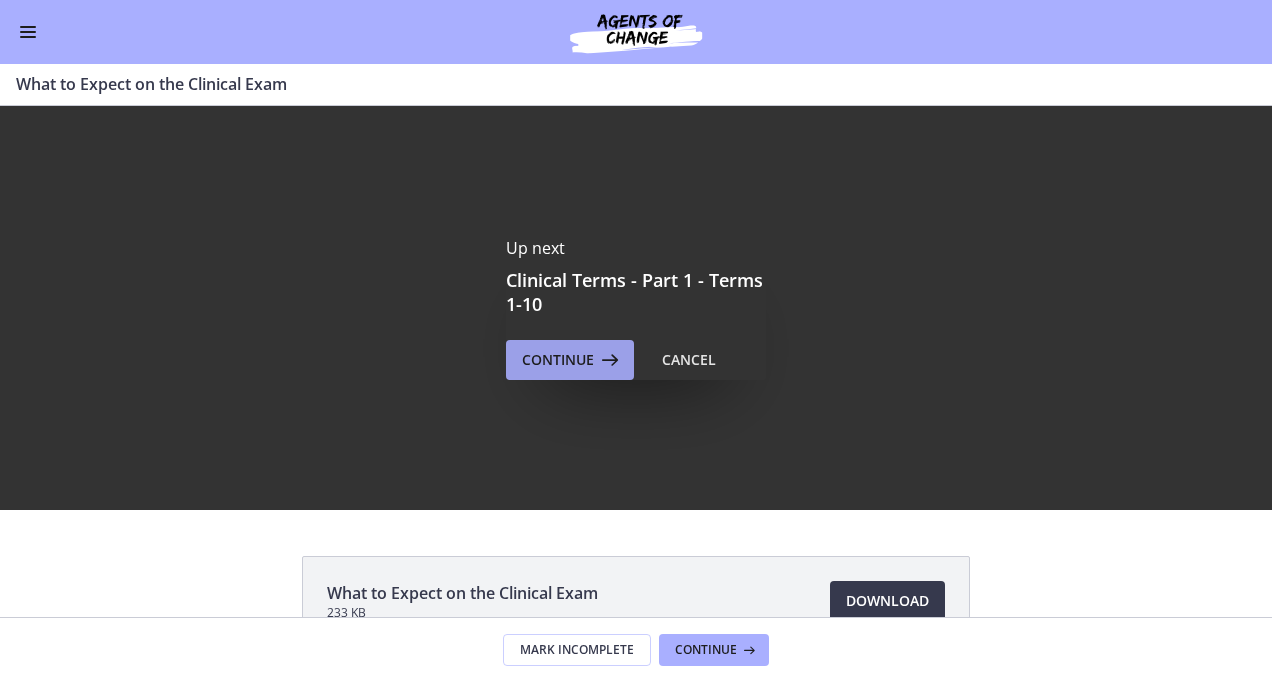 click at bounding box center (608, 360) 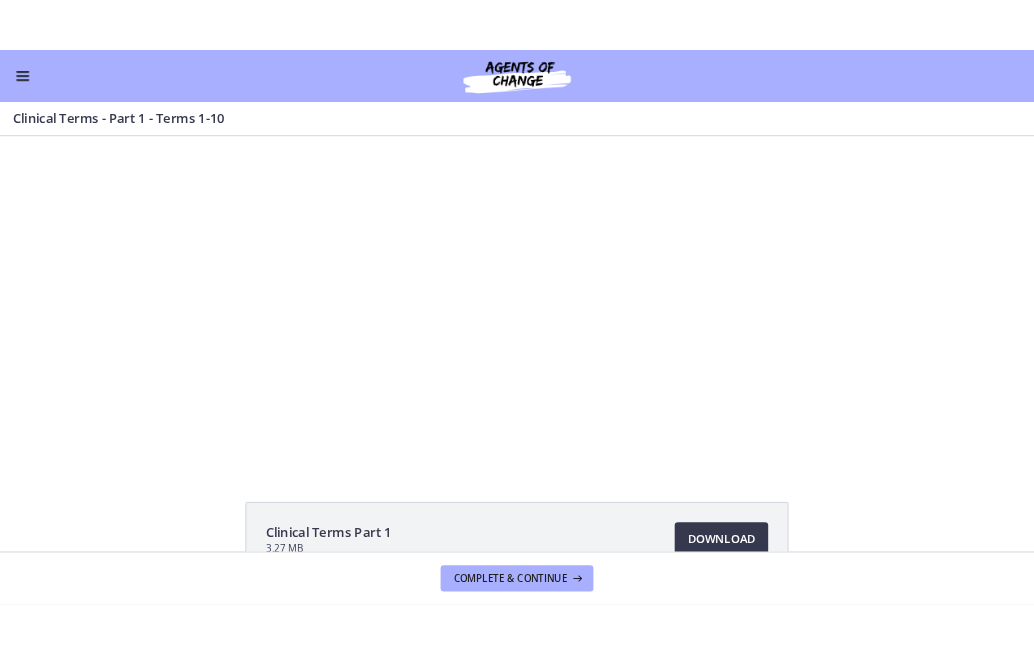 scroll, scrollTop: 0, scrollLeft: 0, axis: both 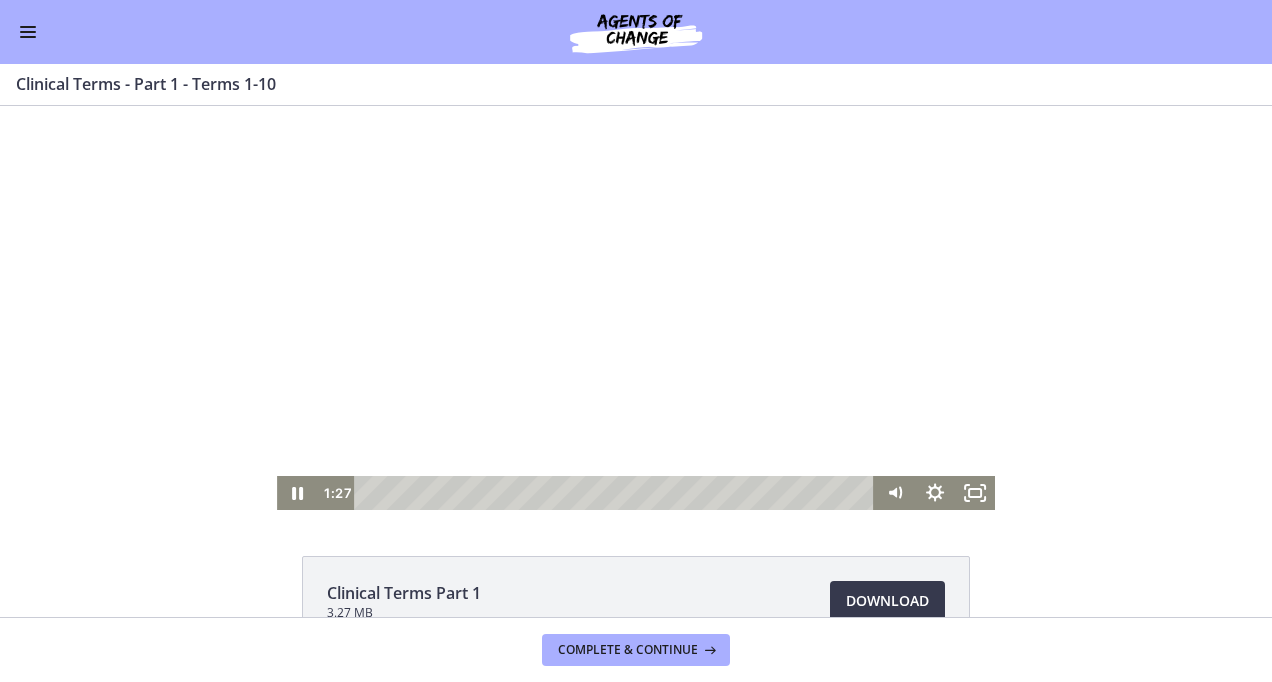 click at bounding box center [636, 308] 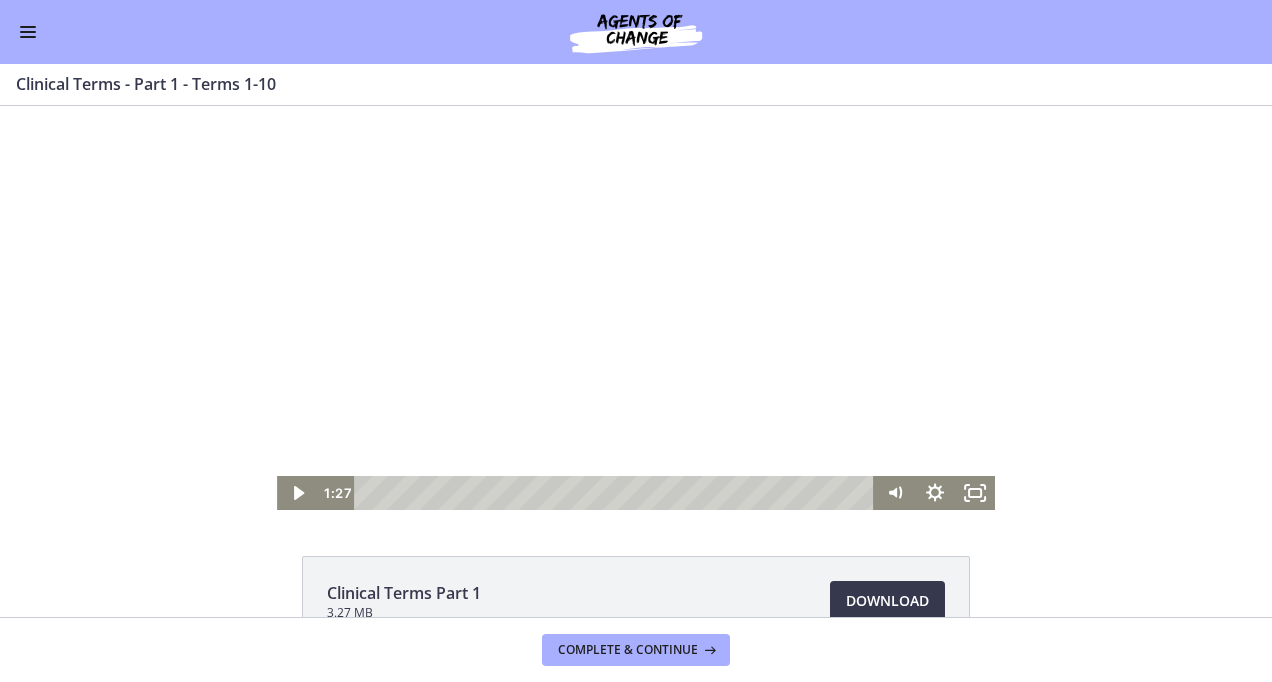 click at bounding box center (636, 308) 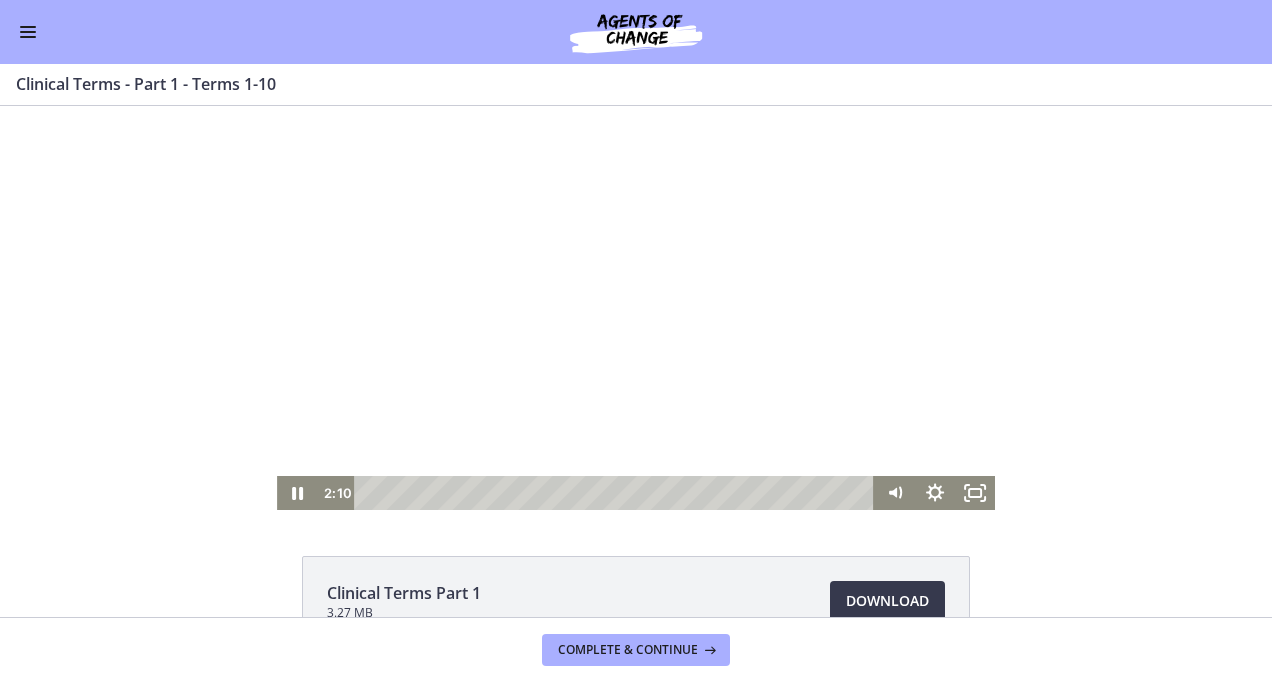 click at bounding box center (636, 308) 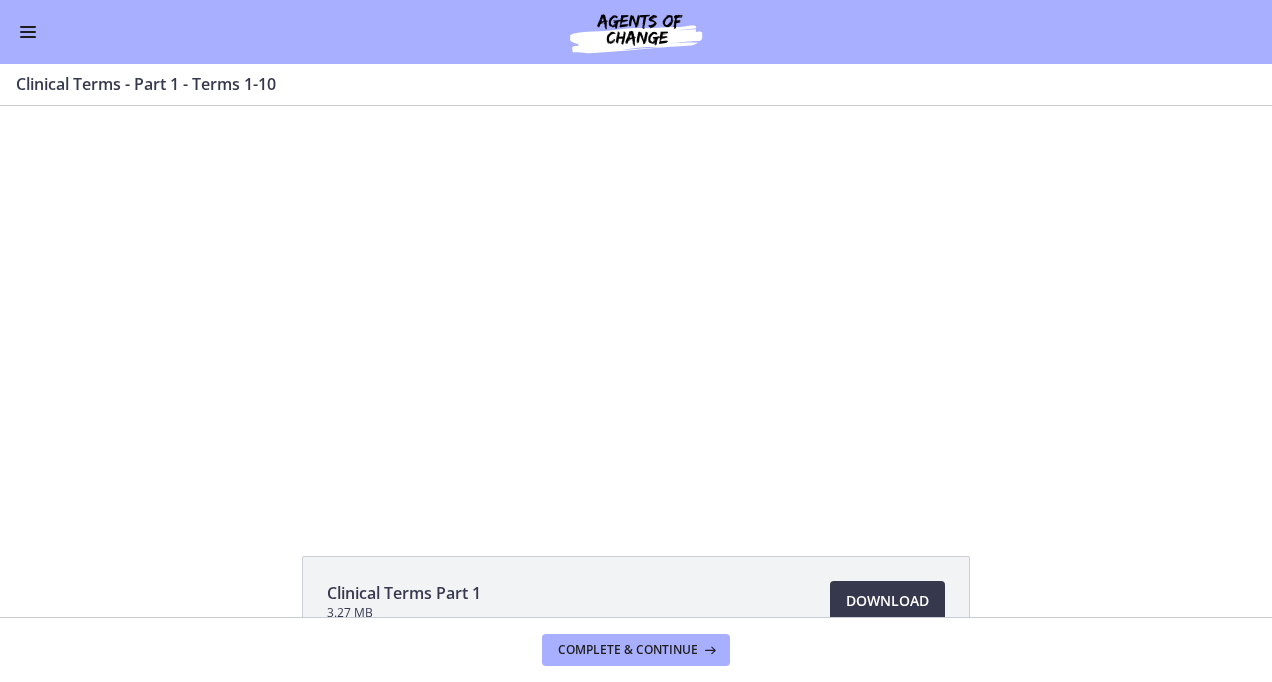 click at bounding box center [636, 308] 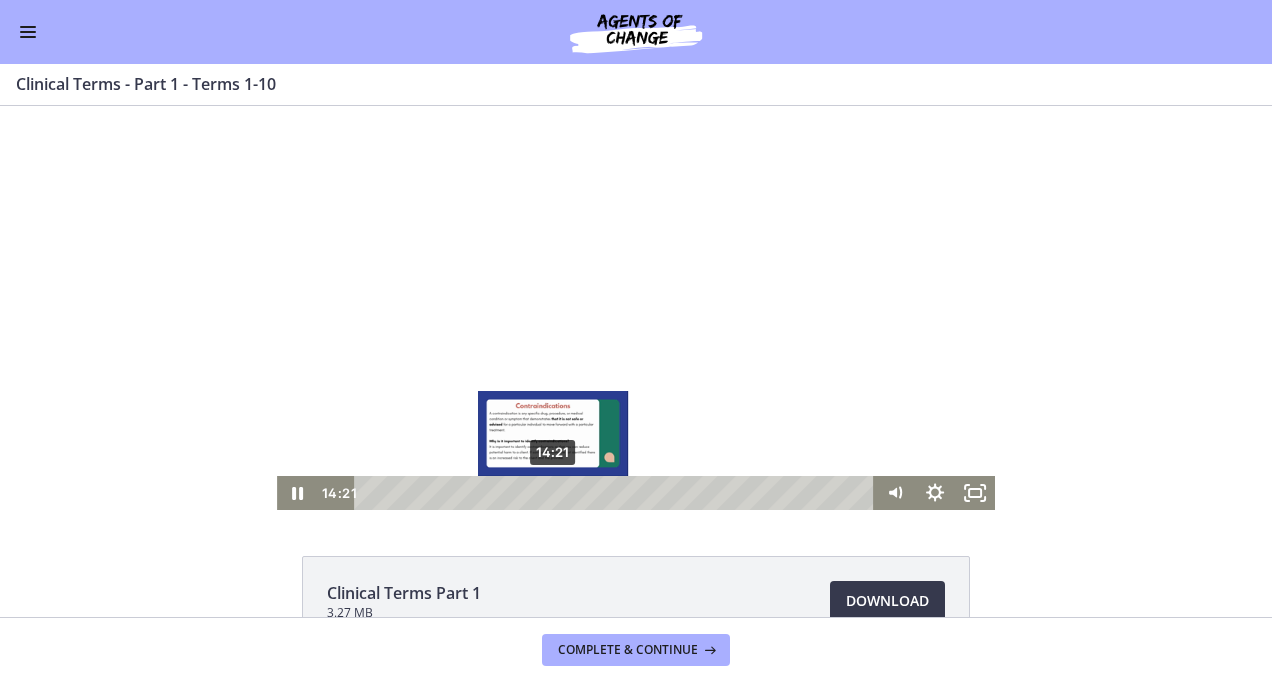 click on "14:21" at bounding box center [618, 493] 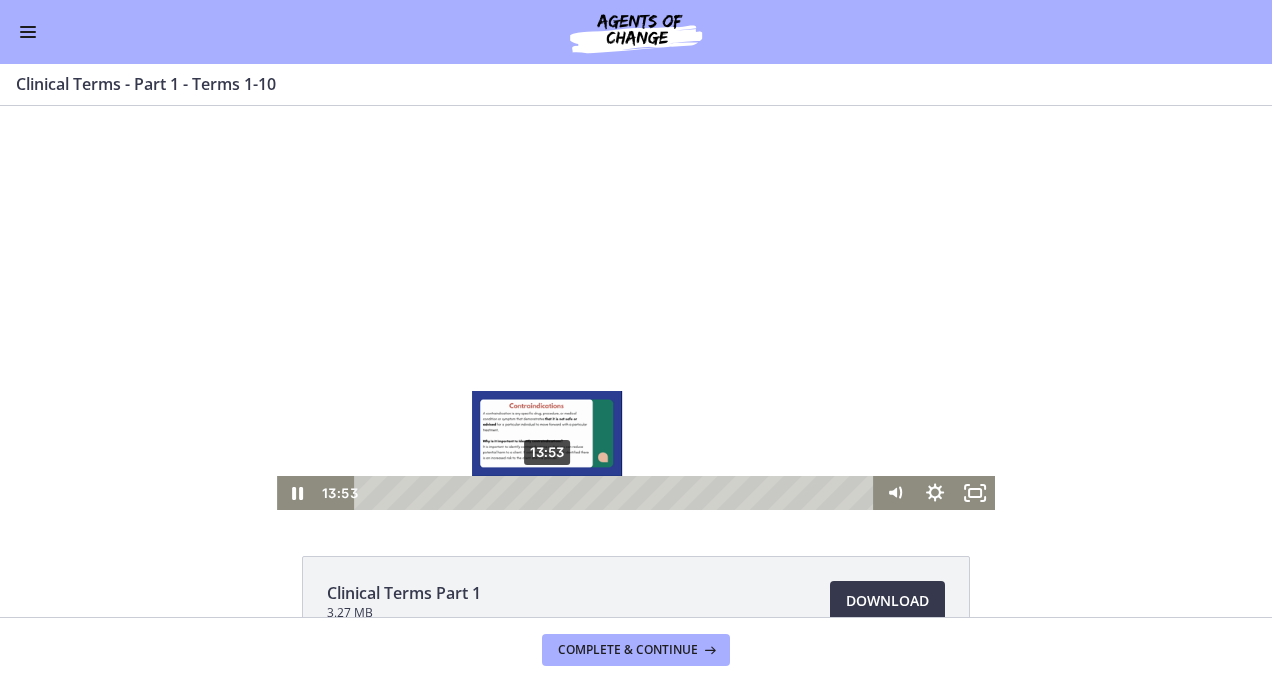 drag, startPoint x: 544, startPoint y: 488, endPoint x: 508, endPoint y: 489, distance: 36.013885 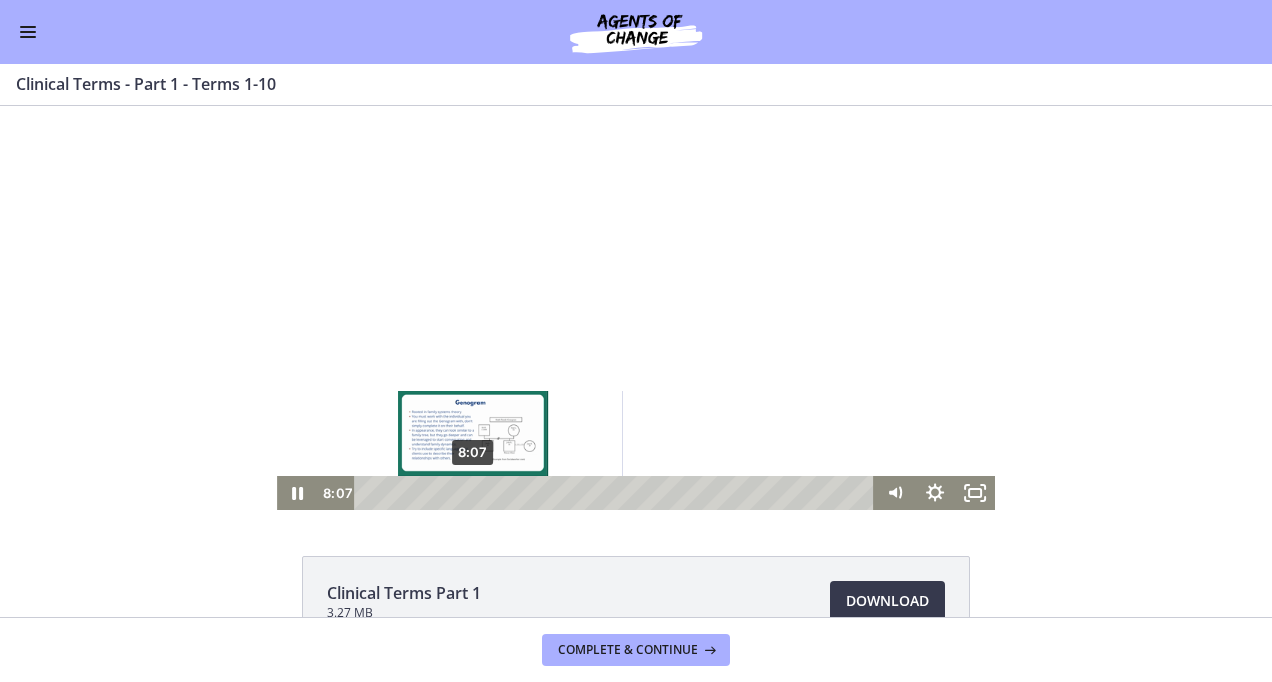 click on "8:07" at bounding box center (618, 493) 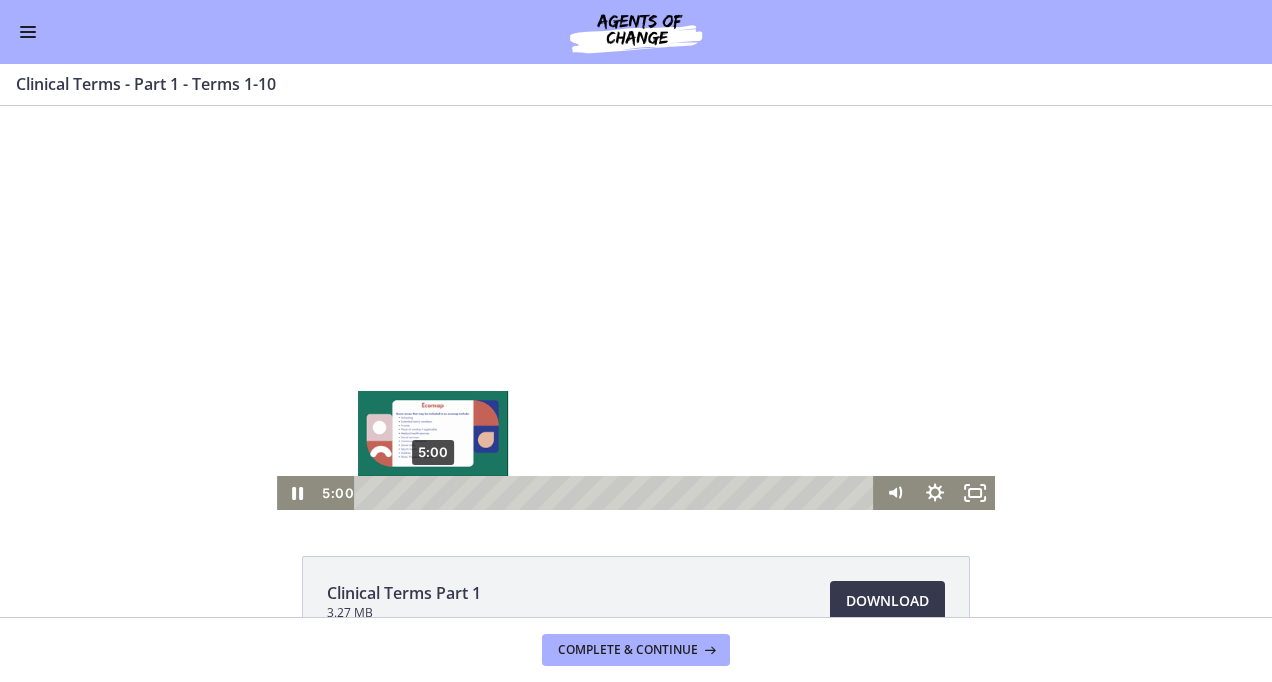 drag, startPoint x: 432, startPoint y: 490, endPoint x: 394, endPoint y: 489, distance: 38.013157 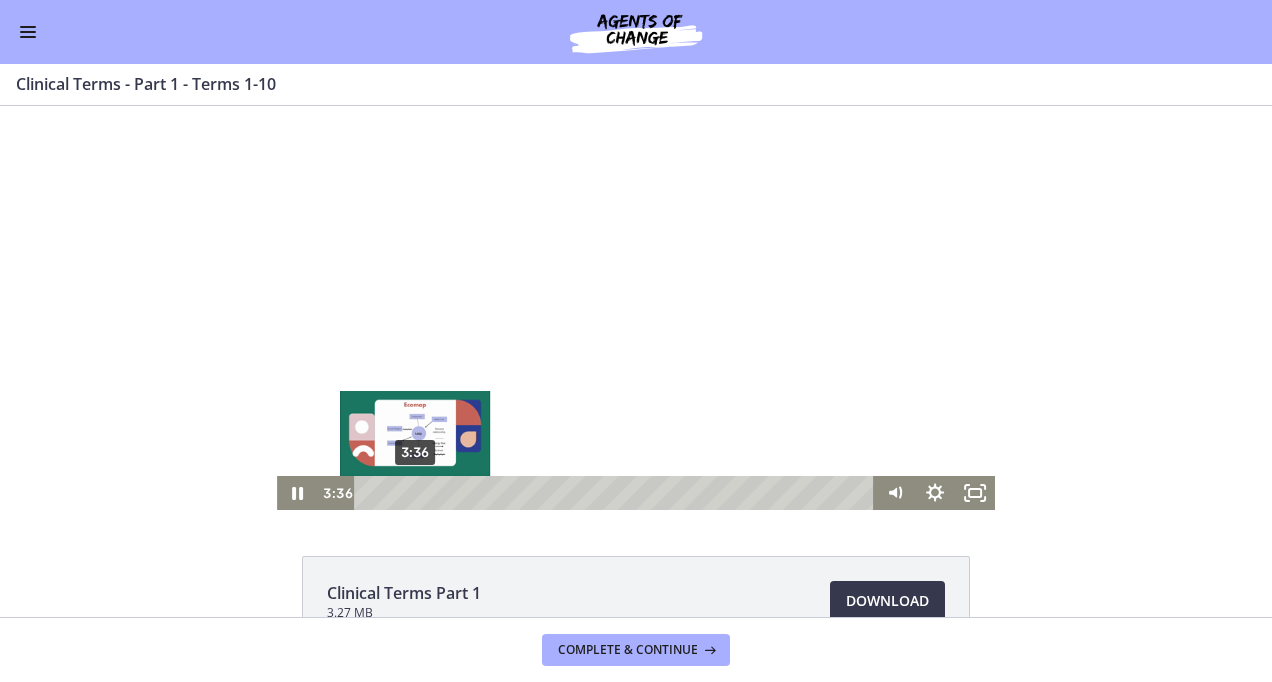 click at bounding box center [415, 492] 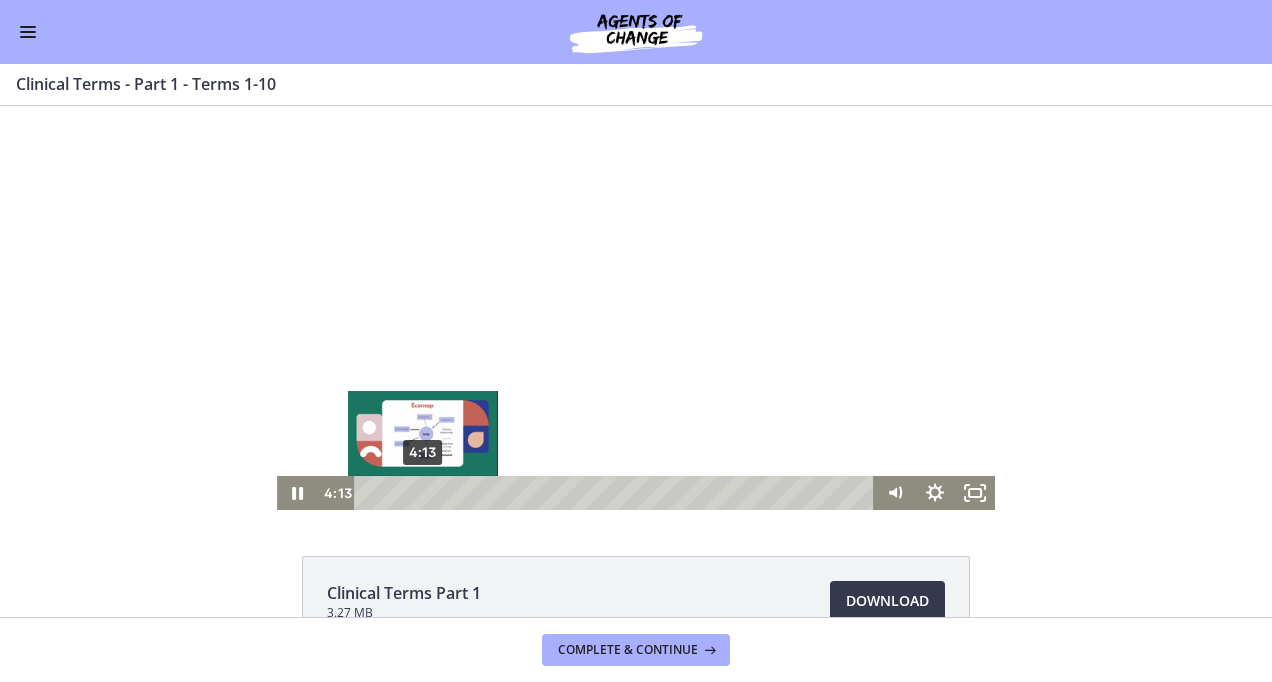 drag, startPoint x: 409, startPoint y: 492, endPoint x: 422, endPoint y: 489, distance: 13.341664 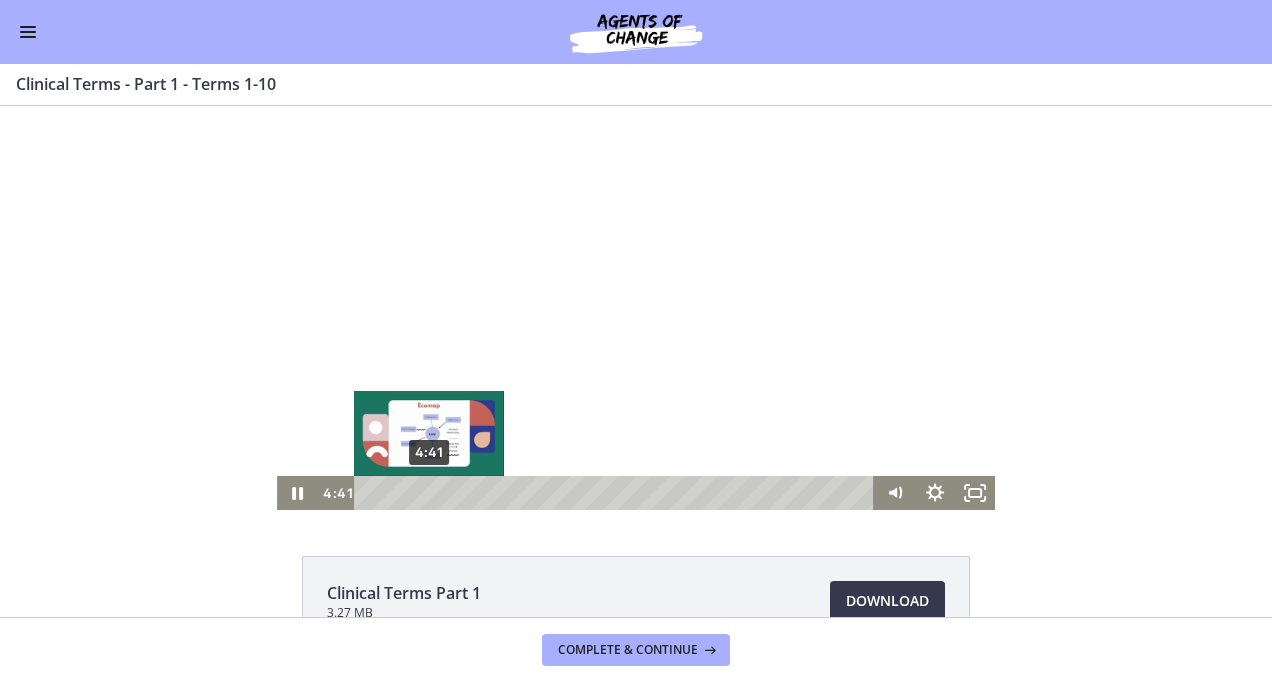 drag, startPoint x: 422, startPoint y: 489, endPoint x: 435, endPoint y: 489, distance: 13 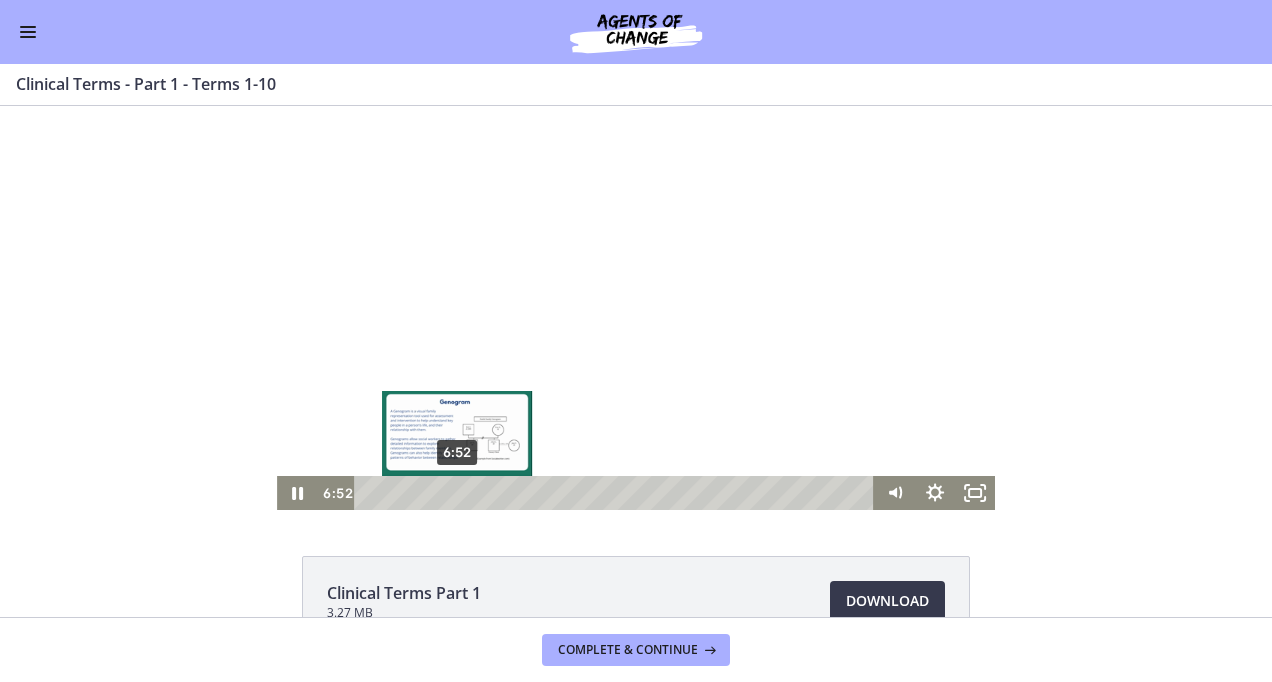 click on "6:52" at bounding box center (618, 493) 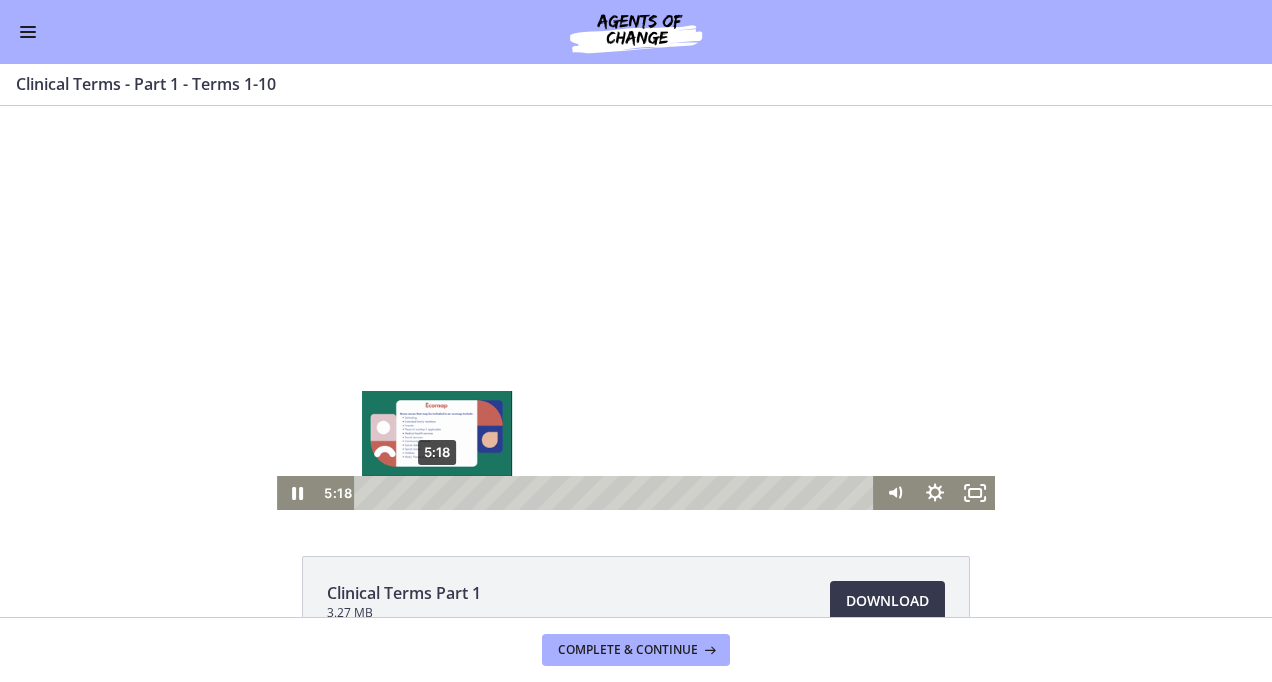 click on "5:18" at bounding box center (618, 493) 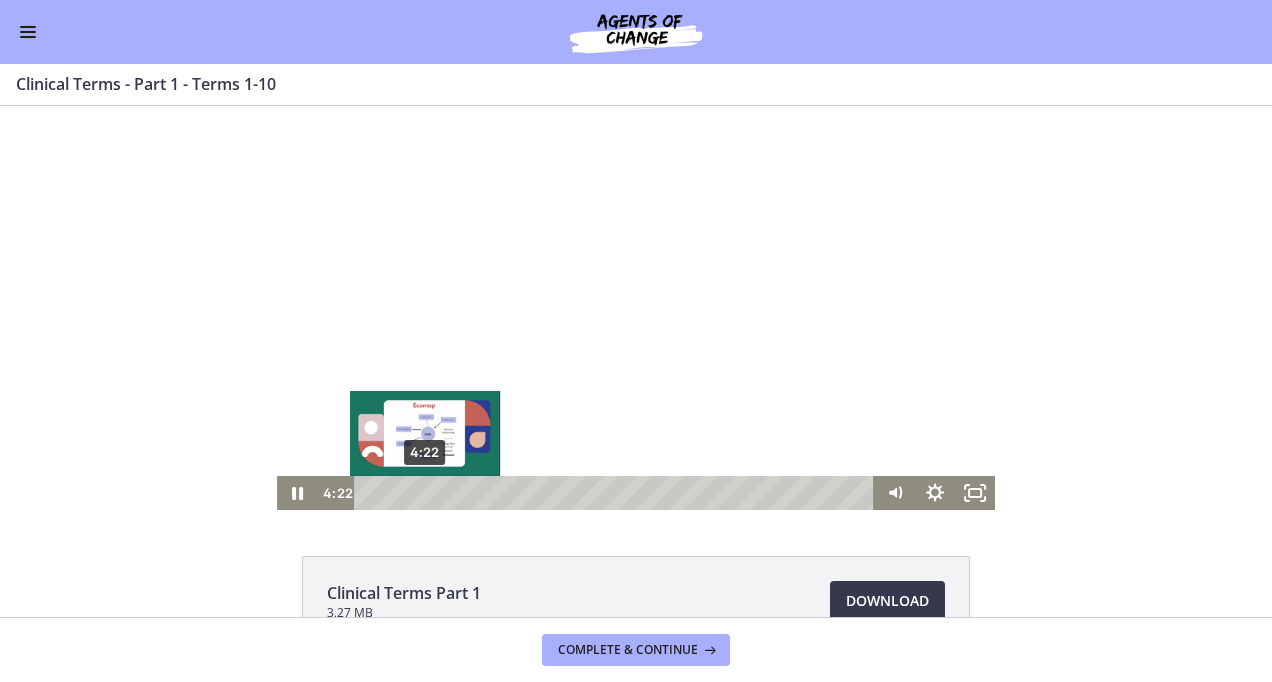 drag, startPoint x: 432, startPoint y: 488, endPoint x: 418, endPoint y: 492, distance: 14.56022 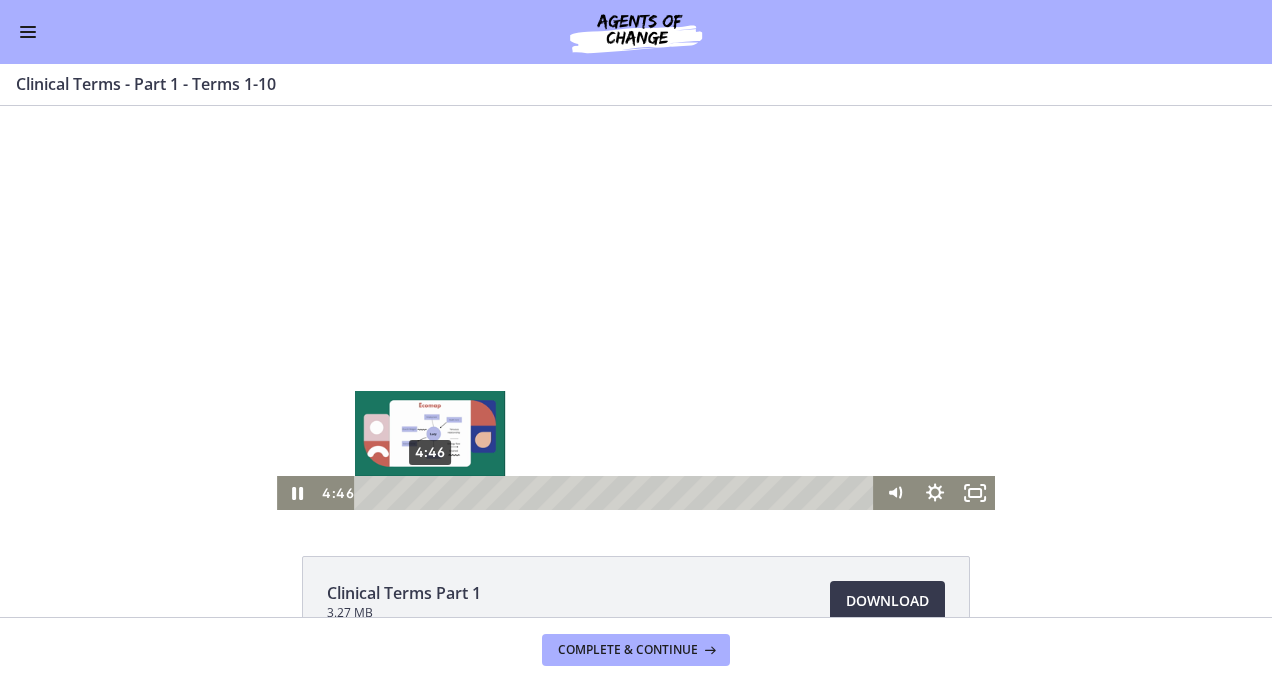 click on "4:46" at bounding box center [618, 493] 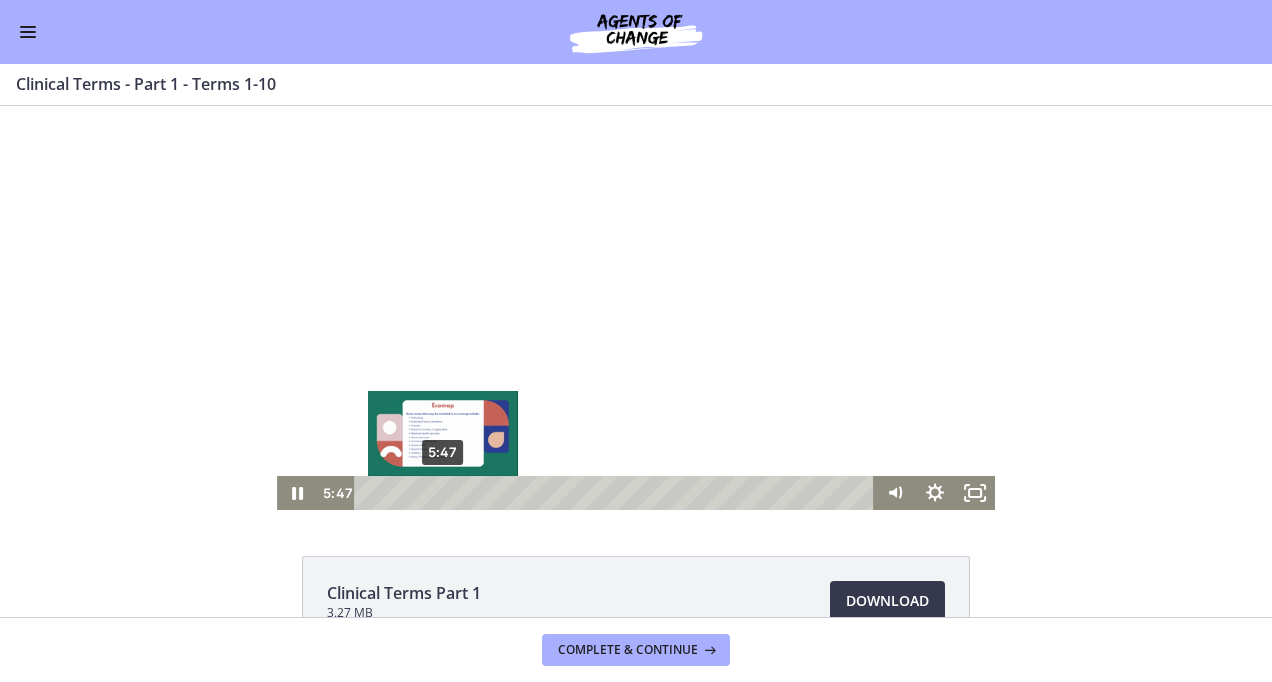 drag, startPoint x: 426, startPoint y: 488, endPoint x: 436, endPoint y: 487, distance: 10.049875 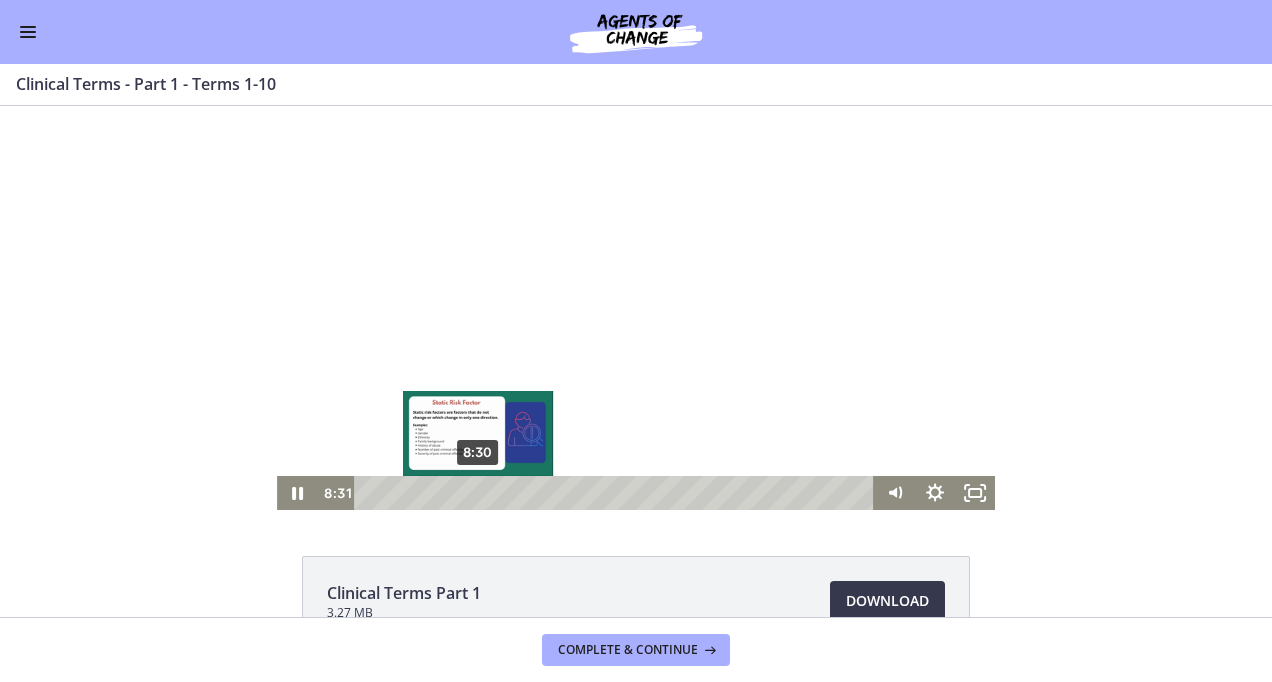 drag, startPoint x: 438, startPoint y: 492, endPoint x: 471, endPoint y: 494, distance: 33.06055 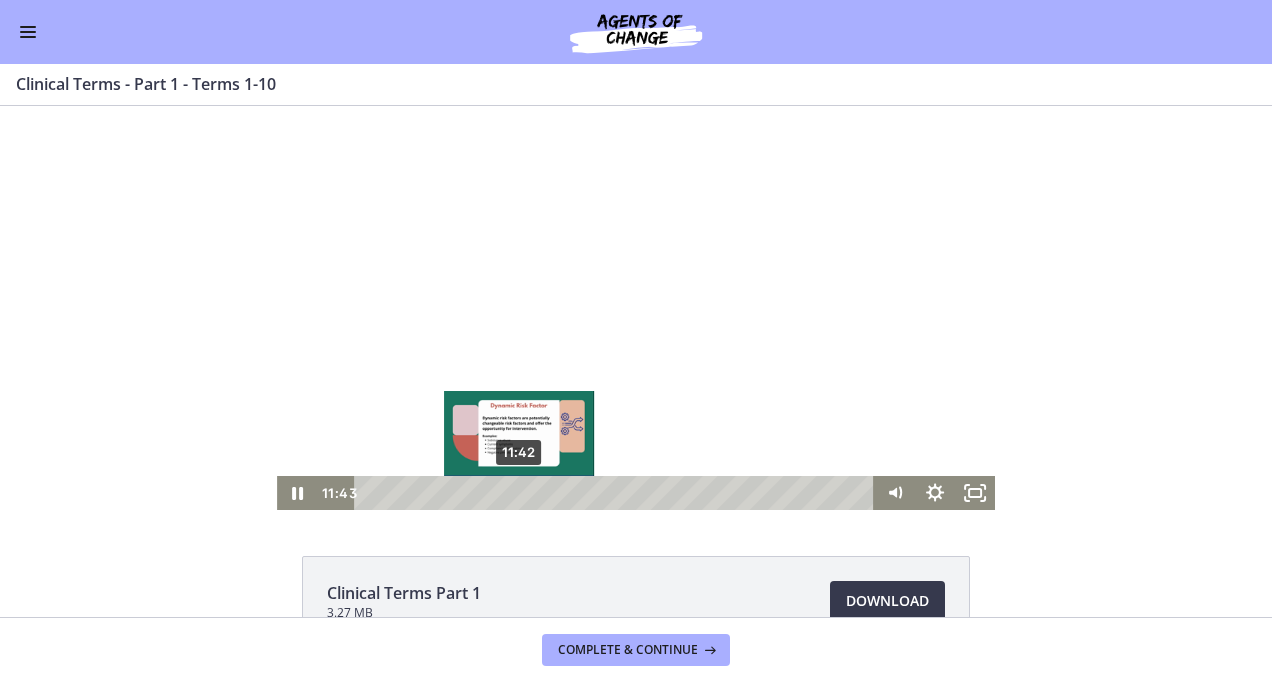click on "11:42" at bounding box center [618, 493] 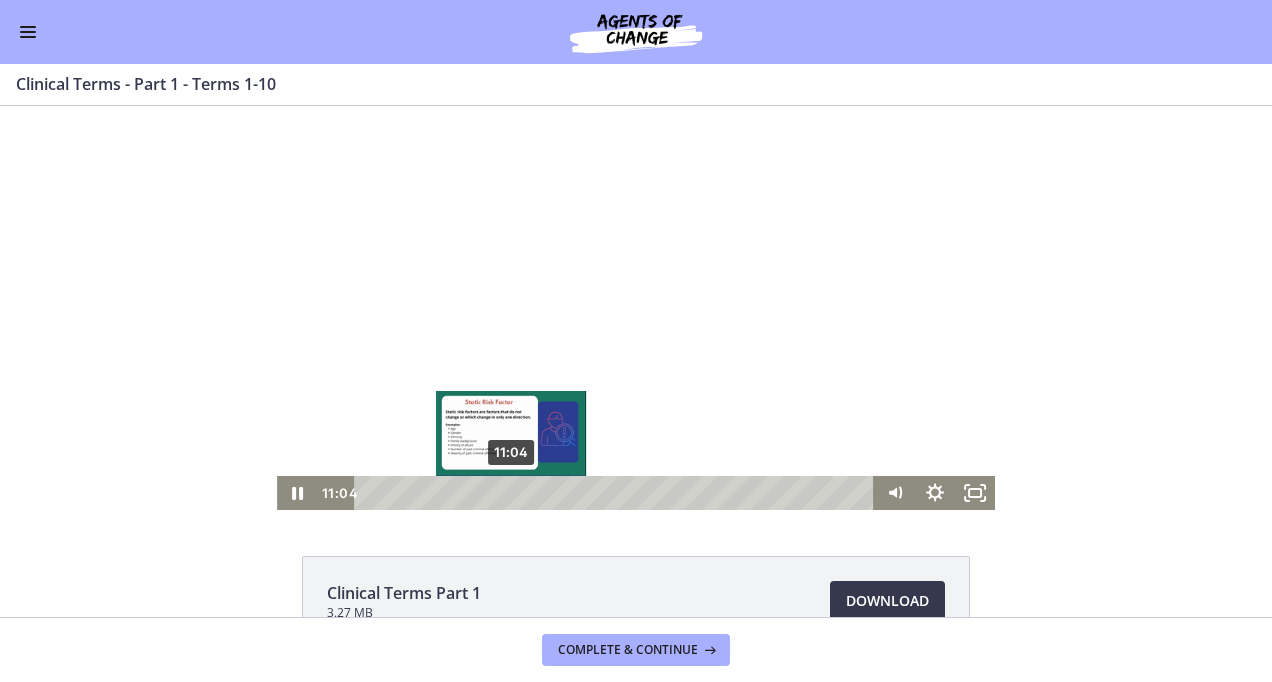 drag, startPoint x: 516, startPoint y: 489, endPoint x: 504, endPoint y: 491, distance: 12.165525 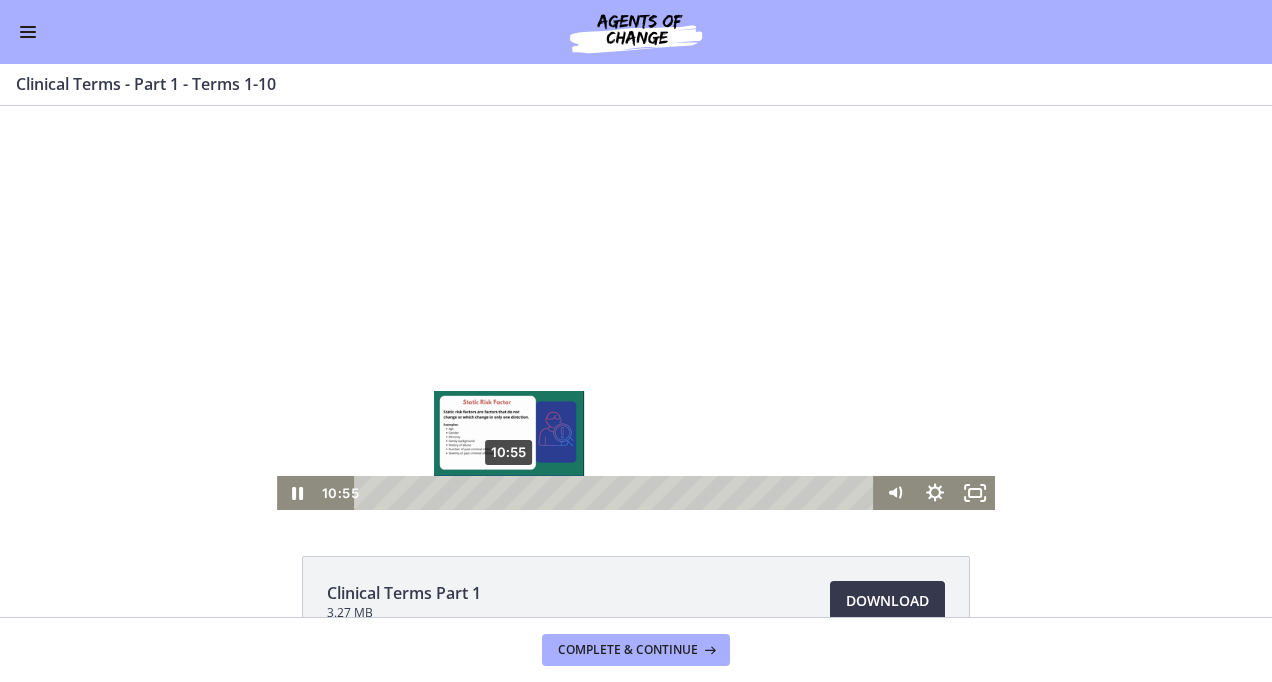 click on "10:55" at bounding box center [618, 493] 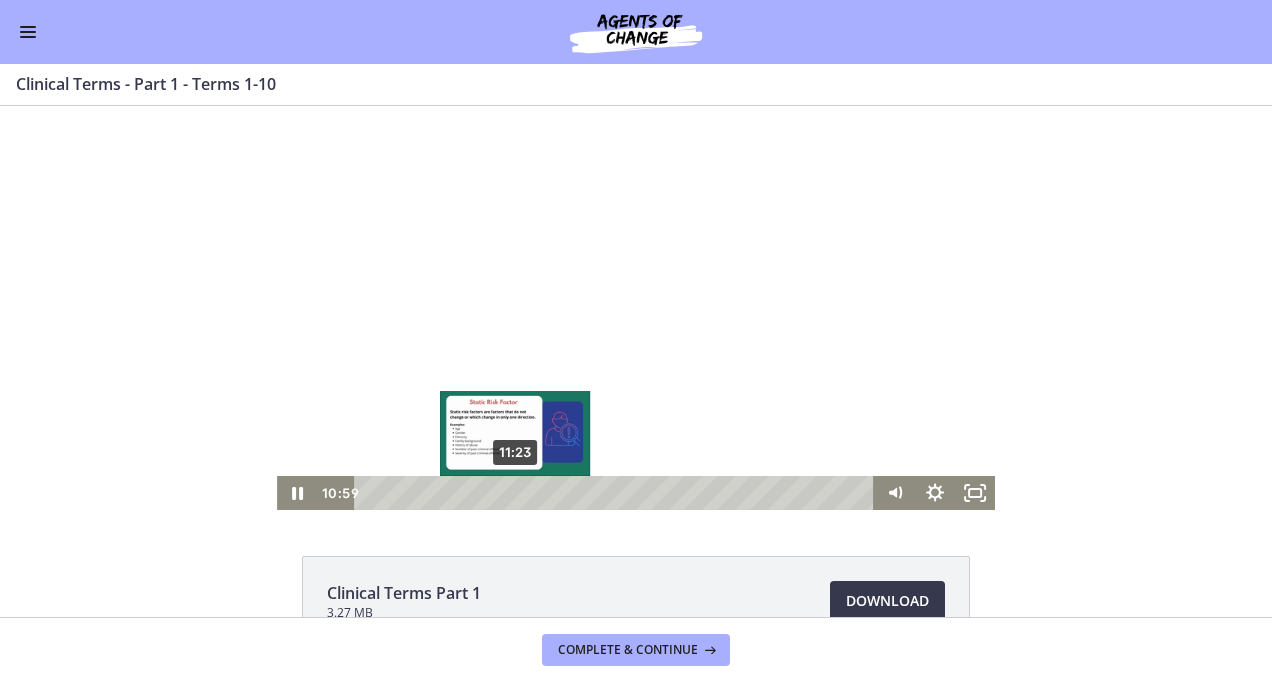 click on "11:23" at bounding box center [618, 493] 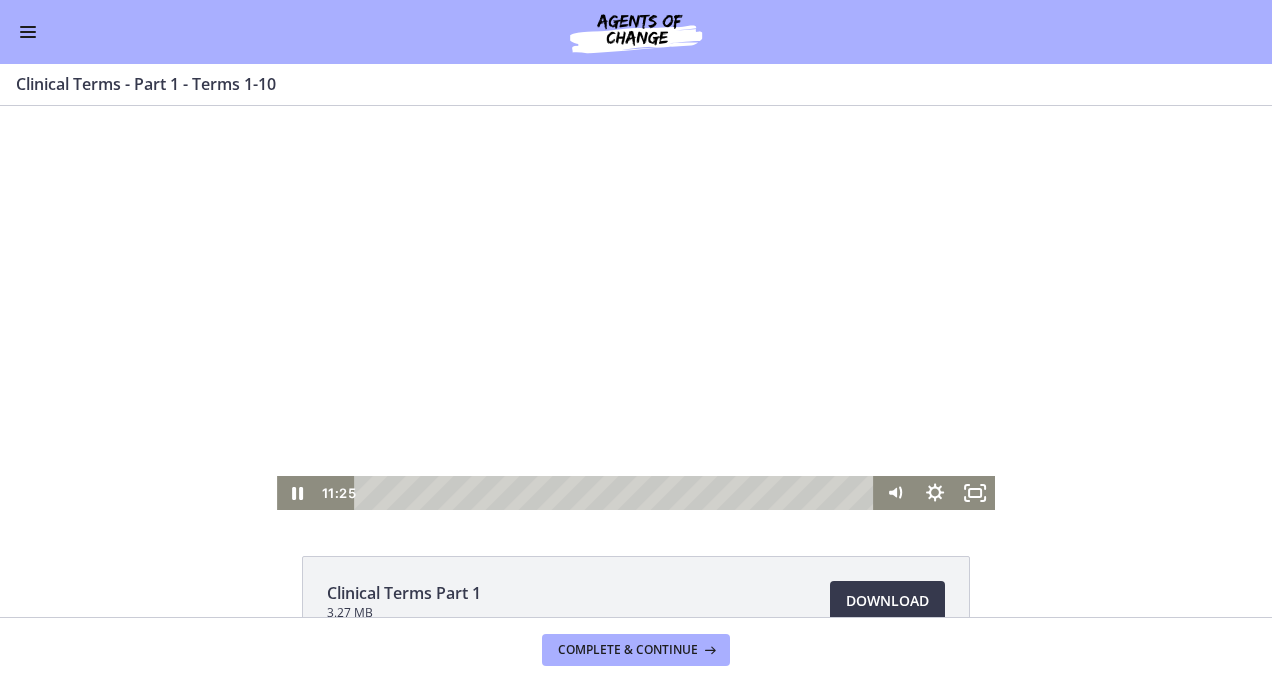click at bounding box center [636, 308] 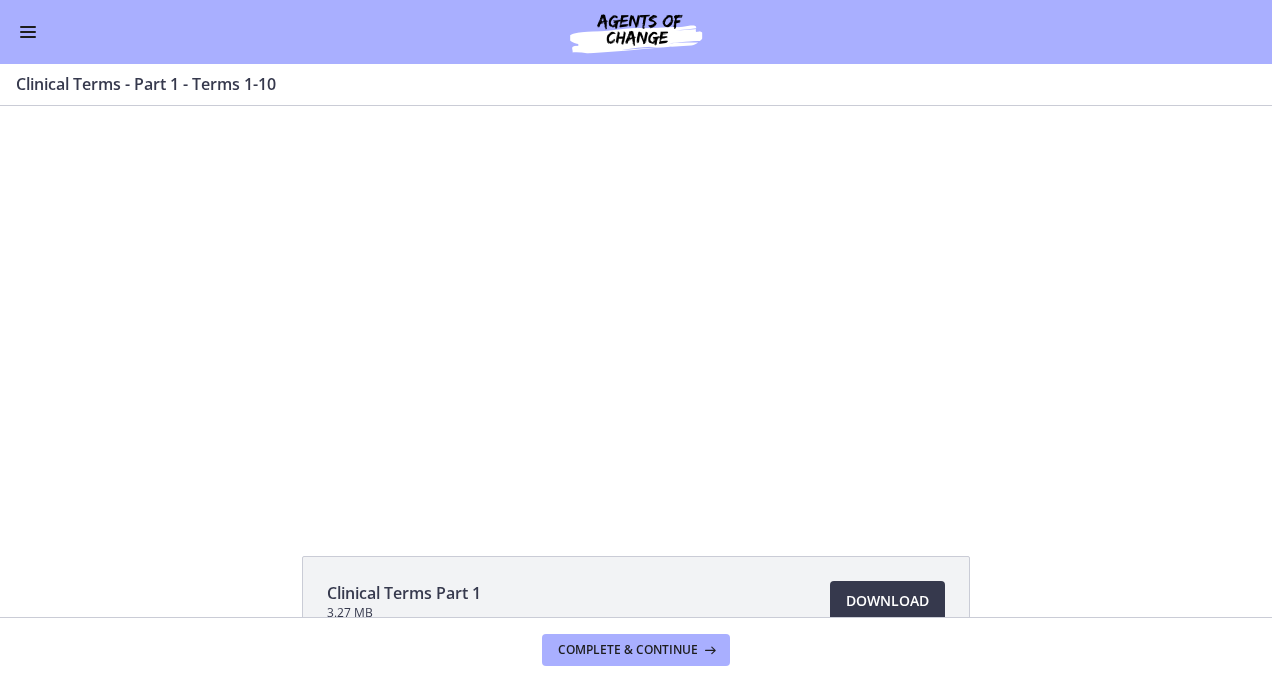 click at bounding box center (636, 308) 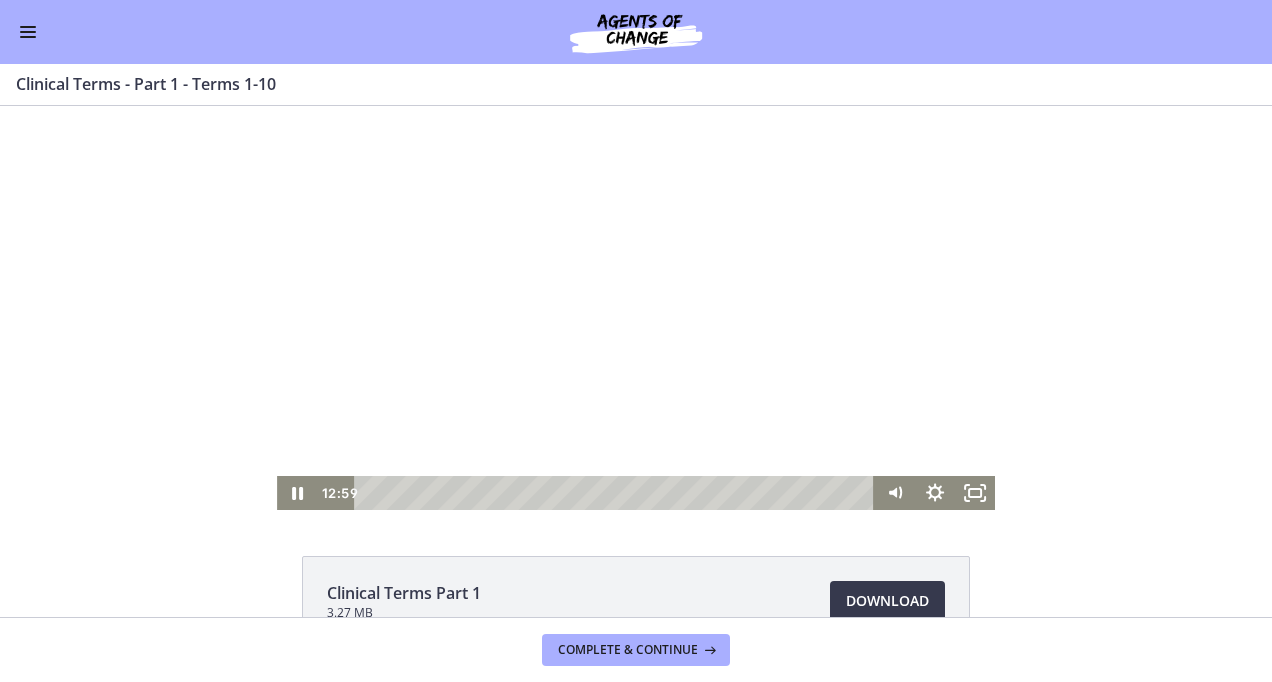 click at bounding box center (636, 308) 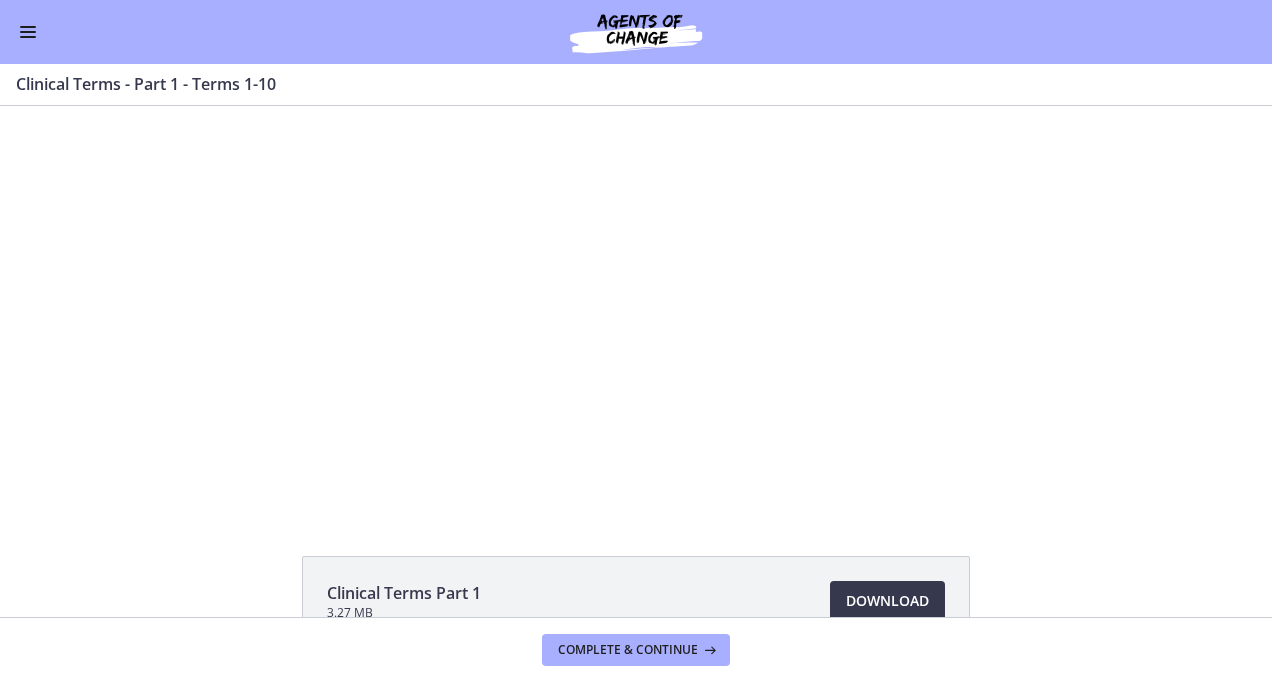 click at bounding box center (636, 308) 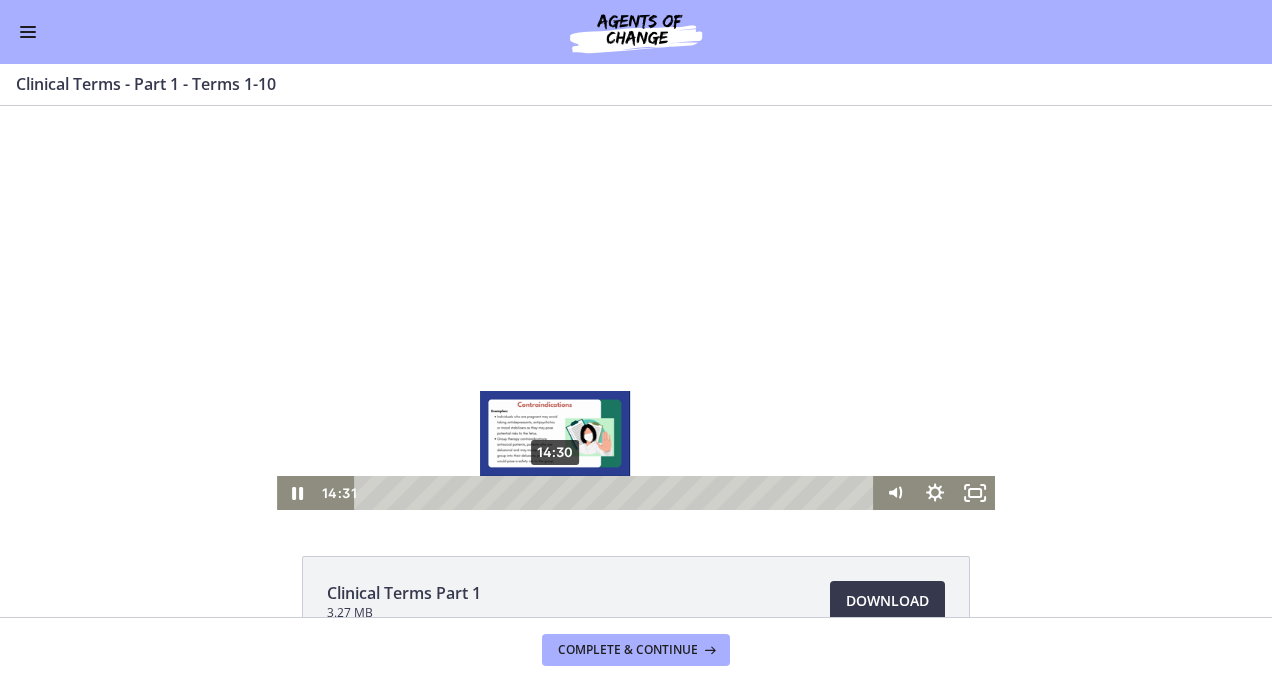 click at bounding box center (554, 492) 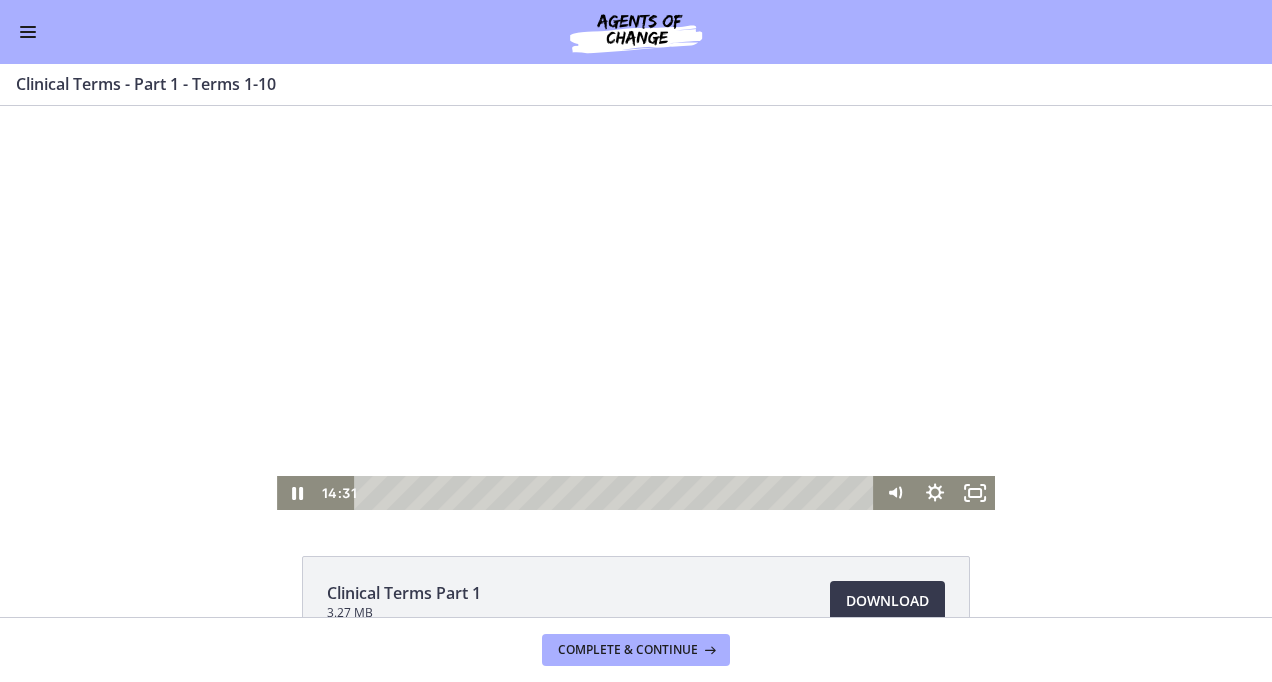click at bounding box center [636, 308] 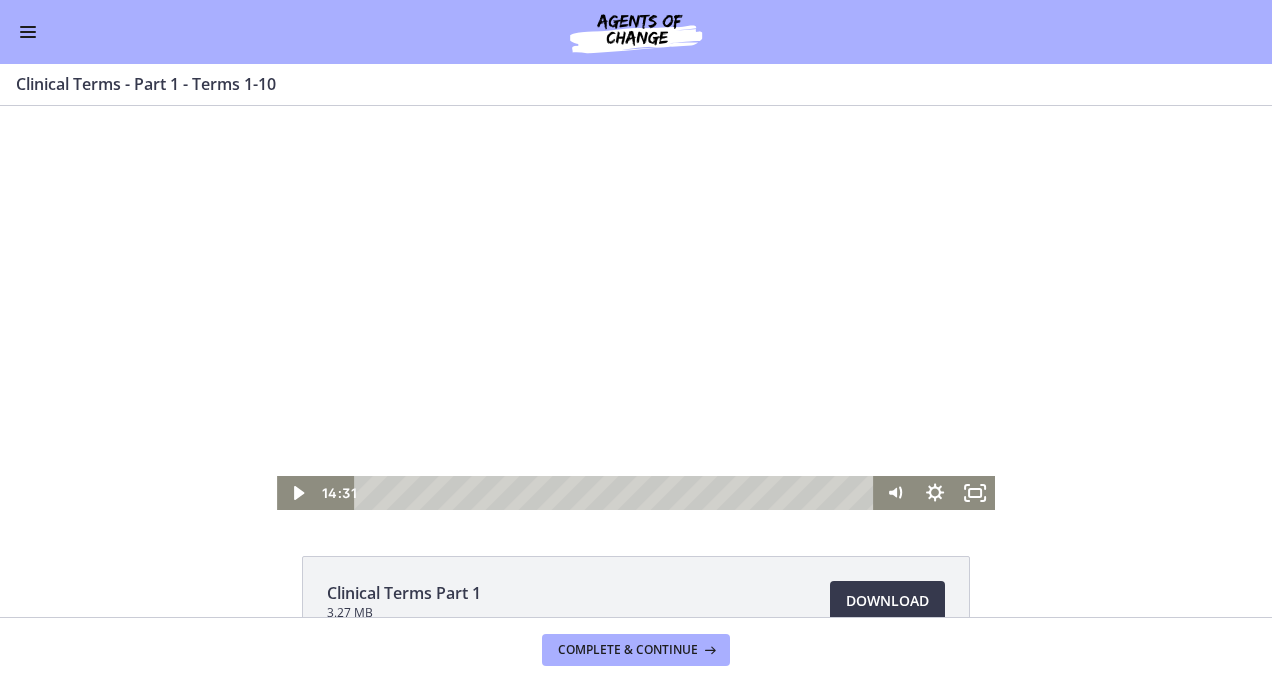 click at bounding box center [636, 308] 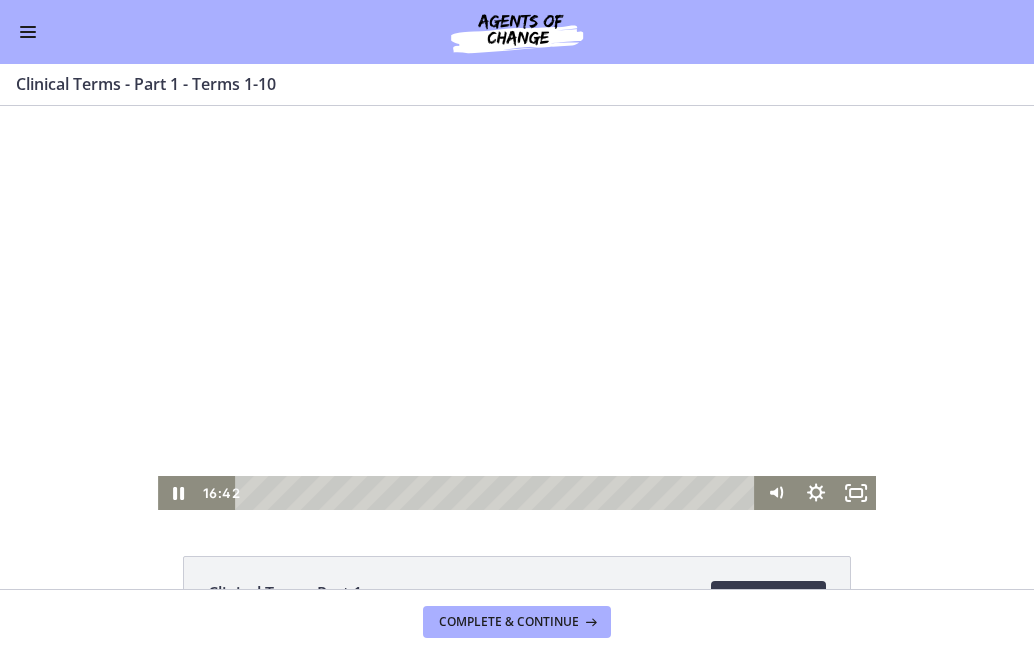 click at bounding box center (517, 308) 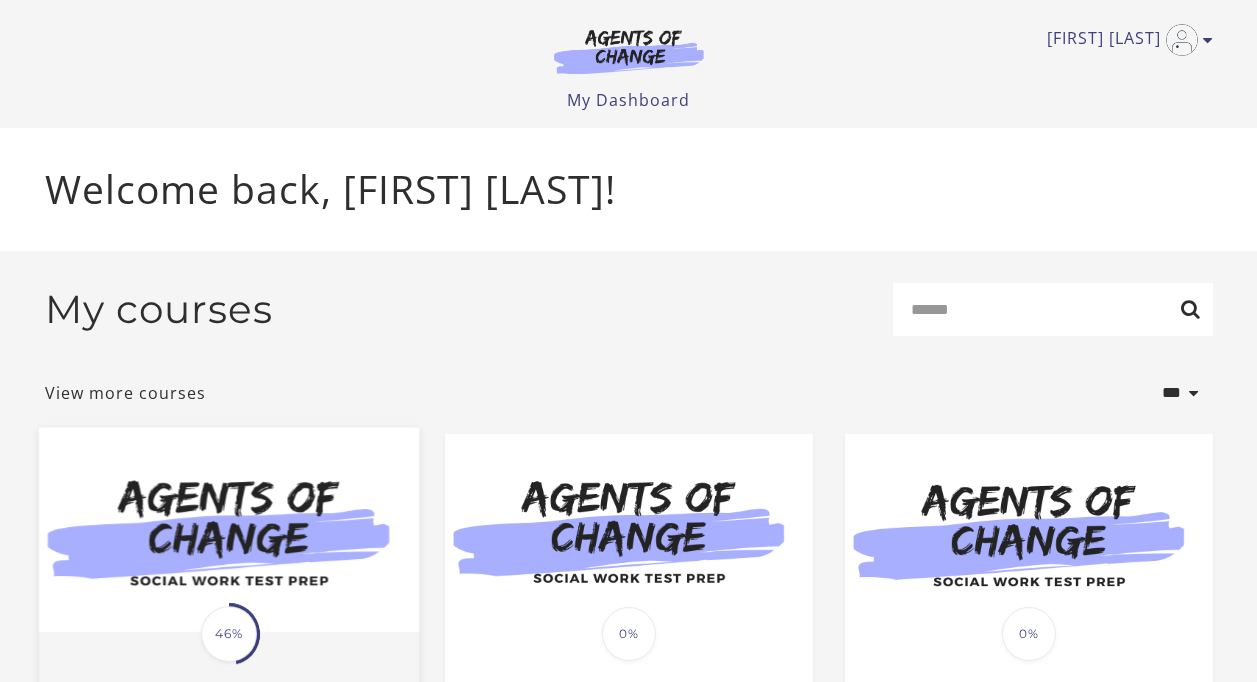 scroll, scrollTop: 0, scrollLeft: 0, axis: both 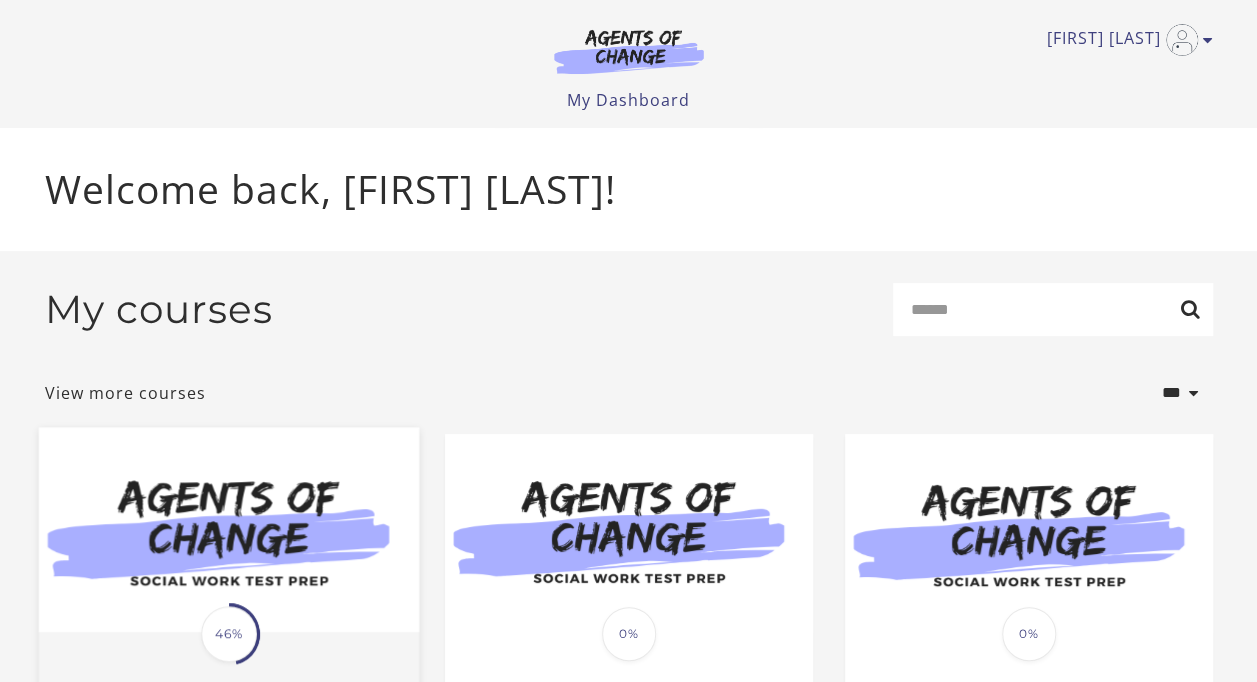 click at bounding box center (228, 529) 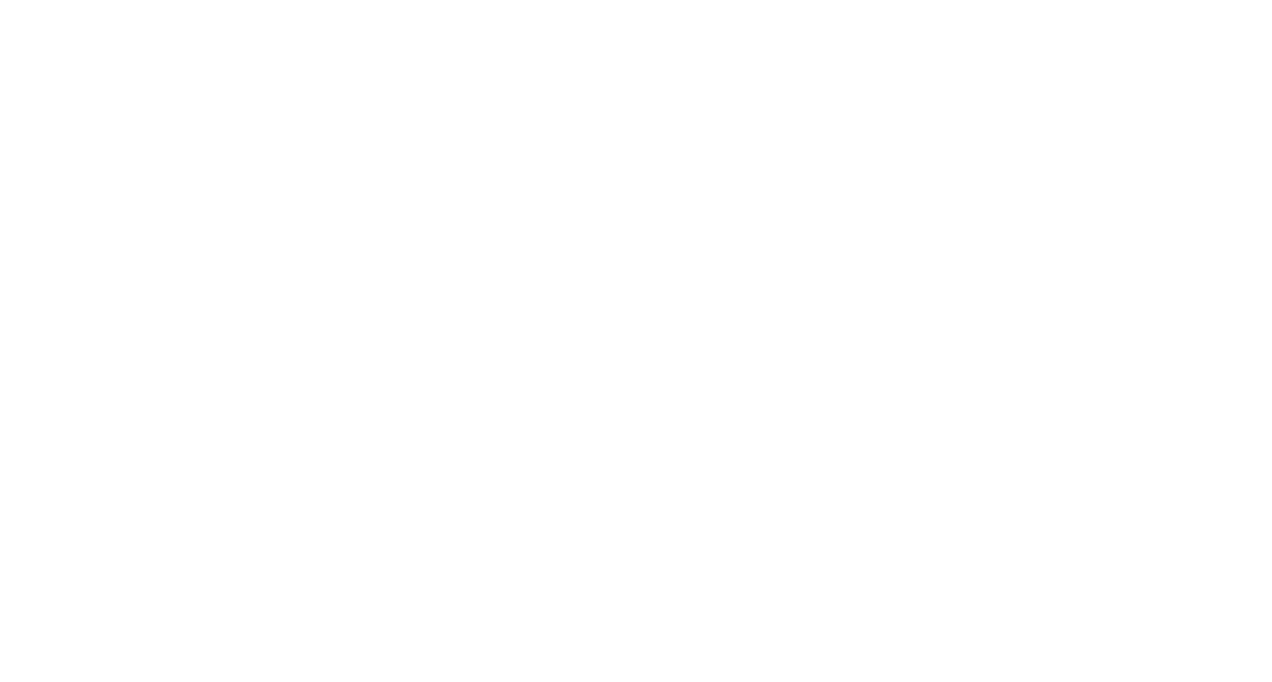 scroll, scrollTop: 0, scrollLeft: 0, axis: both 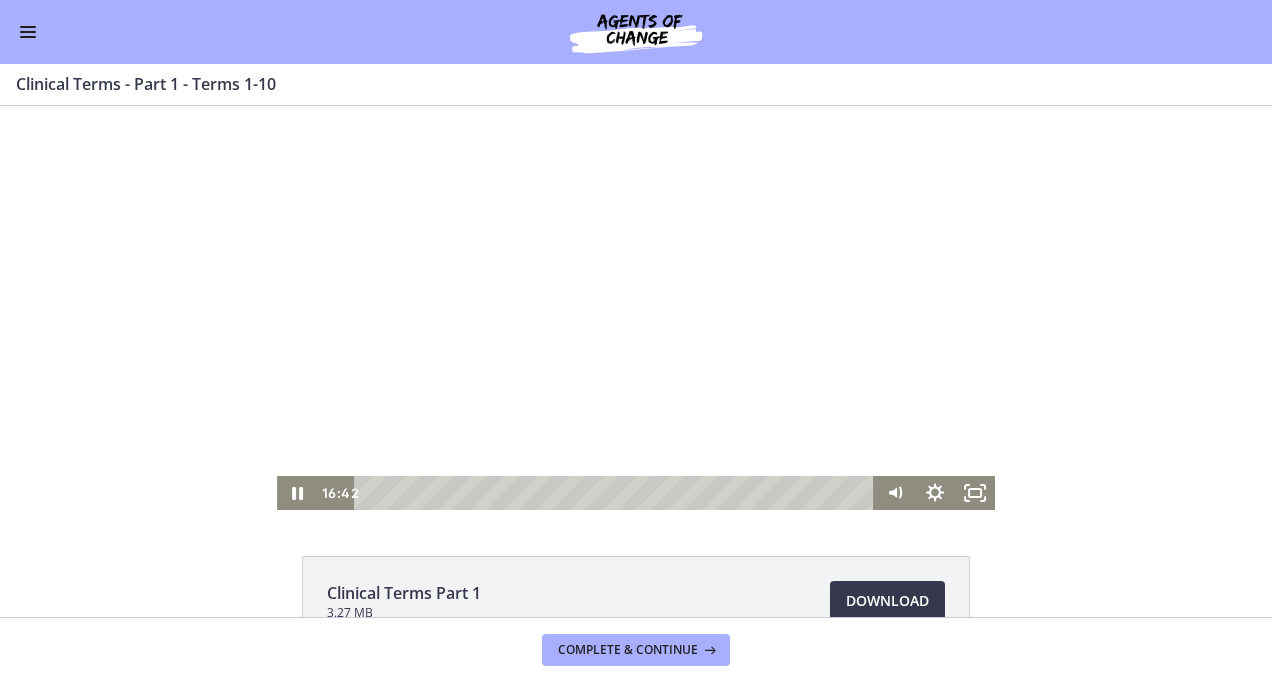 drag, startPoint x: 696, startPoint y: 444, endPoint x: 695, endPoint y: 460, distance: 16.03122 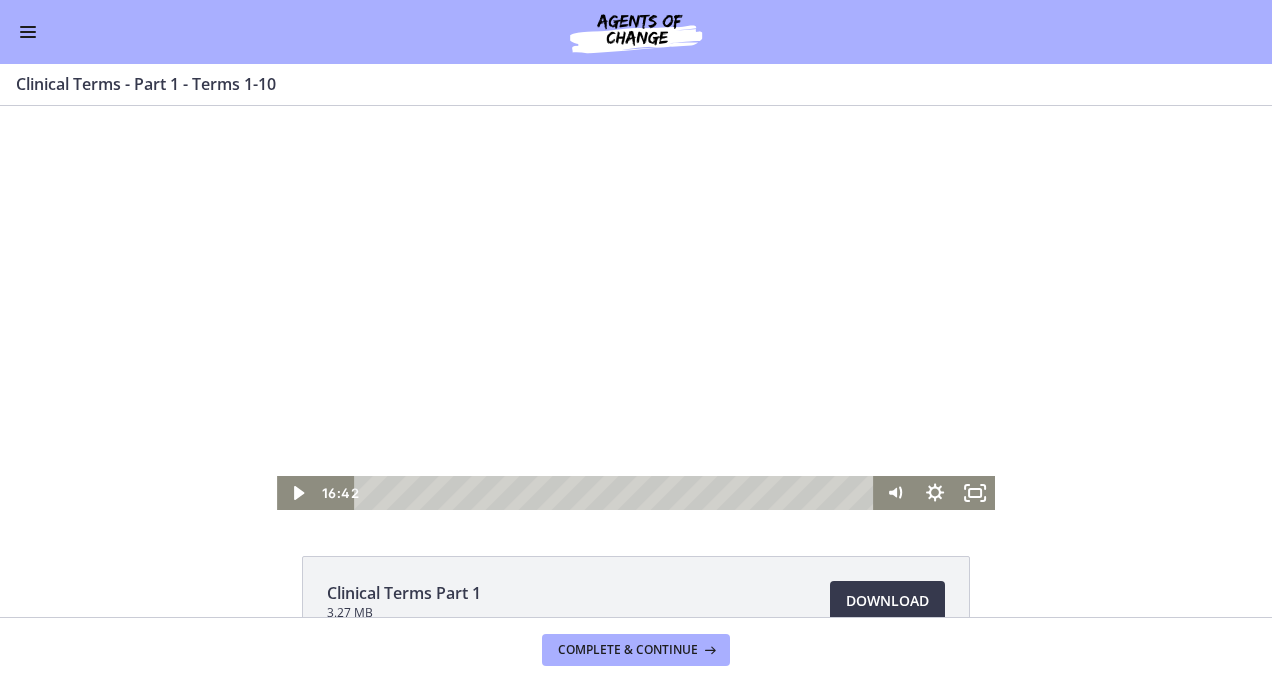 click at bounding box center [636, 308] 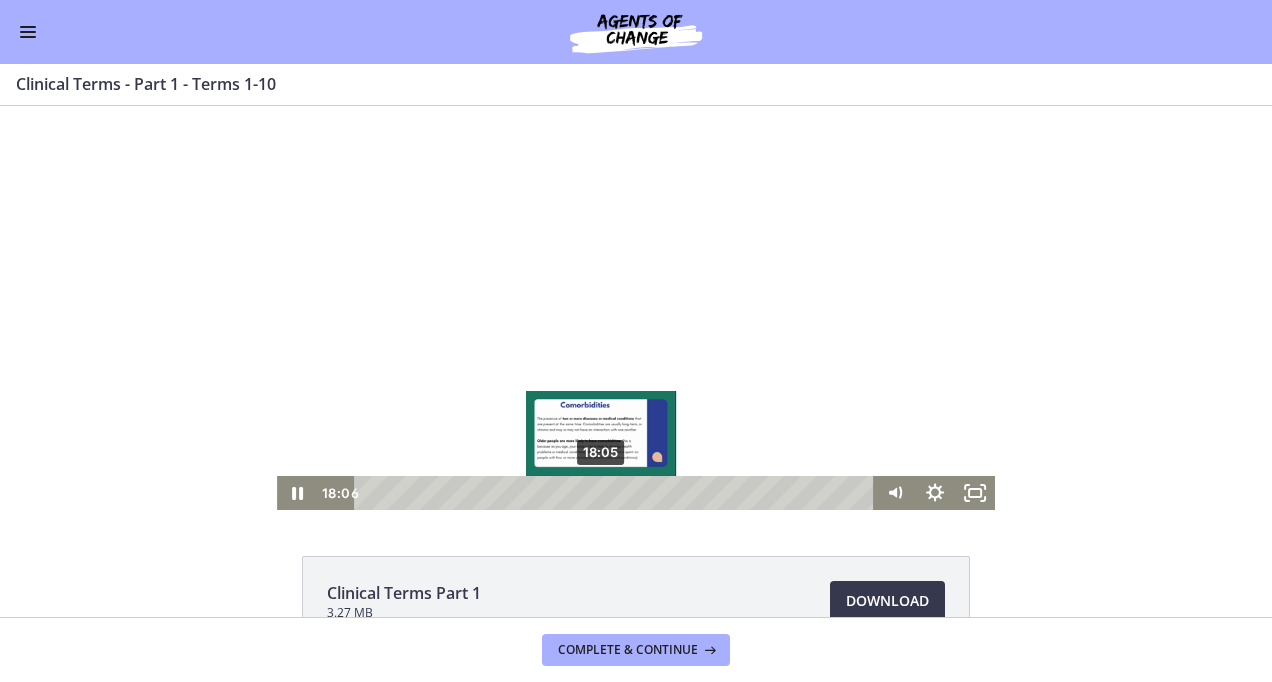 drag, startPoint x: 582, startPoint y: 493, endPoint x: 594, endPoint y: 494, distance: 12.0415945 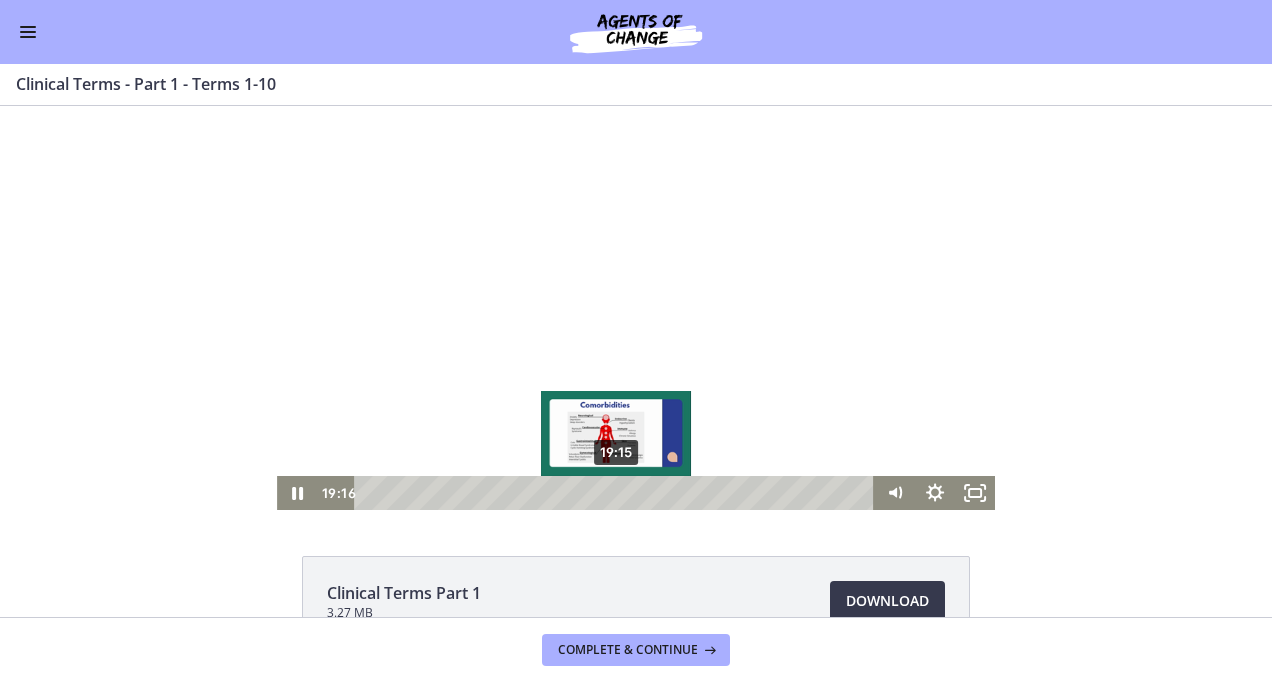 drag, startPoint x: 596, startPoint y: 493, endPoint x: 609, endPoint y: 496, distance: 13.341664 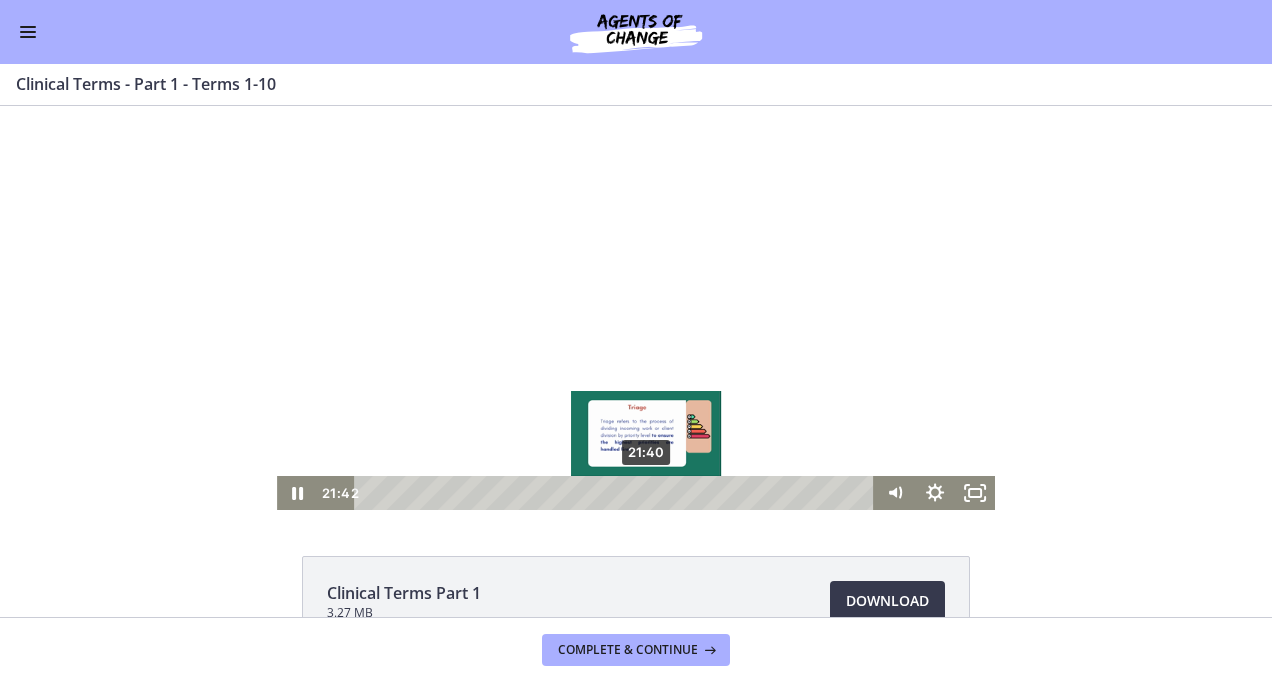 drag, startPoint x: 623, startPoint y: 492, endPoint x: 640, endPoint y: 491, distance: 17.029387 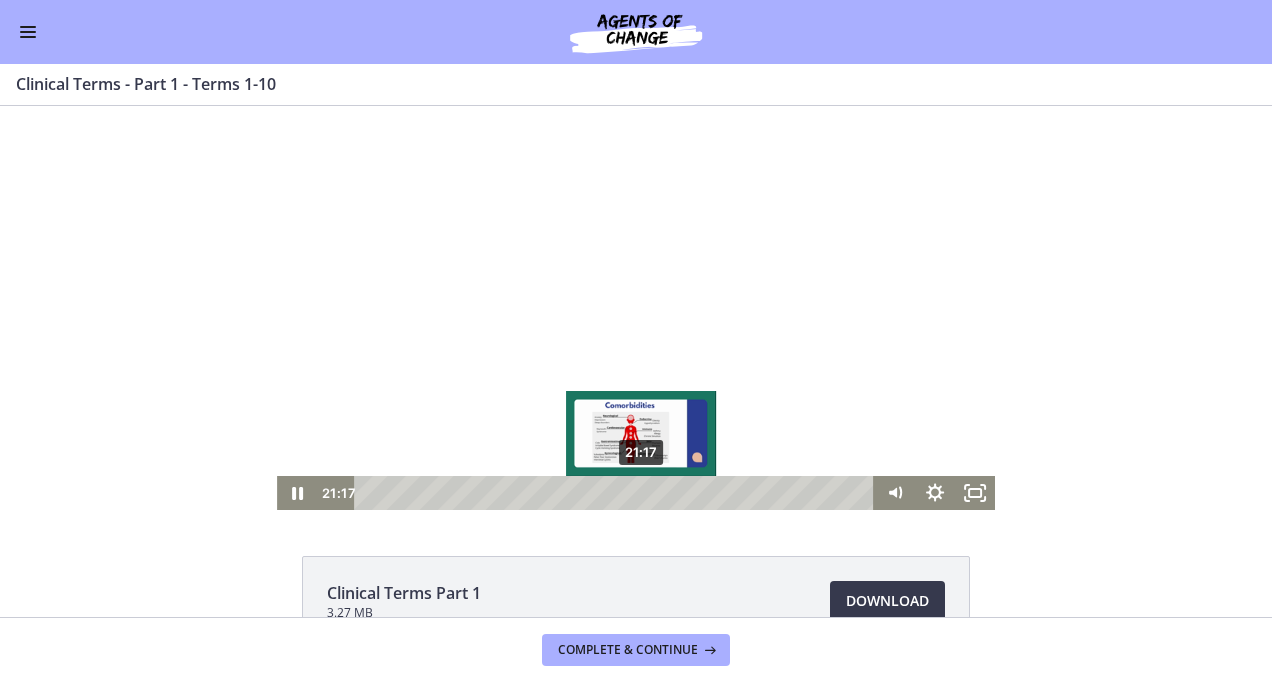 click at bounding box center (641, 492) 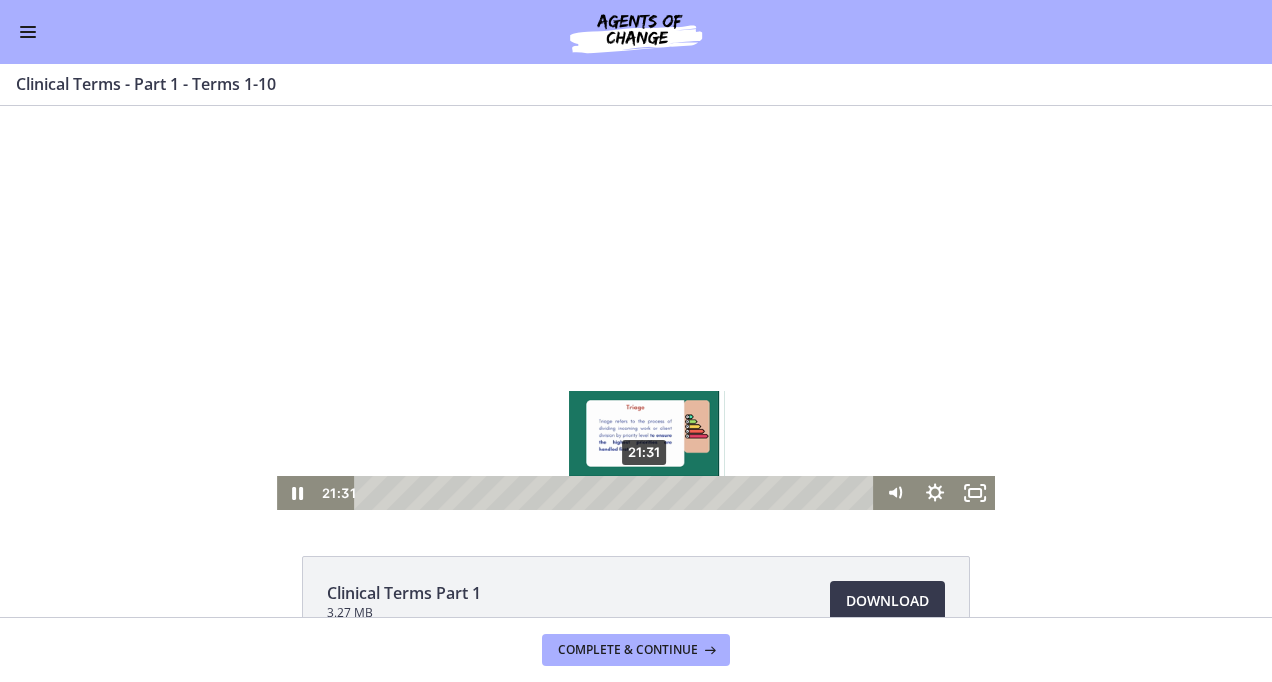 click at bounding box center [644, 492] 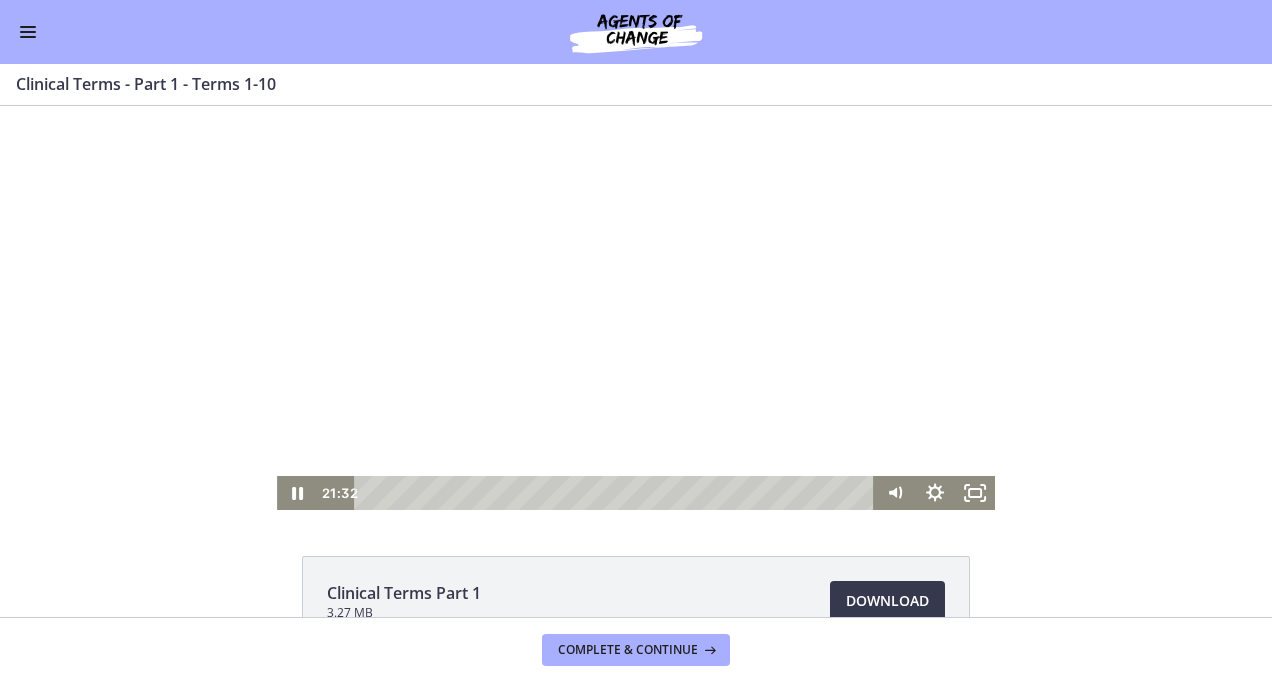 click at bounding box center (636, 308) 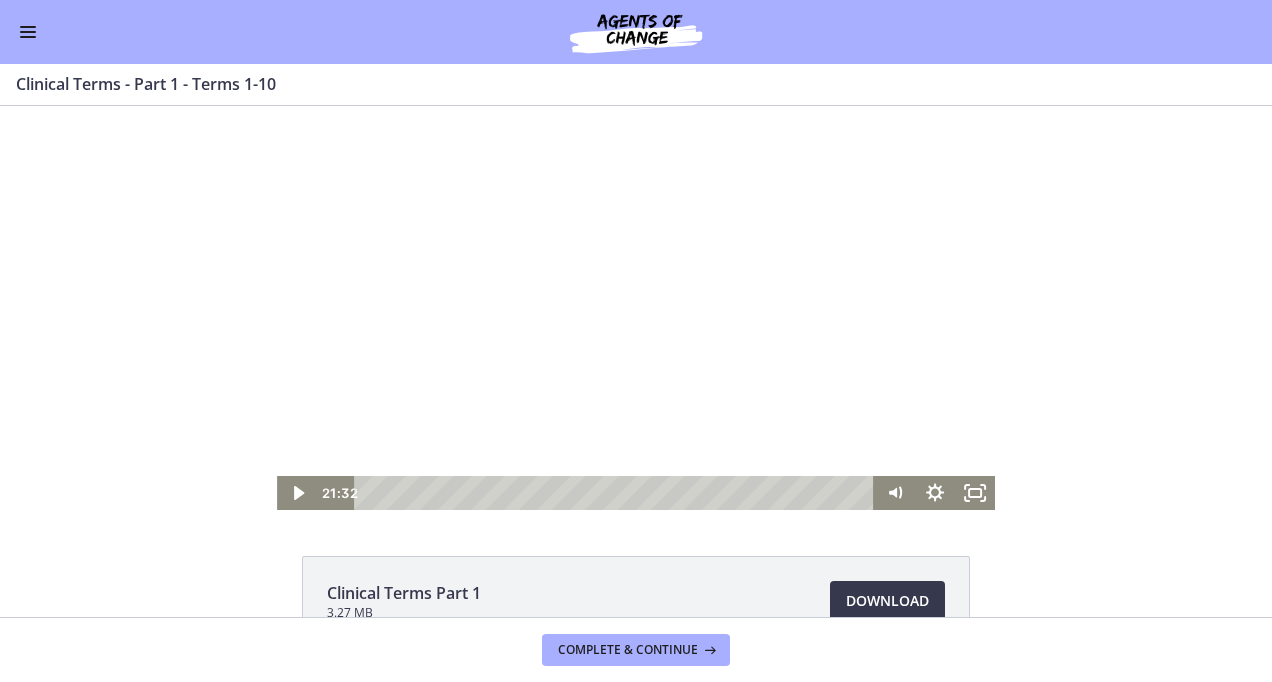 click at bounding box center [636, 308] 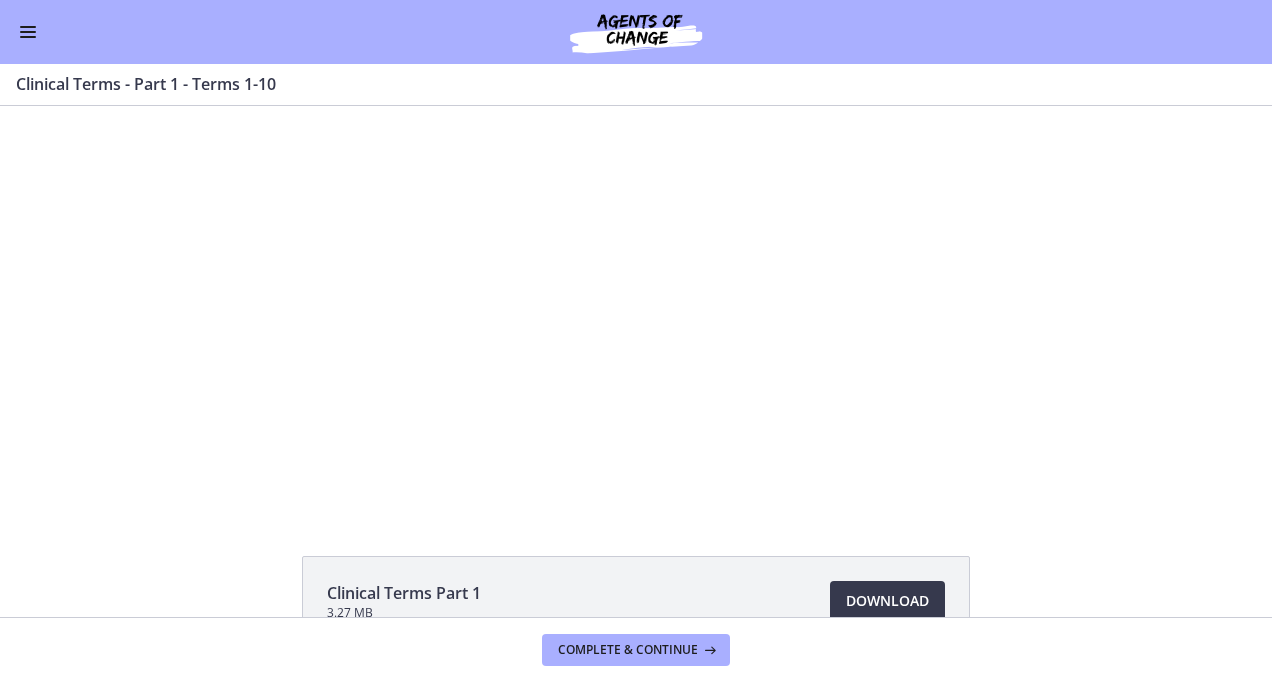 click at bounding box center (636, 308) 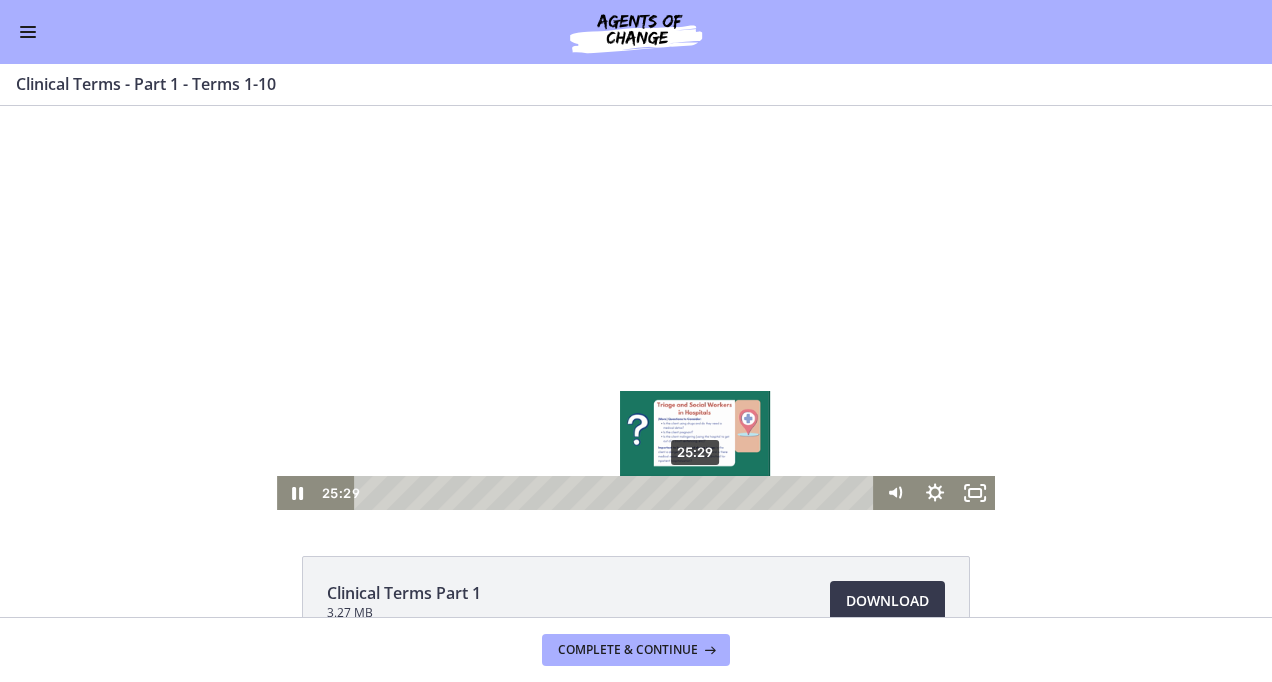 click at bounding box center (695, 492) 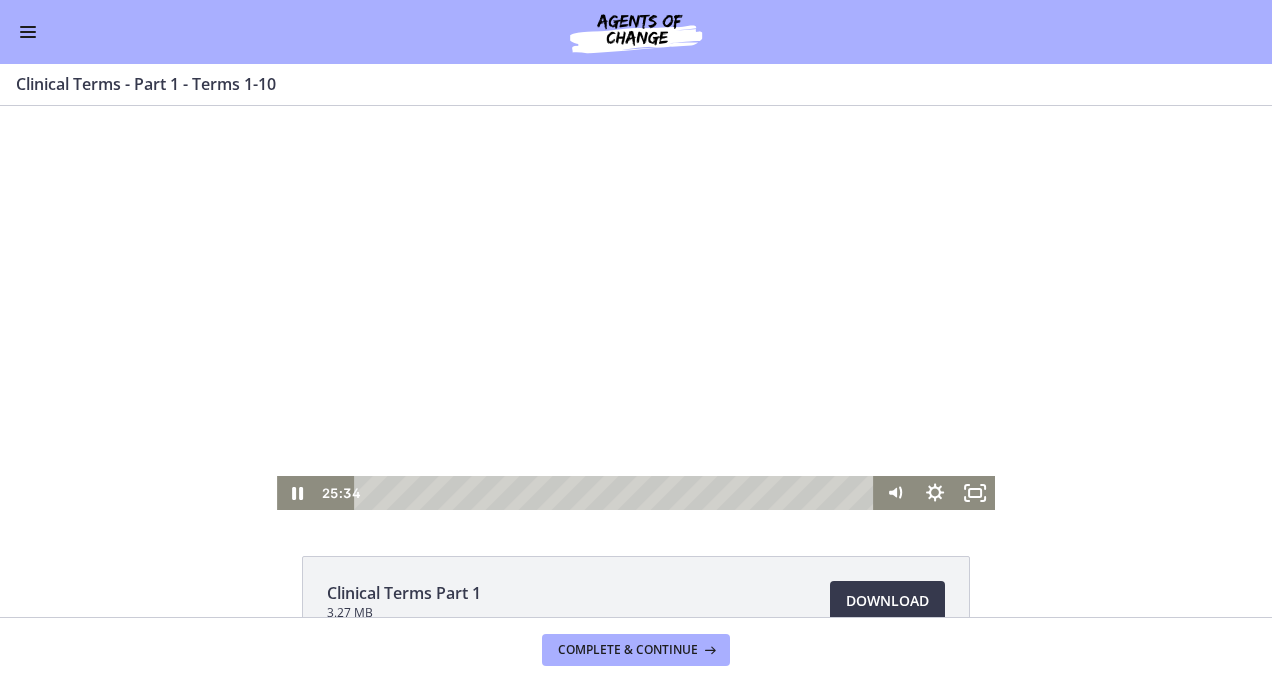 click at bounding box center (636, 308) 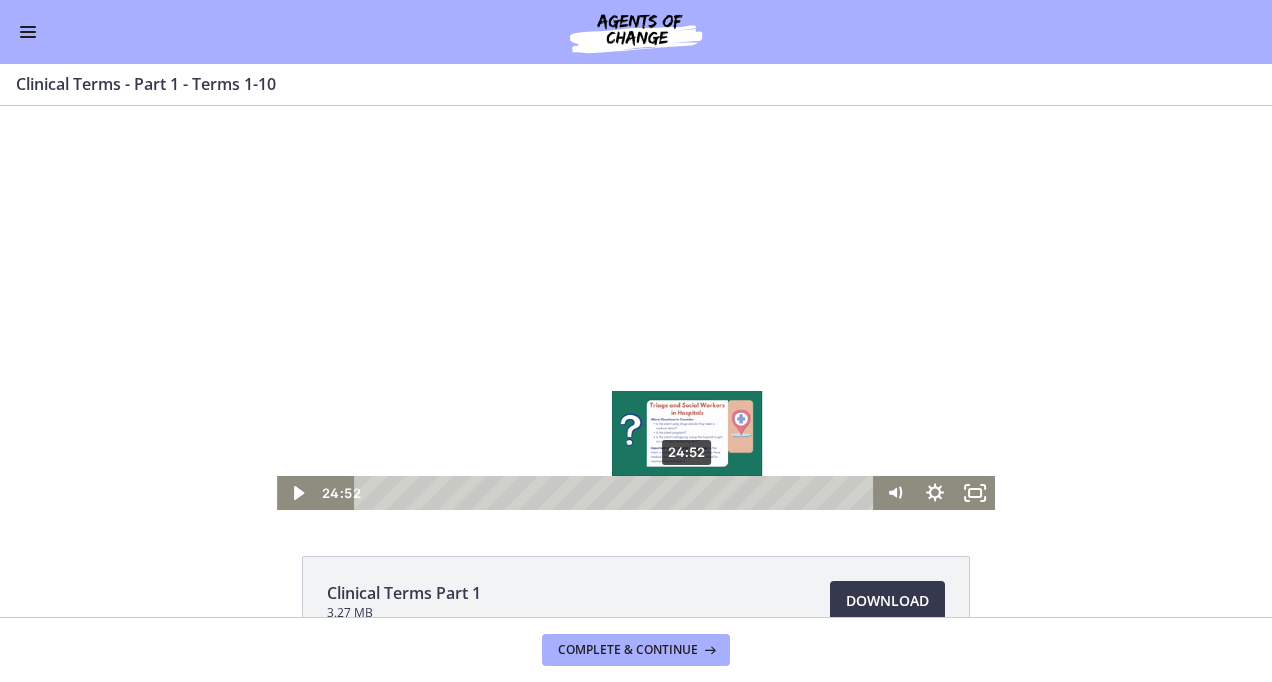 drag, startPoint x: 691, startPoint y: 488, endPoint x: 681, endPoint y: 490, distance: 10.198039 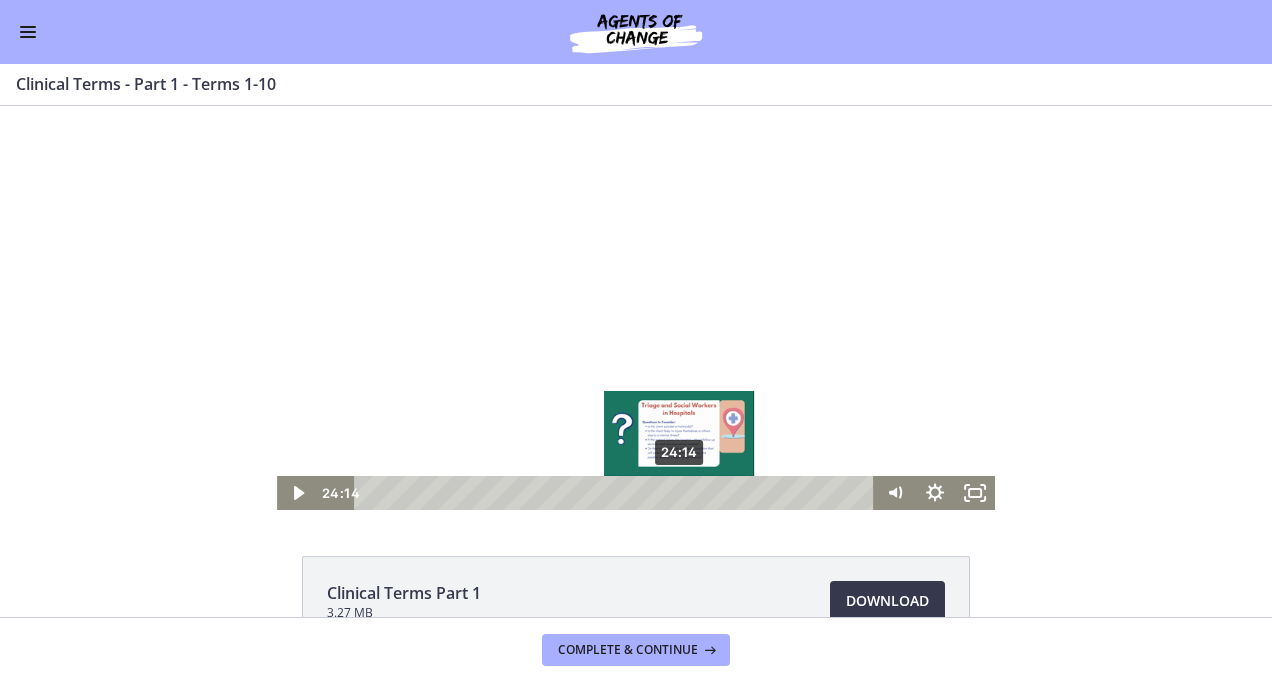 click at bounding box center [679, 492] 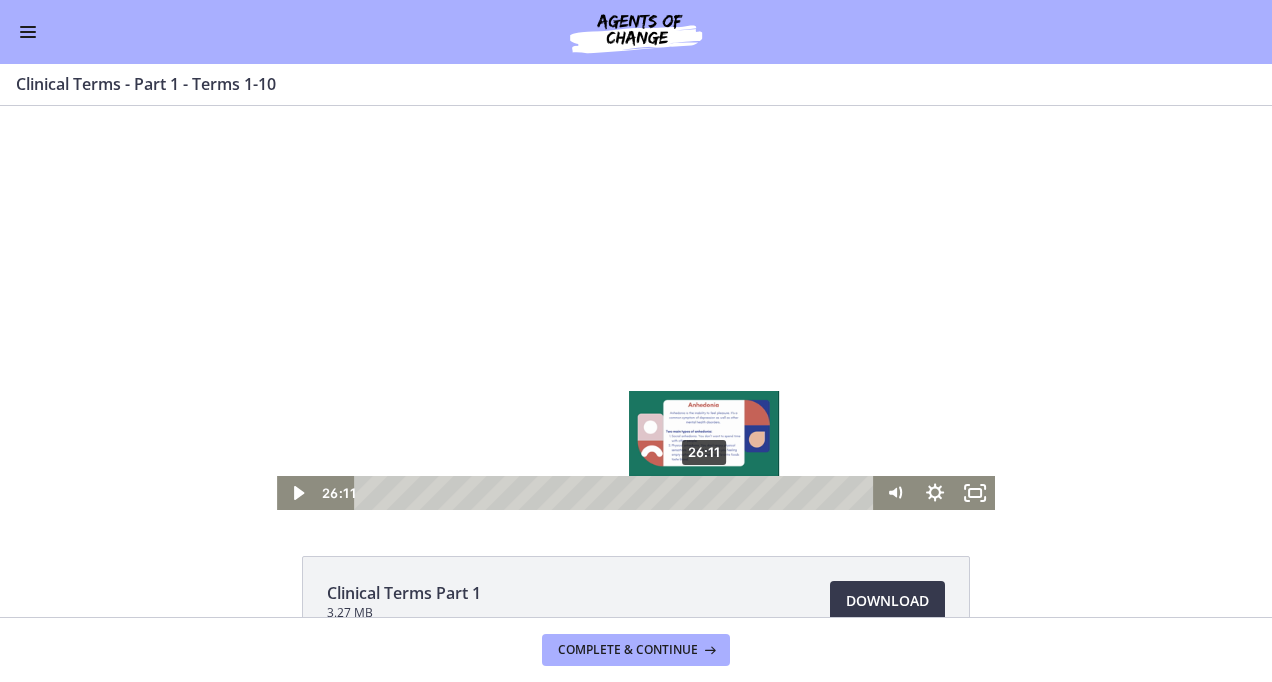 drag, startPoint x: 674, startPoint y: 490, endPoint x: 698, endPoint y: 492, distance: 24.083189 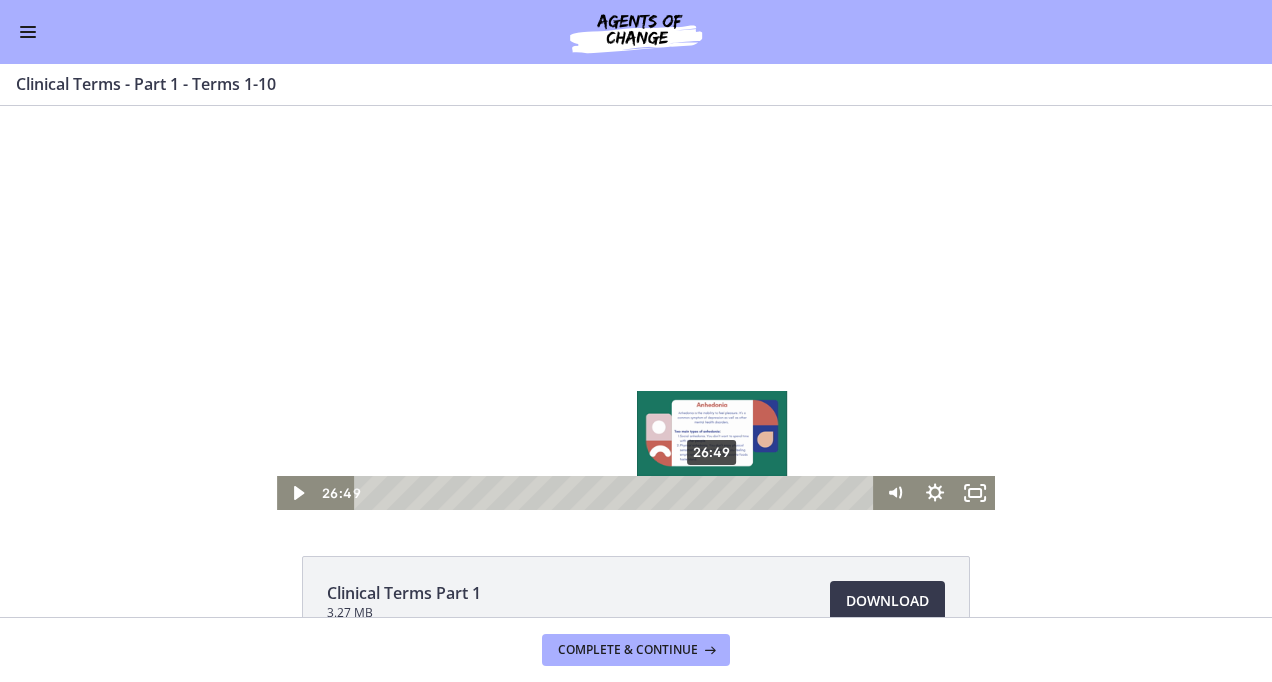 click at bounding box center [711, 492] 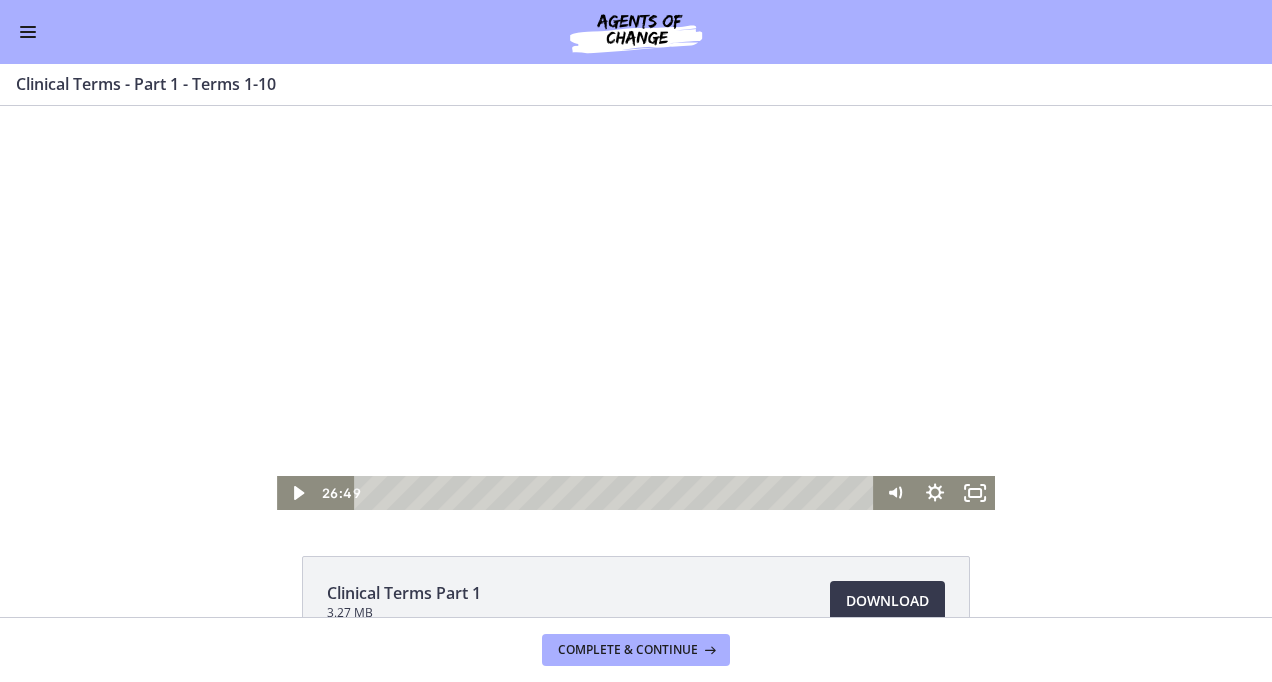 click at bounding box center [636, 308] 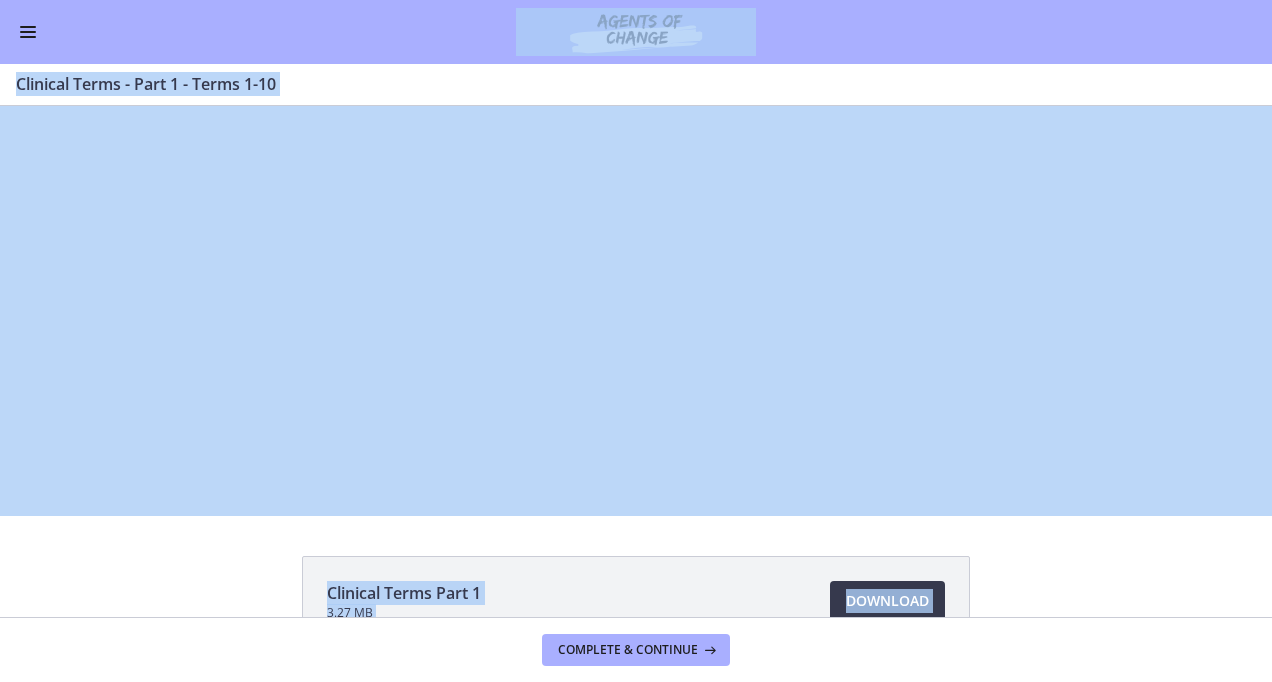 click on "Skip to main content
Go to Dashboard
Go to Dashboard
Go to Dashboard
Agents of Change - Social Work Test Prep - CLINICAL - PREMIUM
46%  complete
Search by lesson title
Getting Started: Studying for Success
11  /  11
Completed
Welcome to Agents of Change!" at bounding box center [636, 341] 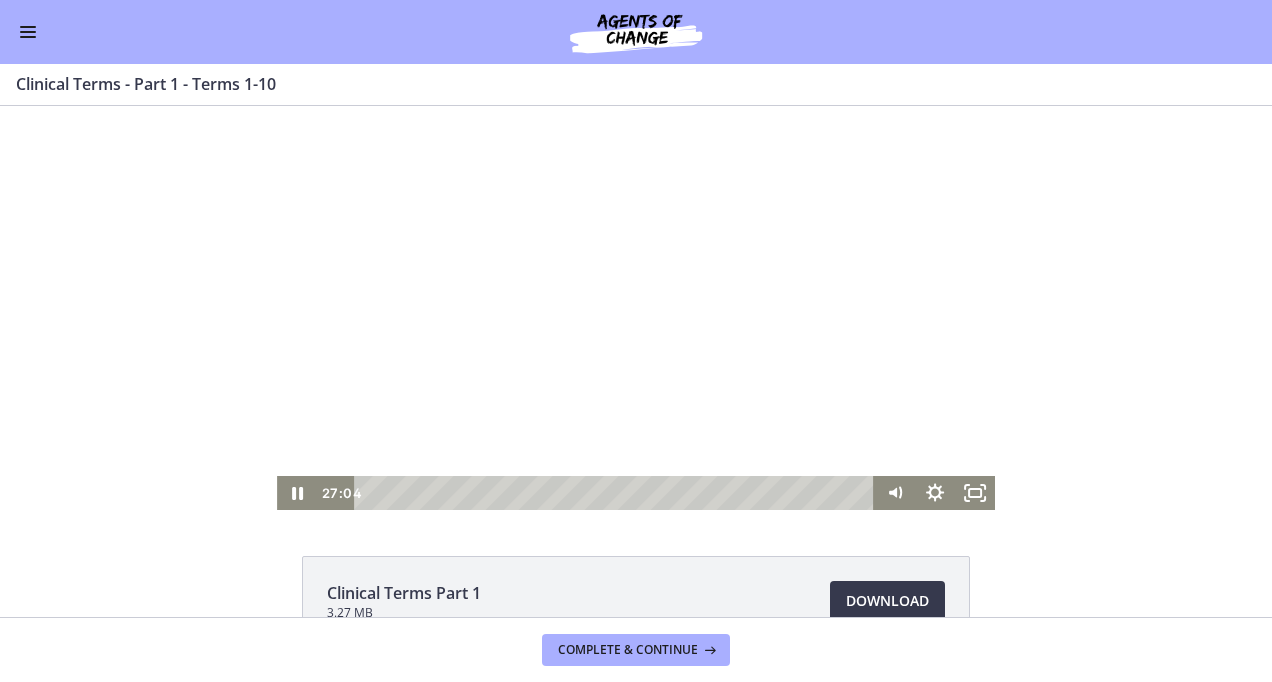click at bounding box center [636, 308] 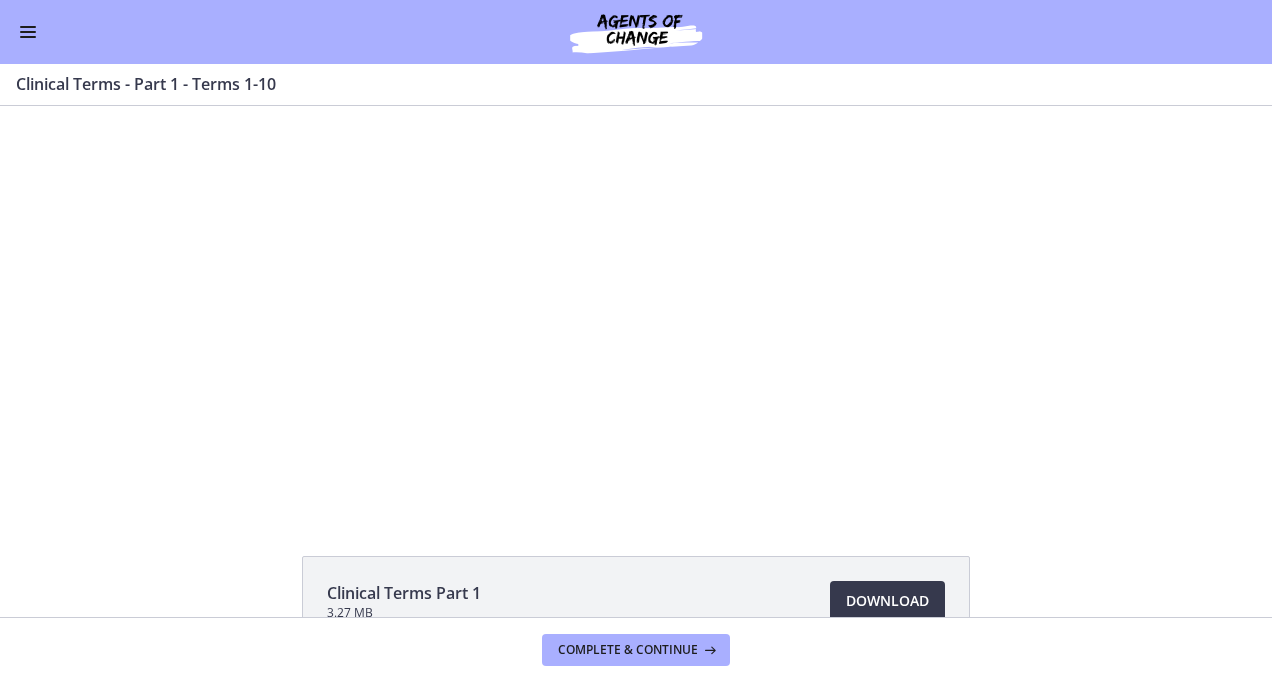 click at bounding box center (636, 308) 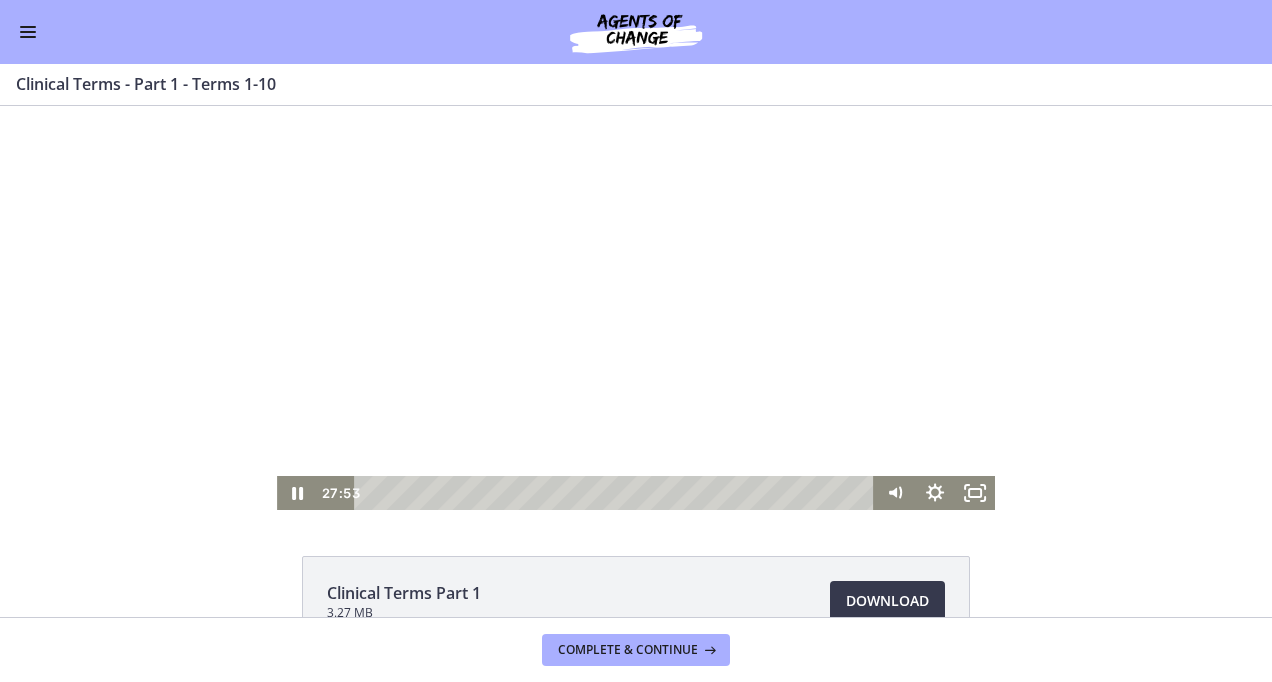 click at bounding box center (636, 308) 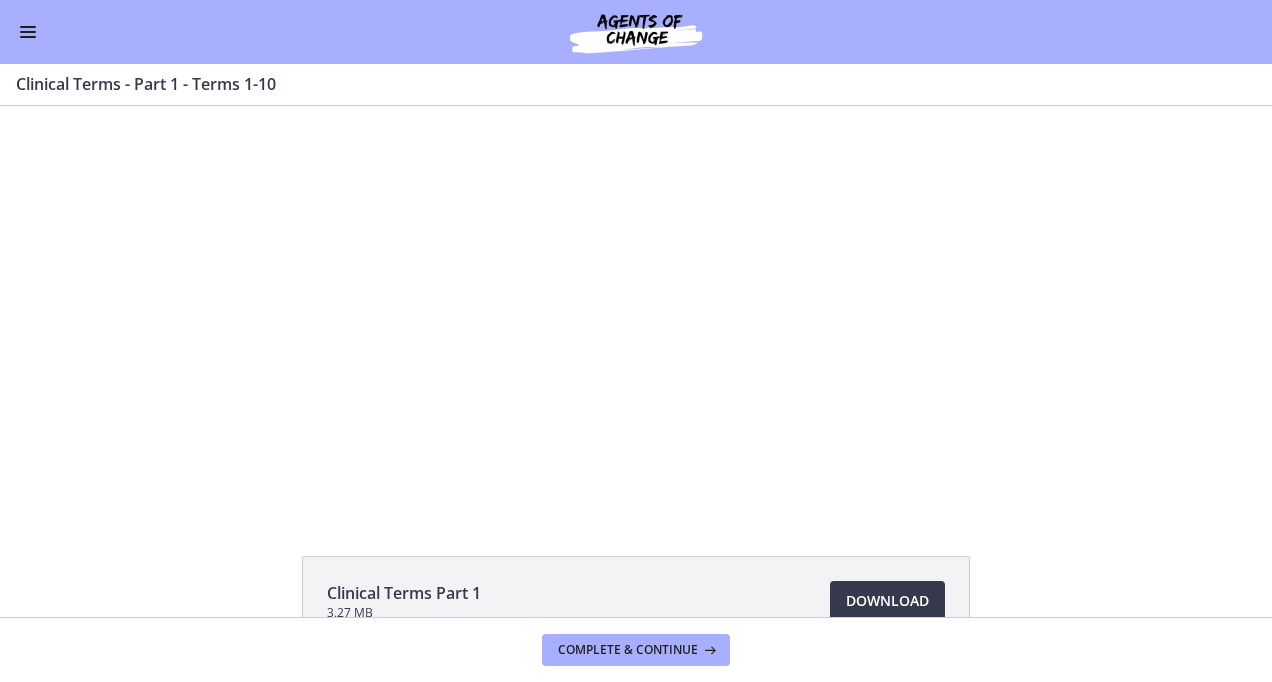 click at bounding box center [636, 308] 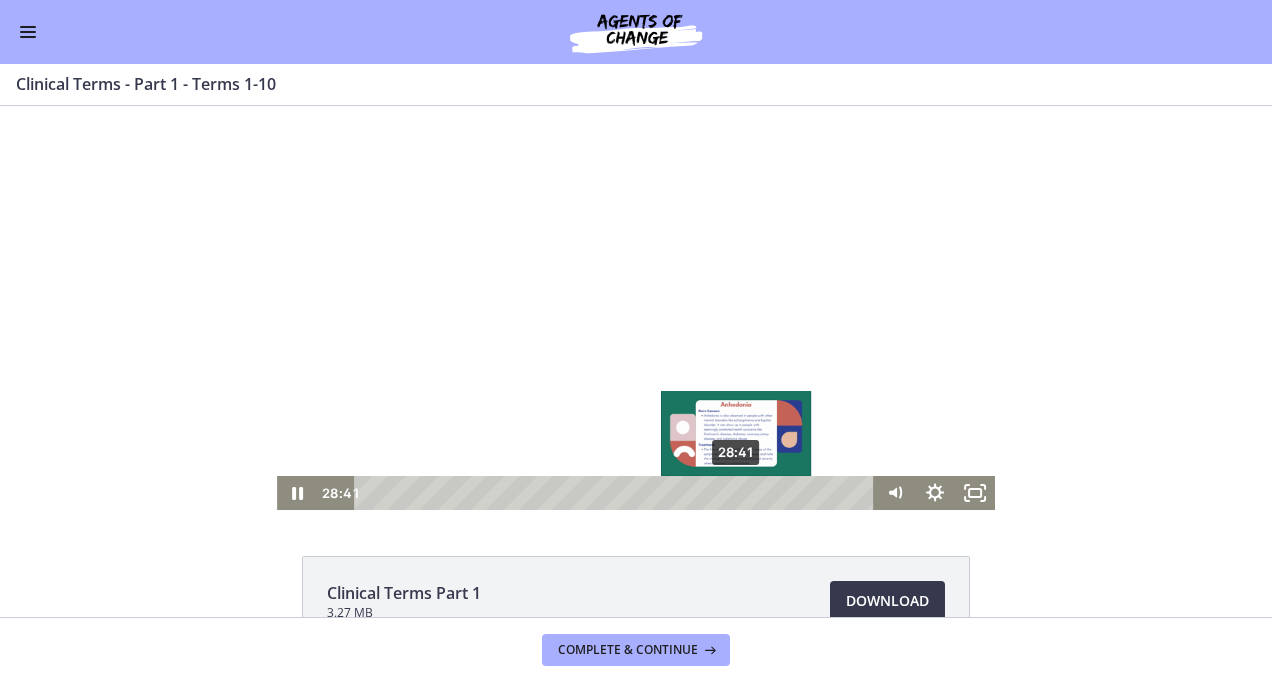 click at bounding box center [735, 492] 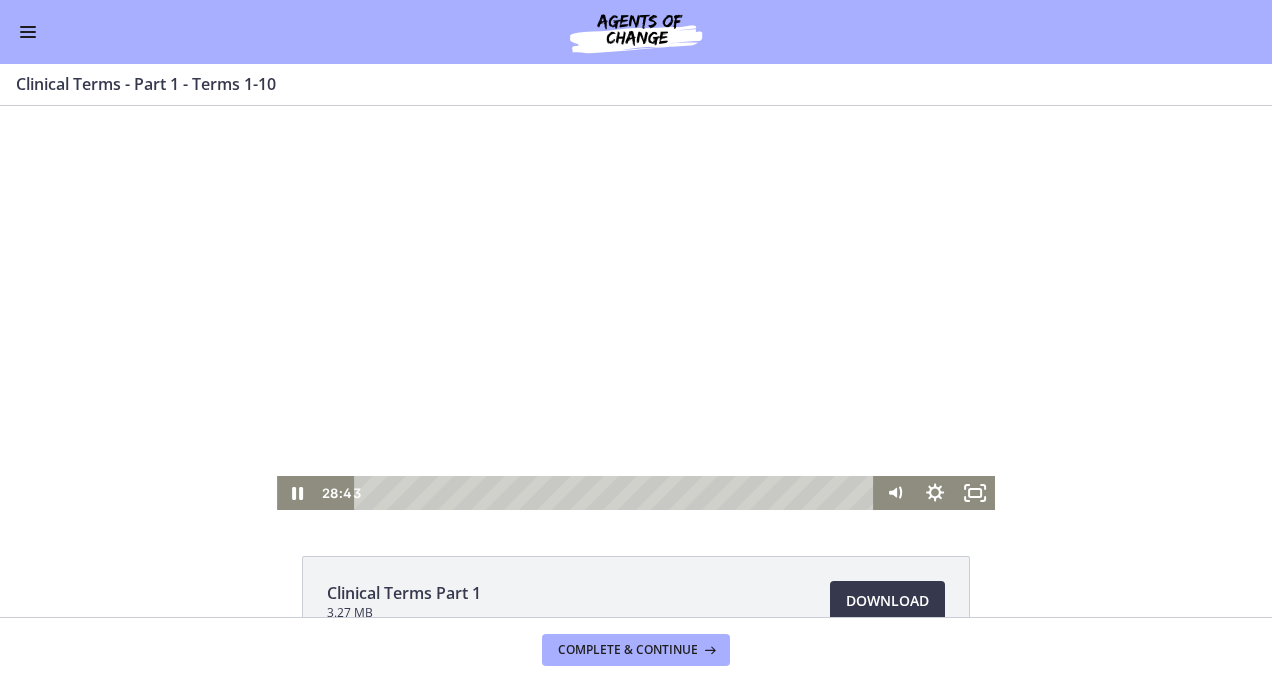 click at bounding box center [636, 308] 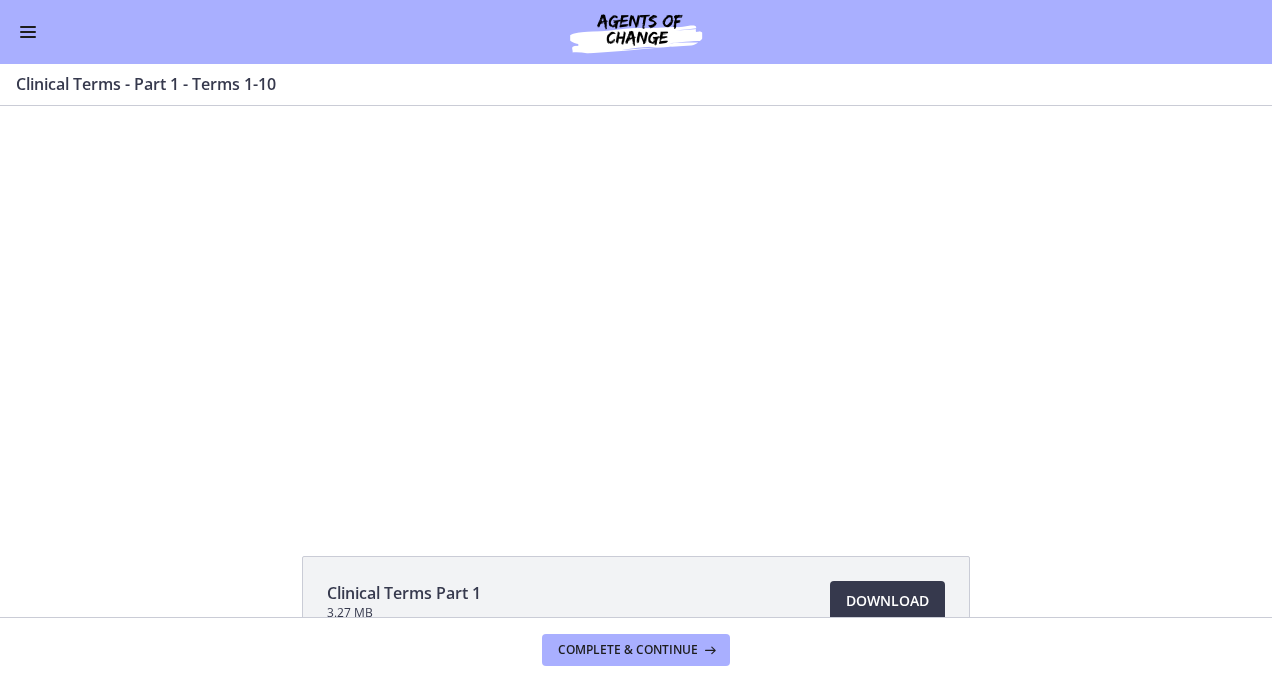 click on "Click for sound
@keyframes VOLUME_SMALL_WAVE_FLASH {
0% { opacity: 0; }
33% { opacity: 1; }
66% { opacity: 1; }
100% { opacity: 0; }
}
@keyframes VOLUME_LARGE_WAVE_FLASH {
0% { opacity: 0; }
33% { opacity: 1; }
66% { opacity: 1; }
100% { opacity: 0; }
}
.volume__small-wave {
animation: VOLUME_SMALL_WAVE_FLASH 2s infinite;
opacity: 0;
}
.volume__large-wave {
animation: VOLUME_LARGE_WAVE_FLASH 2s infinite .3s;
opacity: 0;
}
28:43 28:17" at bounding box center [636, 308] 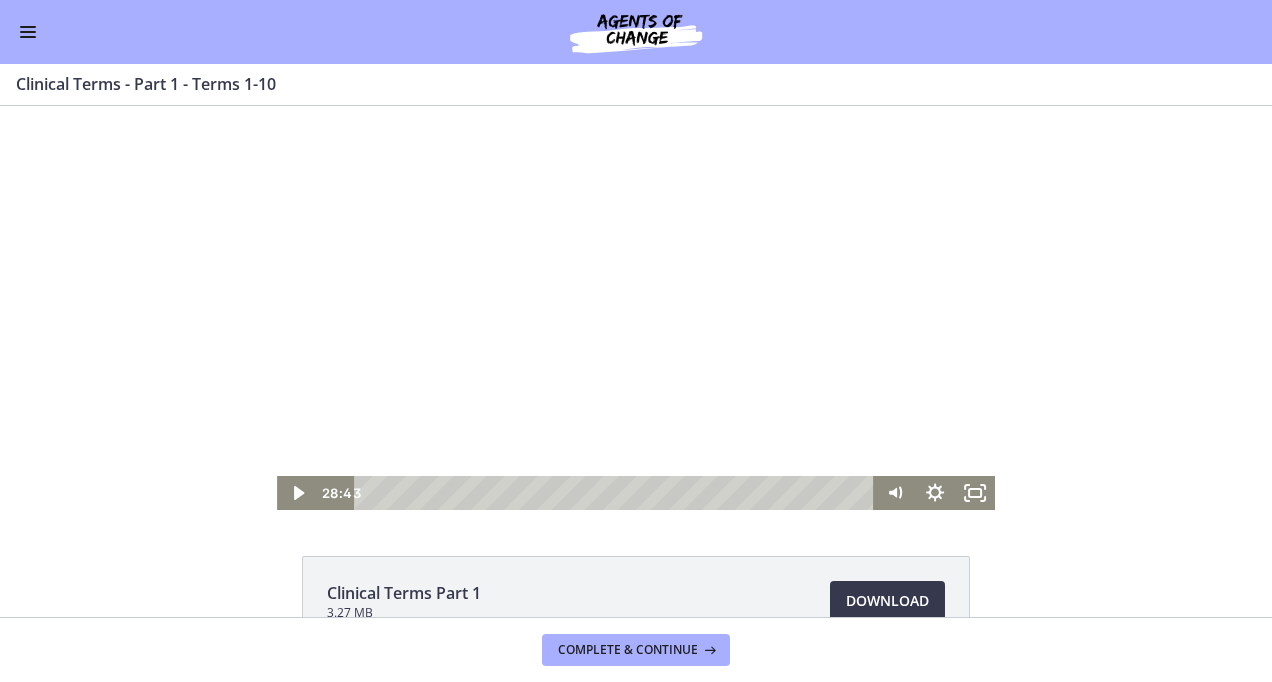 click at bounding box center [636, 308] 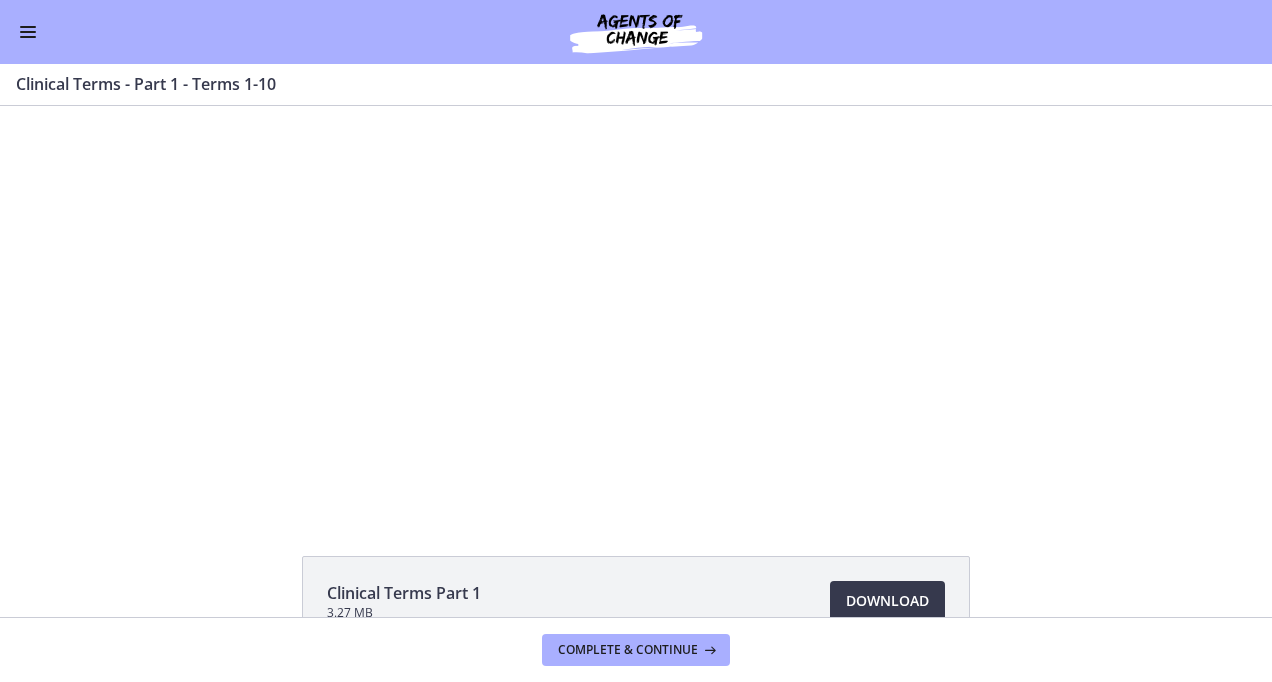 click at bounding box center [636, 308] 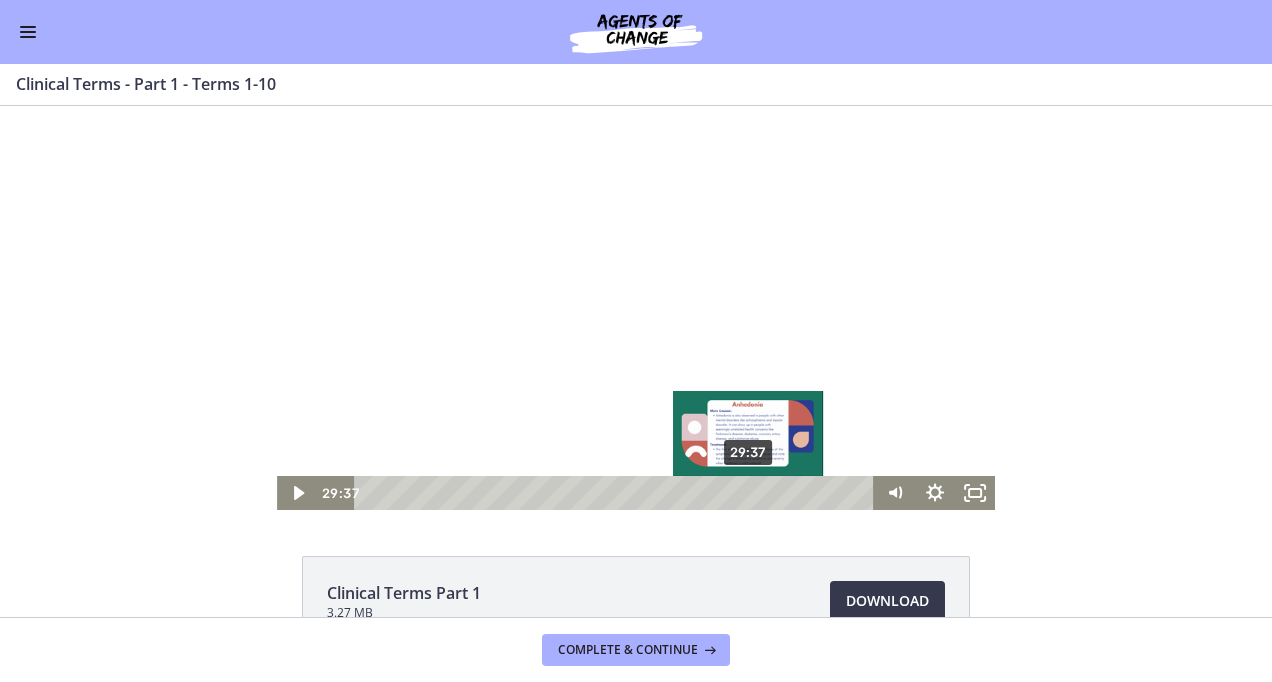 drag, startPoint x: 752, startPoint y: 492, endPoint x: 742, endPoint y: 491, distance: 10.049875 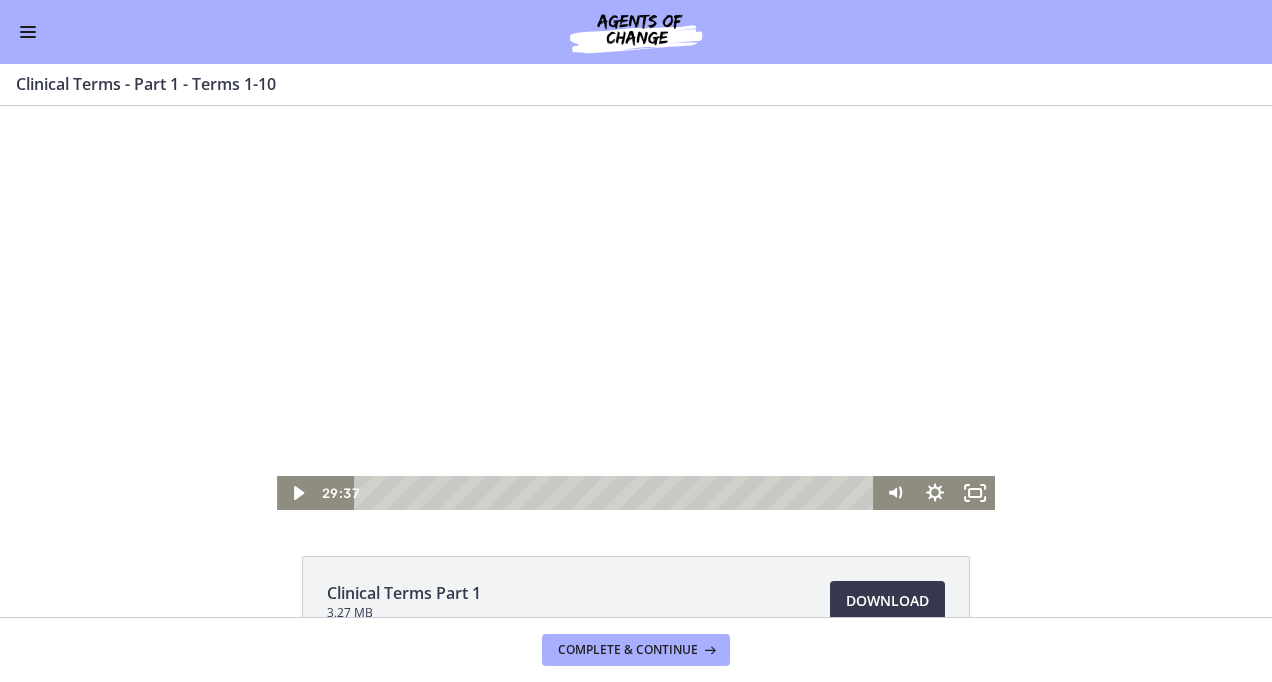 click at bounding box center [636, 308] 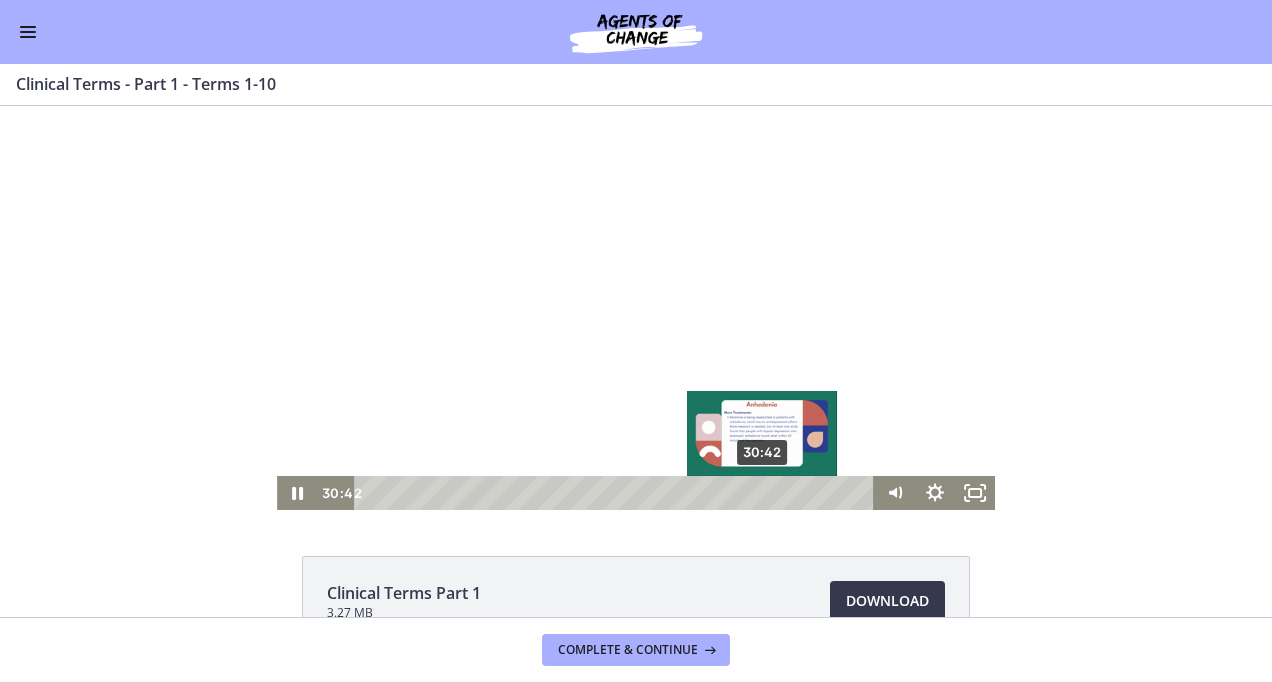 drag, startPoint x: 742, startPoint y: 490, endPoint x: 756, endPoint y: 488, distance: 14.142136 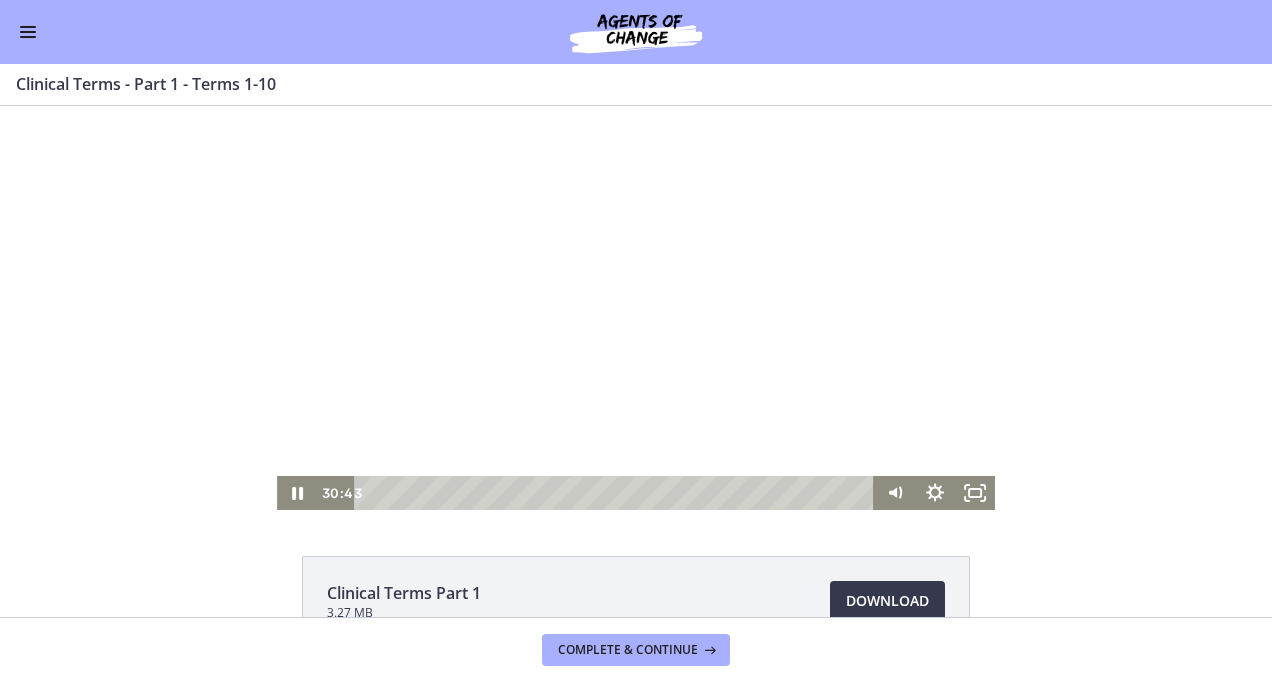 click at bounding box center (636, 308) 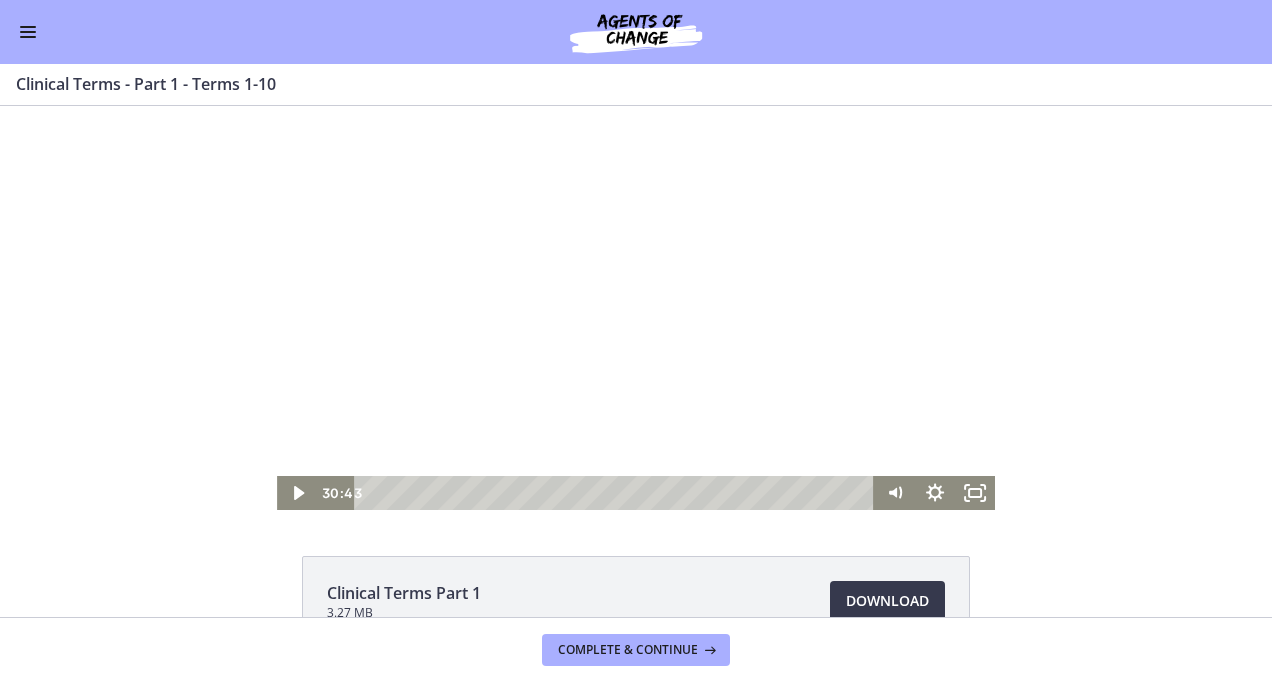 click at bounding box center (636, 308) 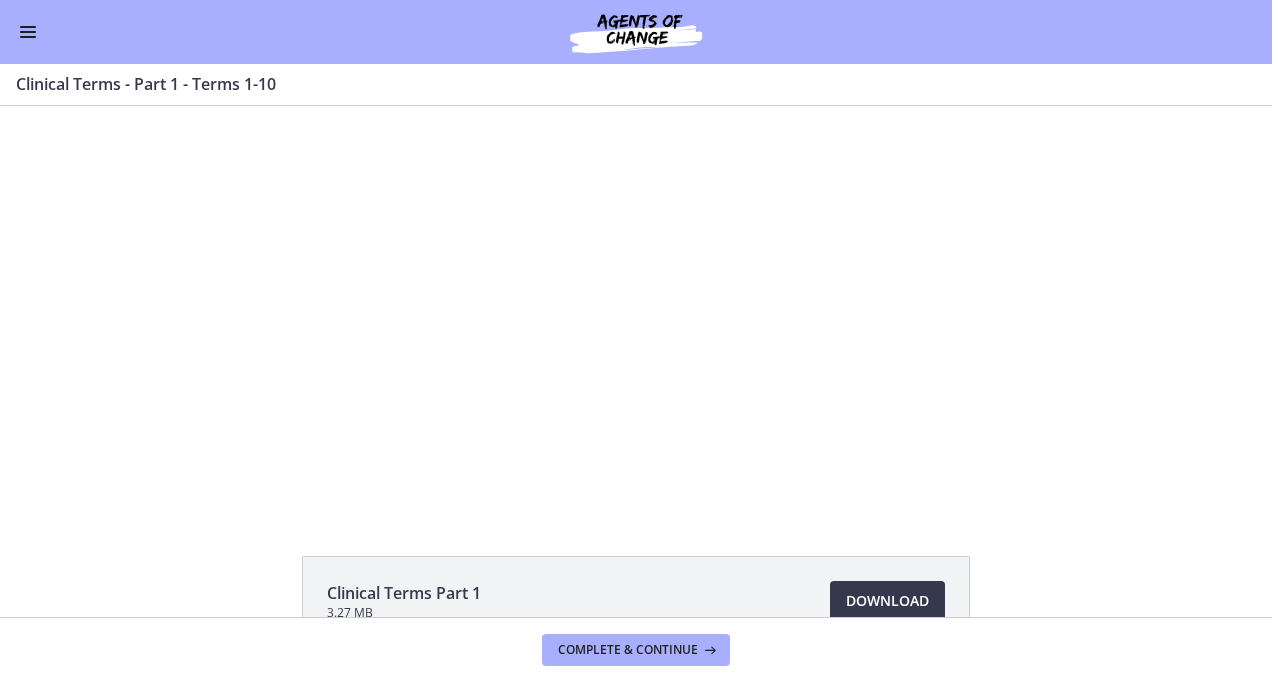 click at bounding box center [636, 308] 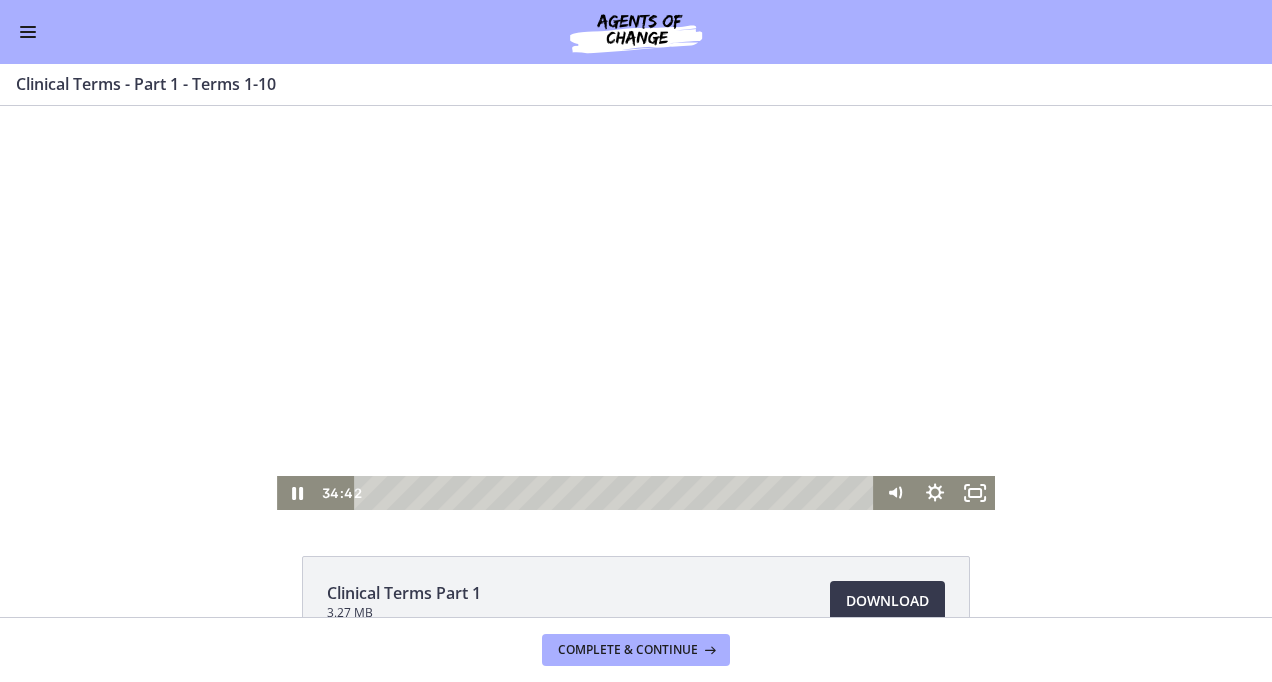click at bounding box center (636, 308) 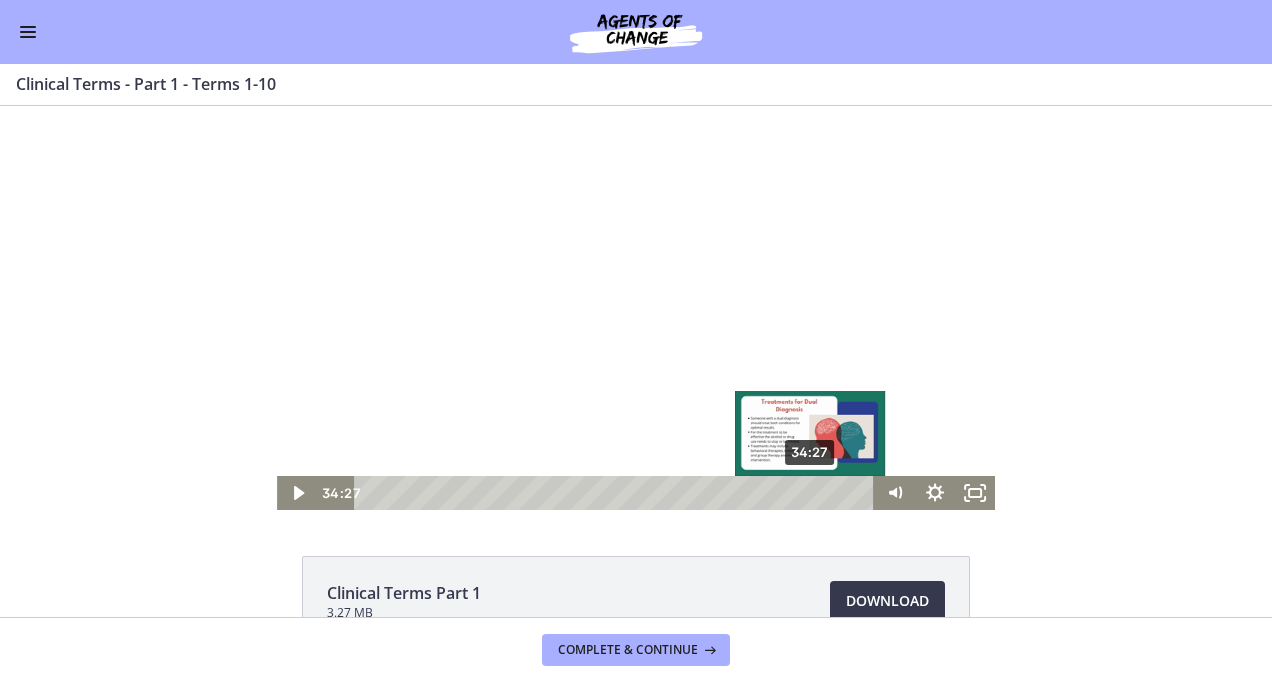 click at bounding box center (809, 492) 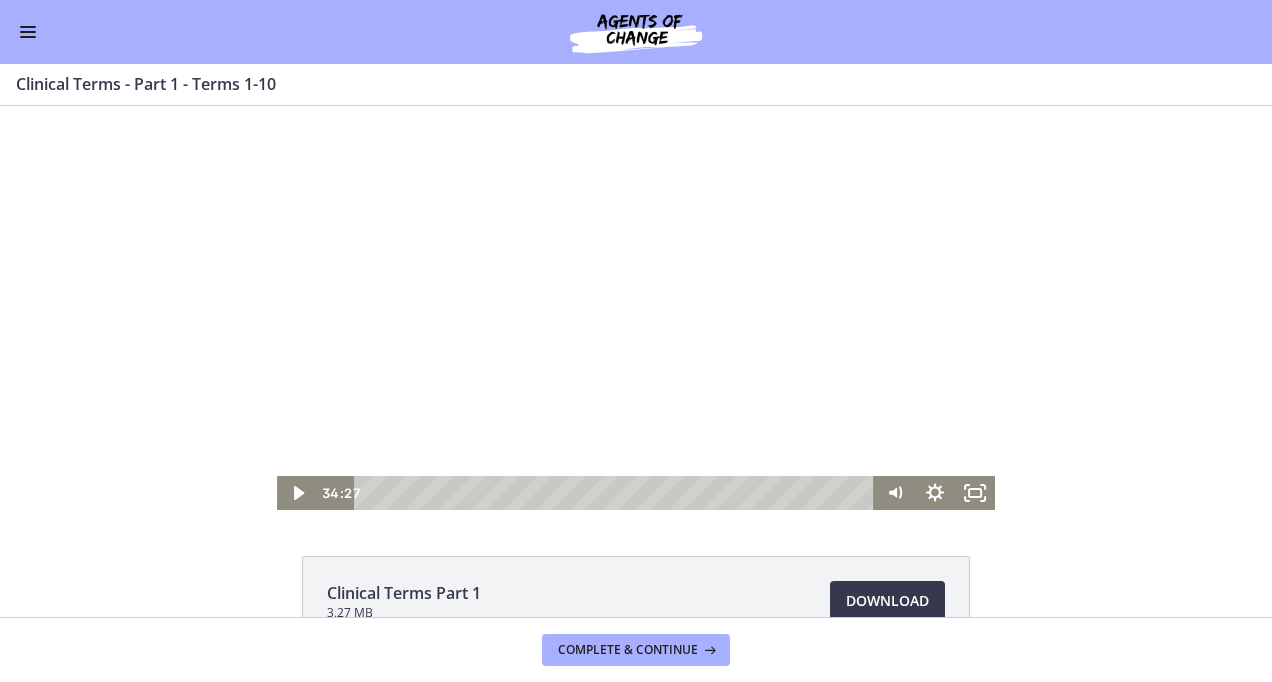 click at bounding box center [636, 308] 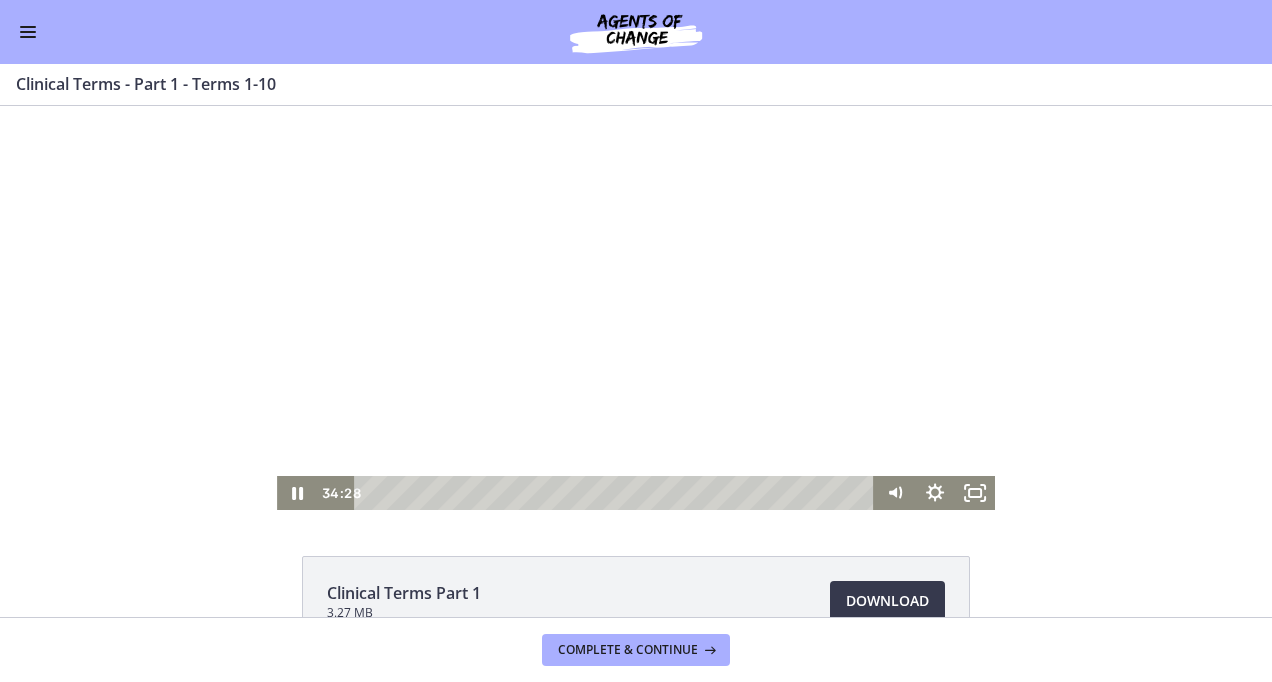 click at bounding box center [636, 308] 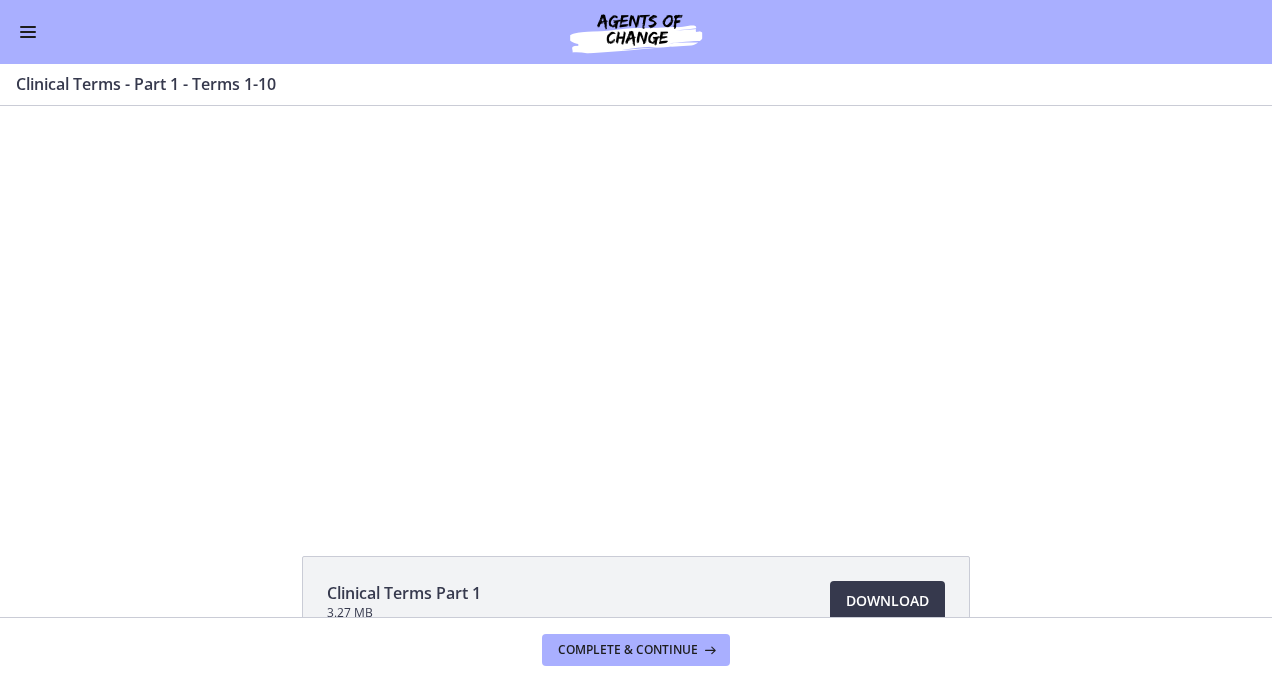 click at bounding box center [636, 308] 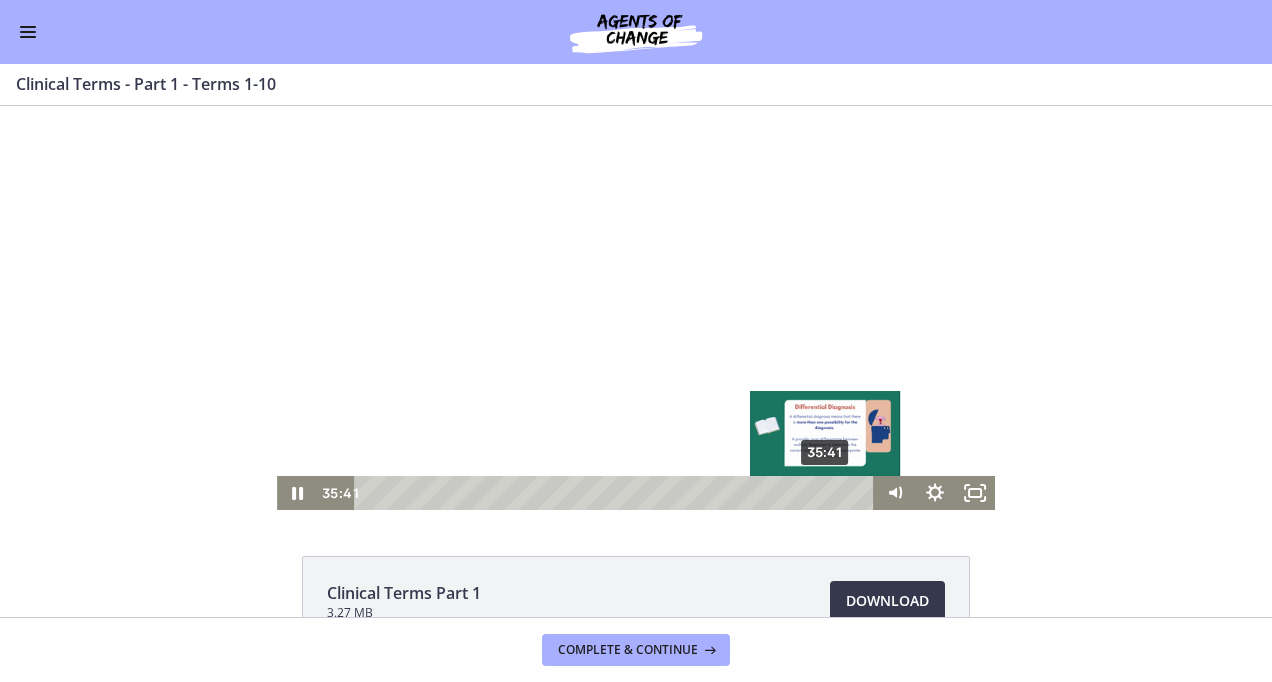 click on "35:41" at bounding box center [618, 493] 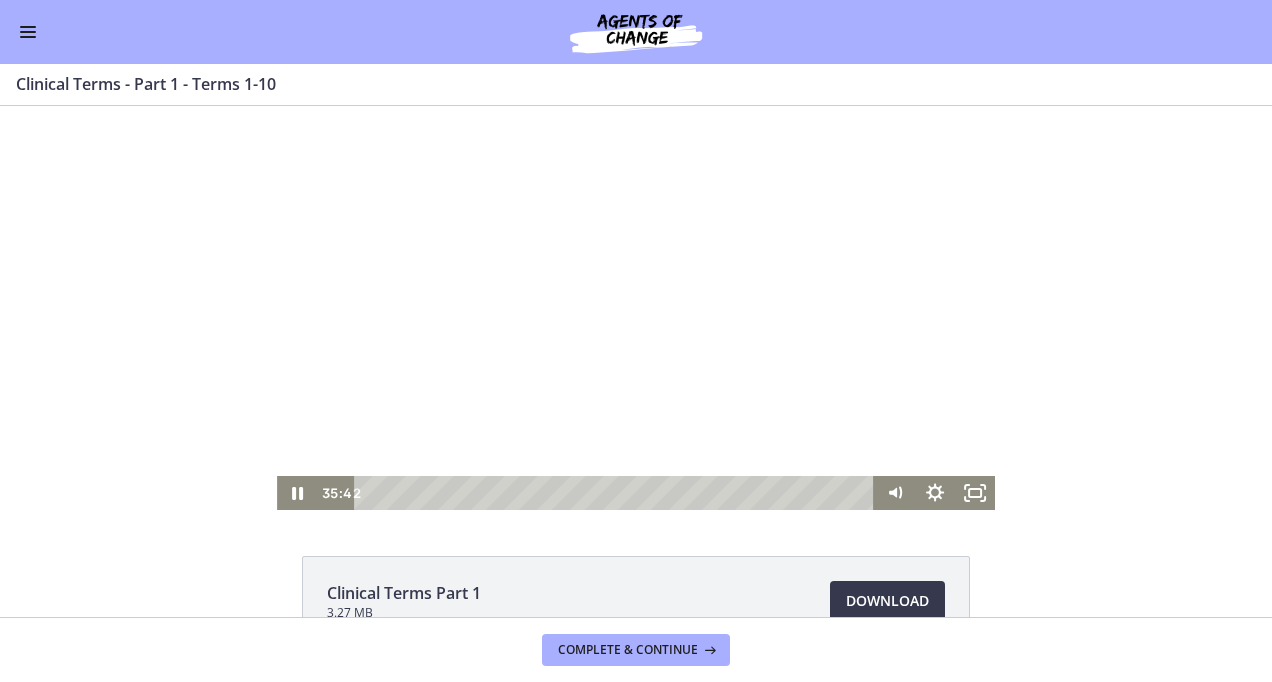click at bounding box center [636, 308] 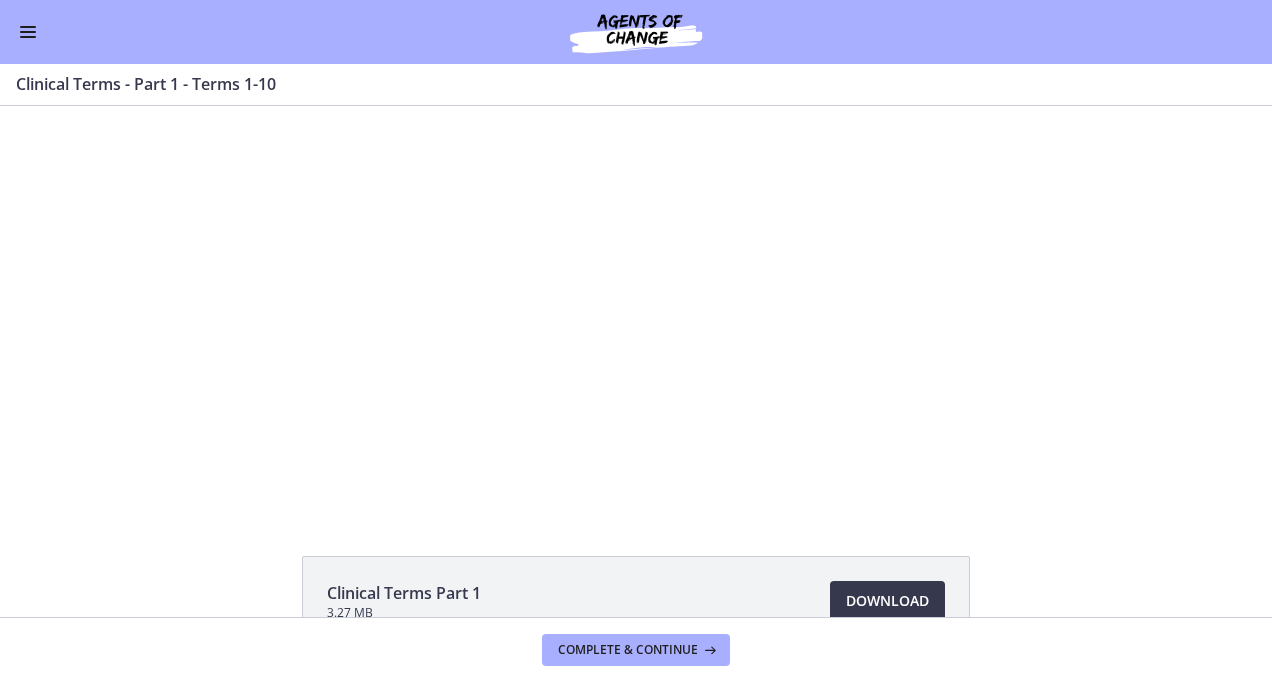 click at bounding box center (636, 308) 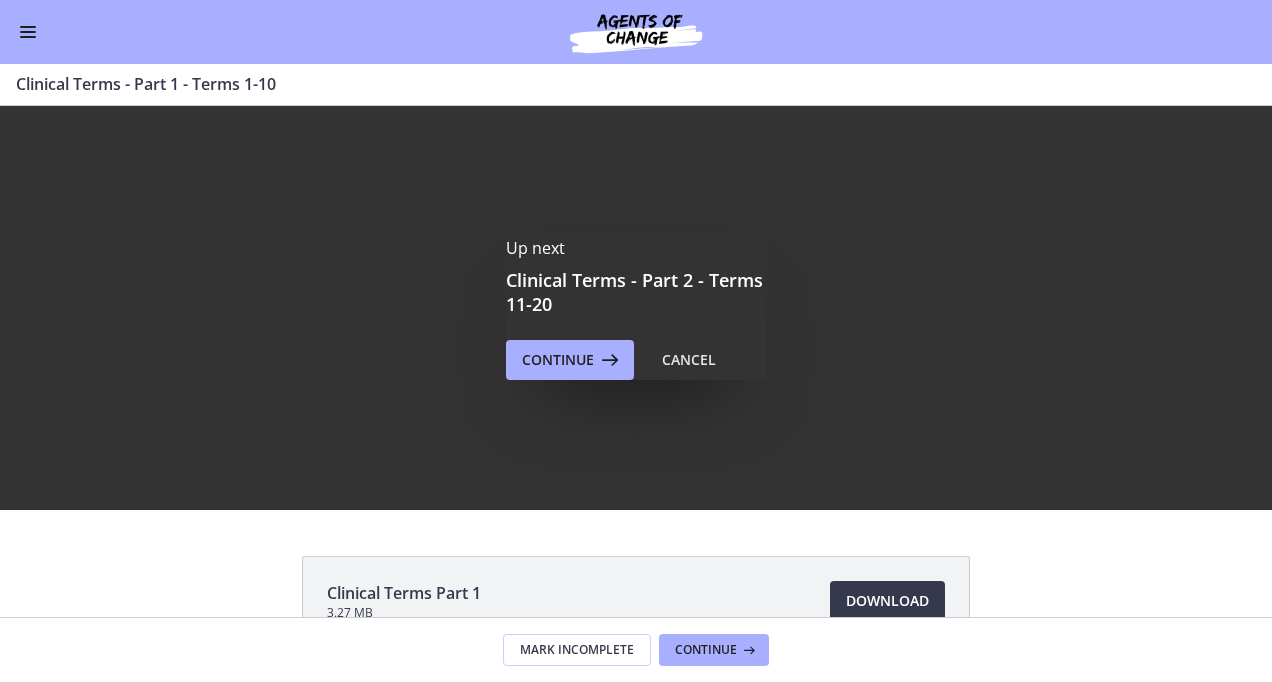 scroll, scrollTop: 0, scrollLeft: 0, axis: both 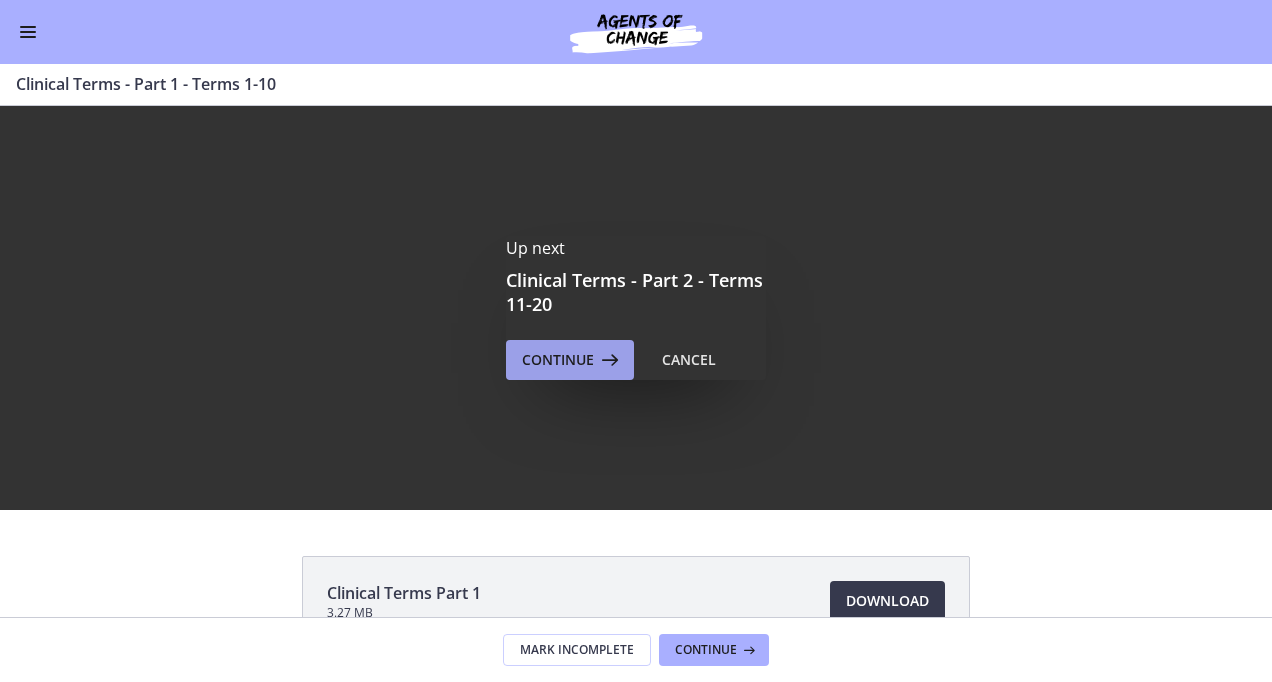 click on "Continue" at bounding box center (558, 360) 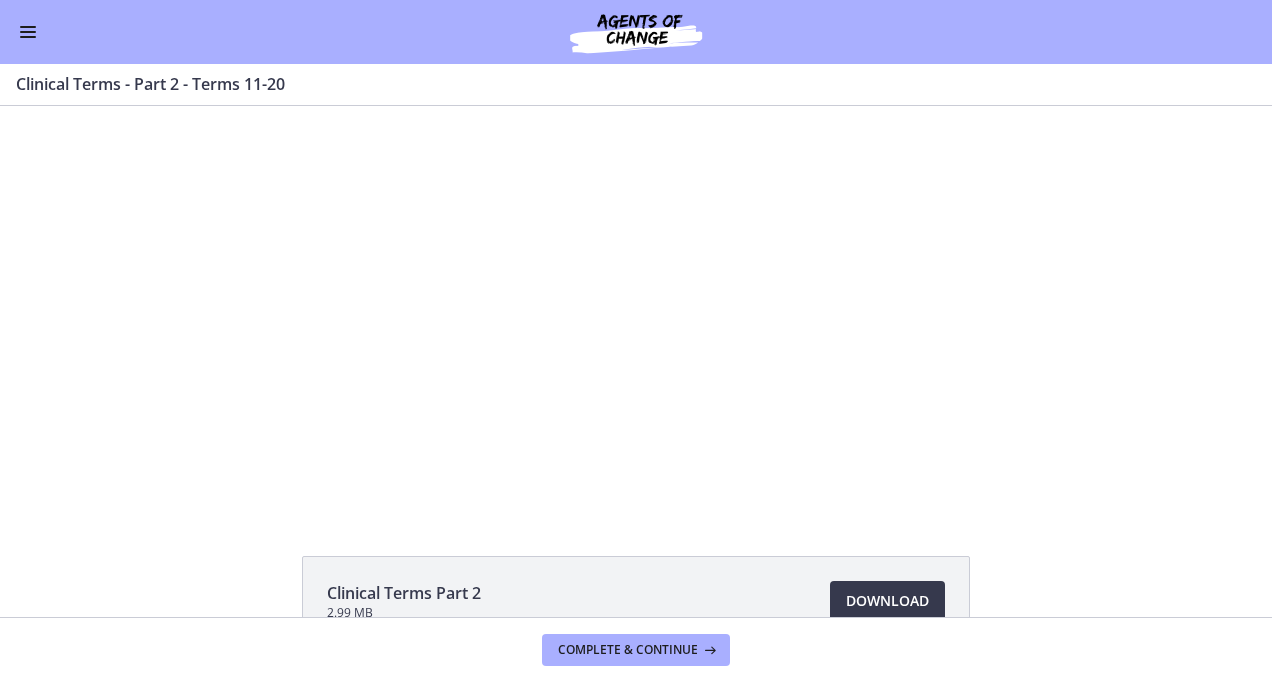 scroll, scrollTop: 0, scrollLeft: 0, axis: both 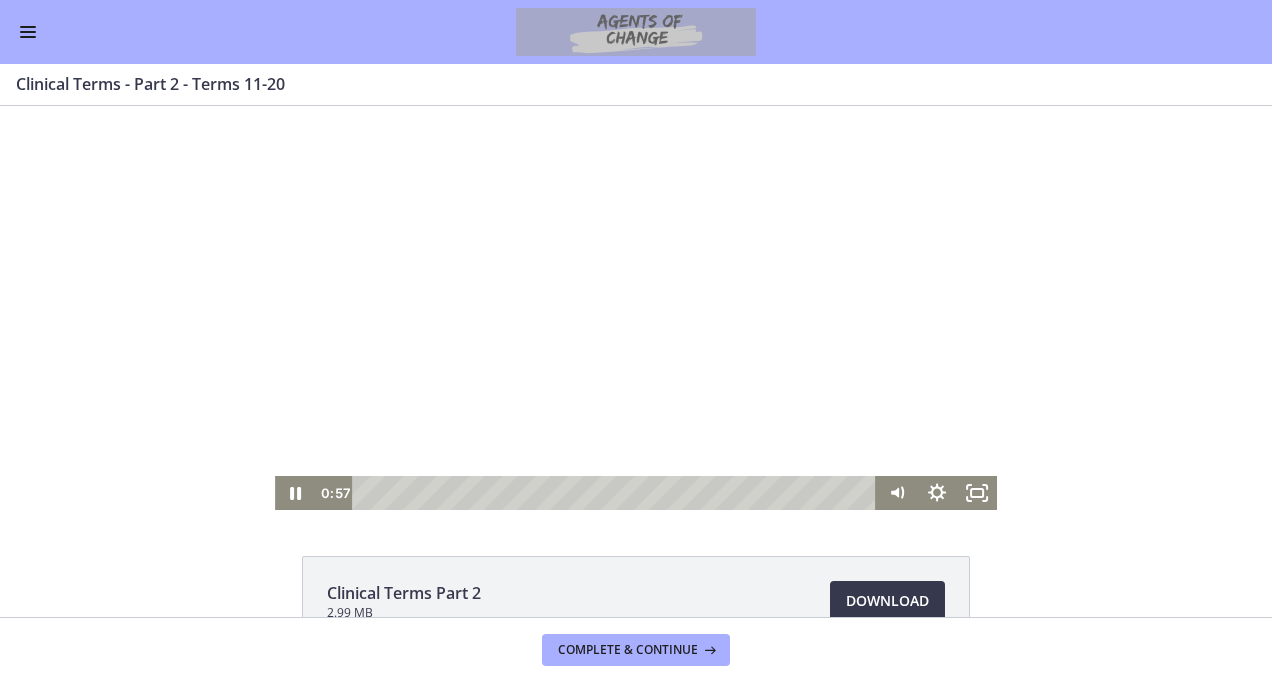 click at bounding box center [636, 308] 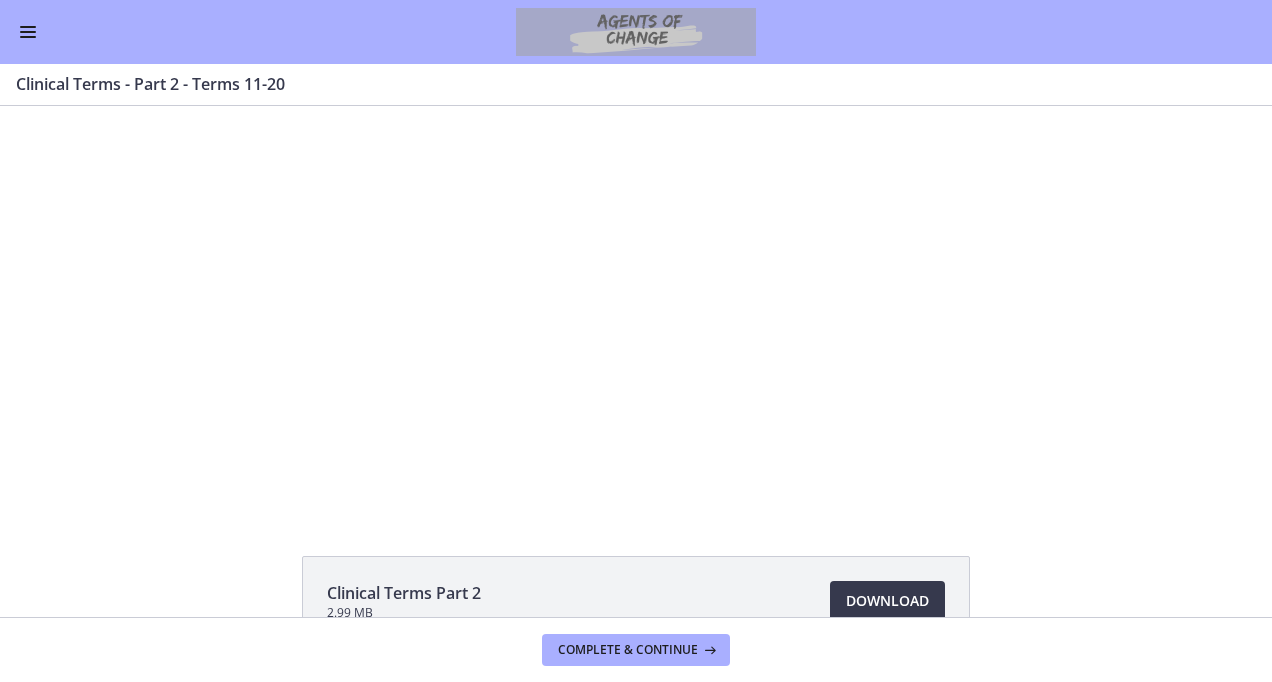 click at bounding box center (636, 308) 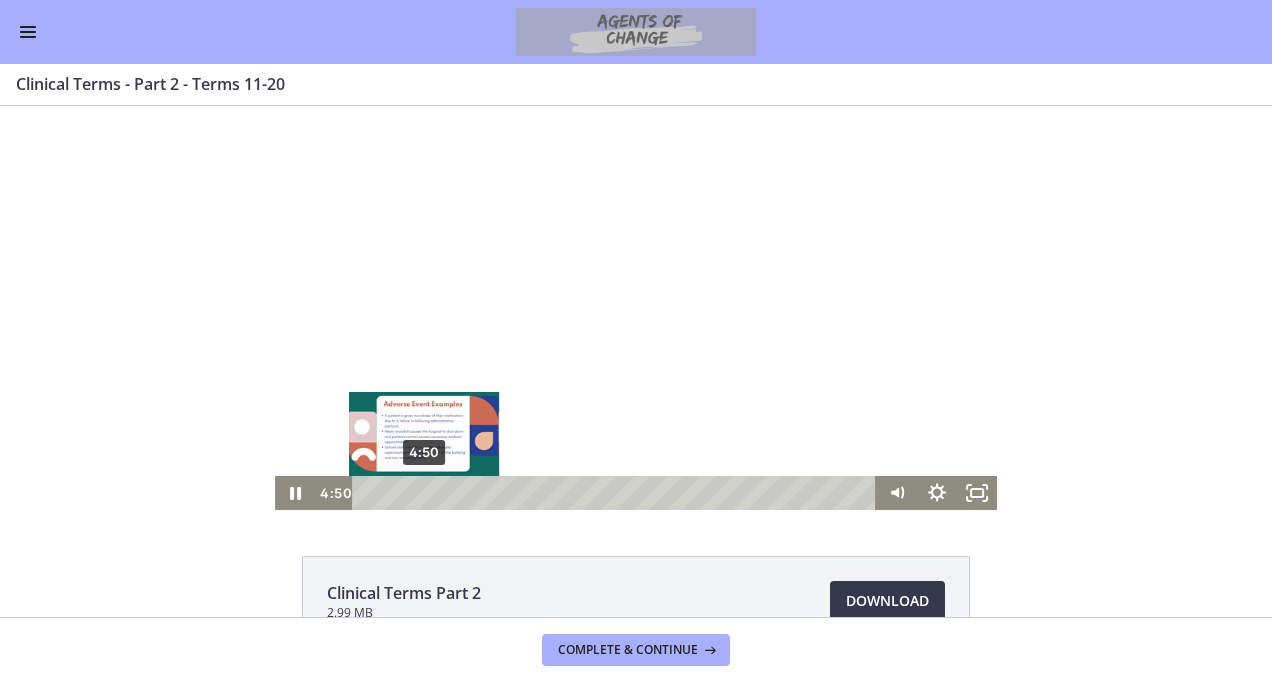 click at bounding box center [424, 492] 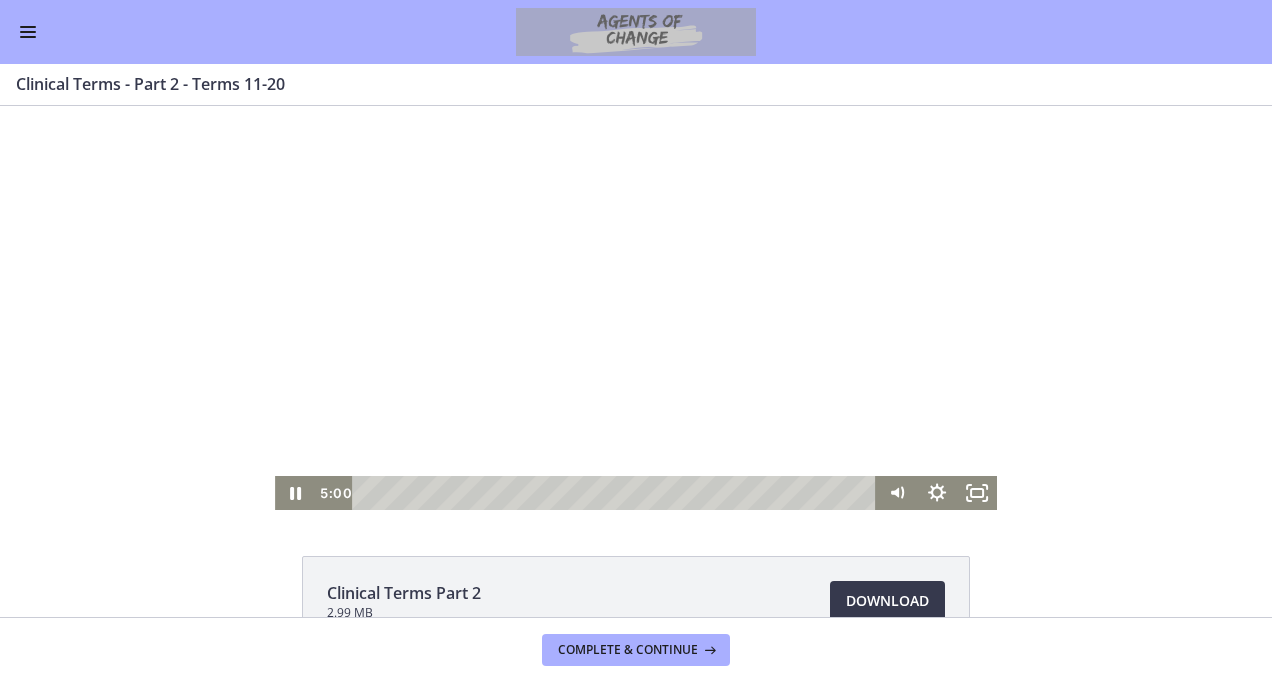 click at bounding box center (636, 308) 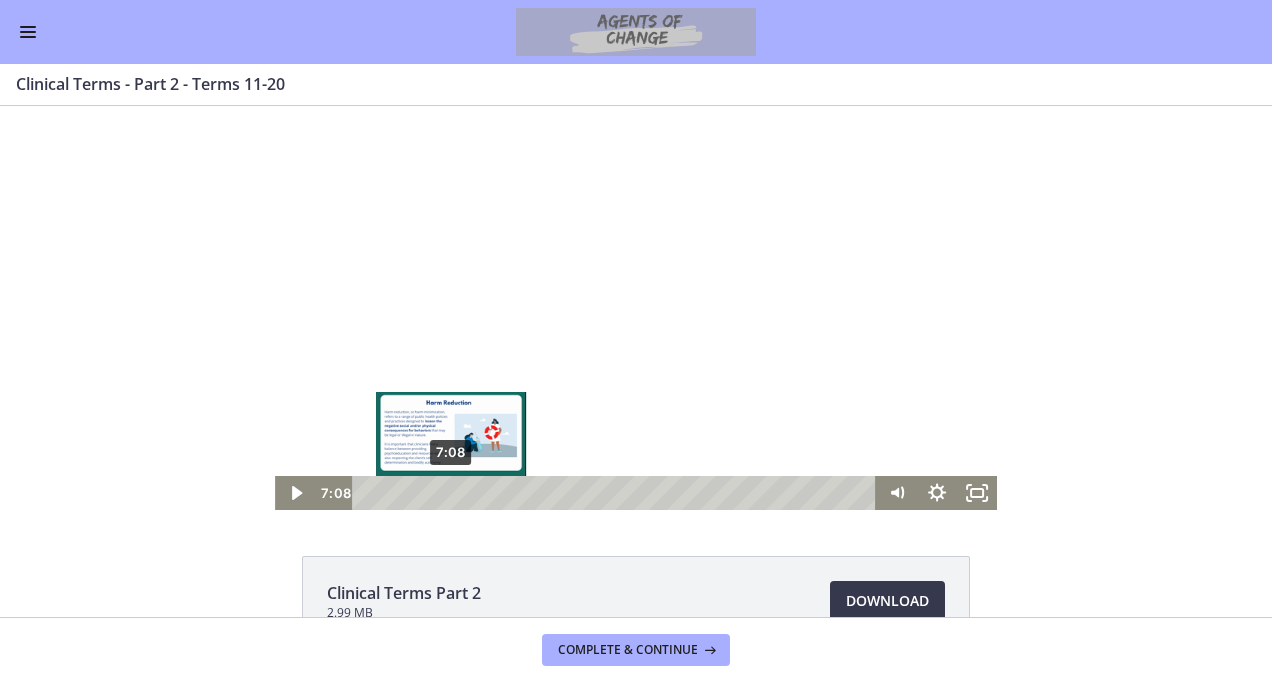 click on "7:08" at bounding box center (618, 493) 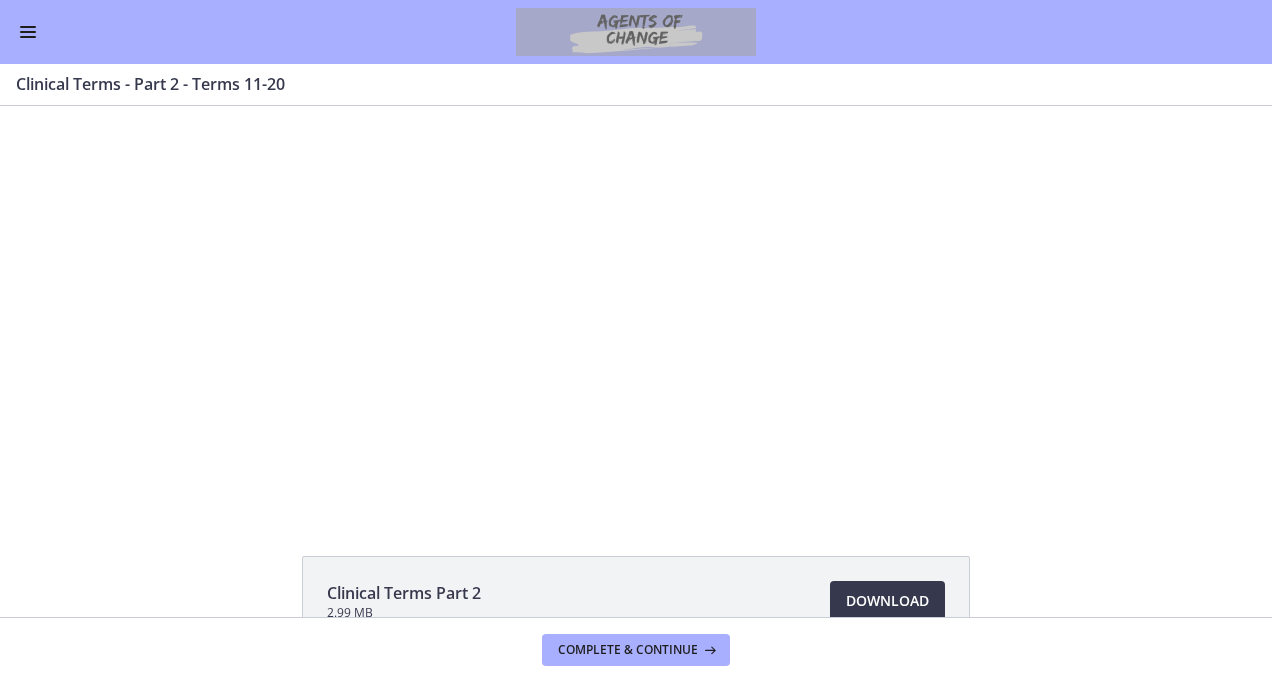 click at bounding box center [636, 308] 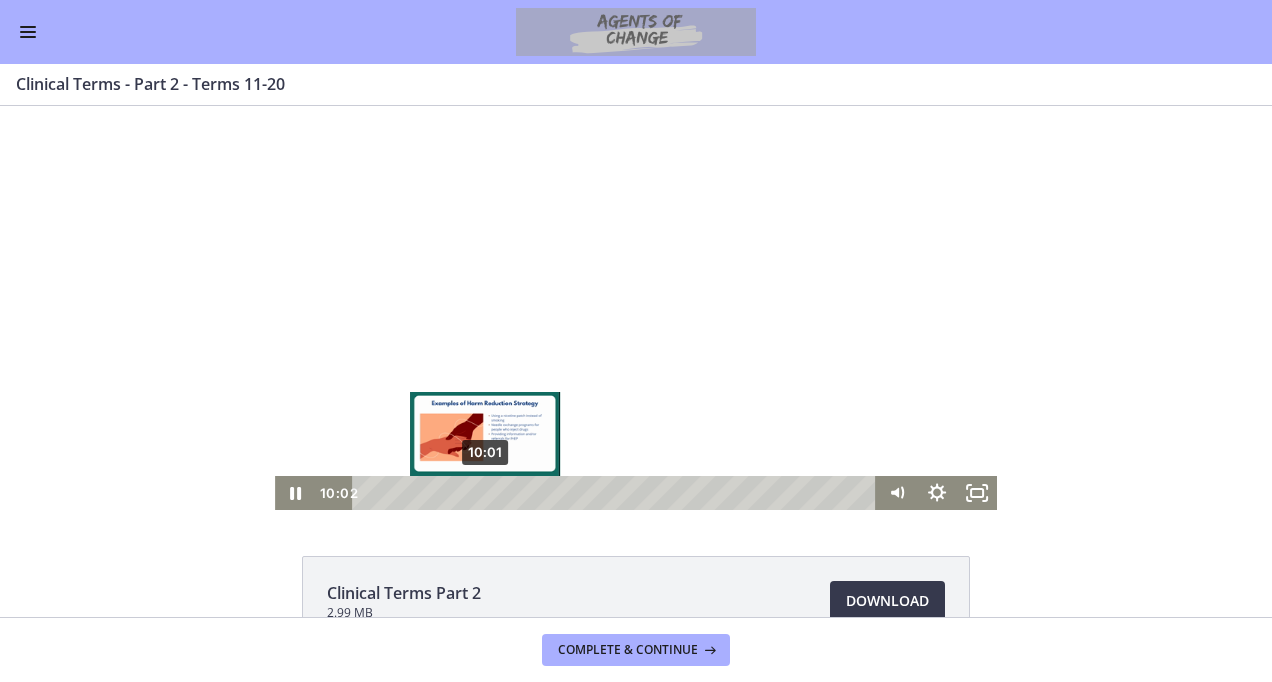 click on "10:01" at bounding box center [618, 493] 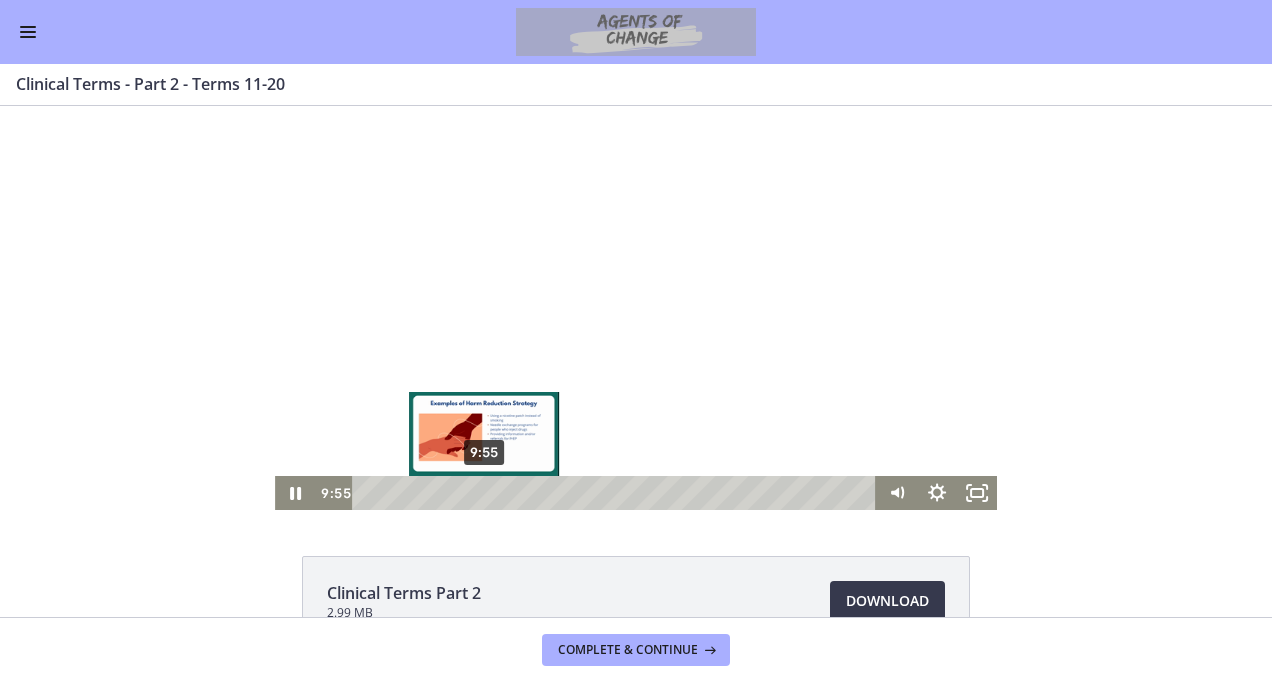 click at bounding box center [484, 492] 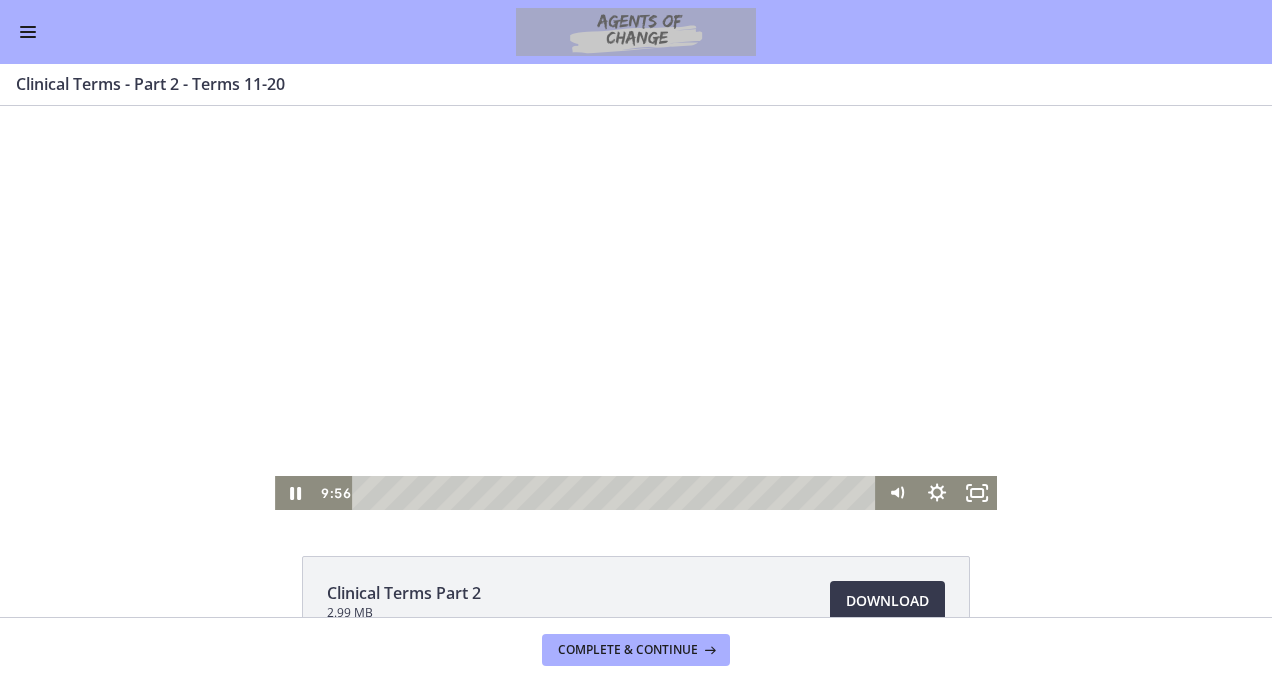 click at bounding box center [636, 308] 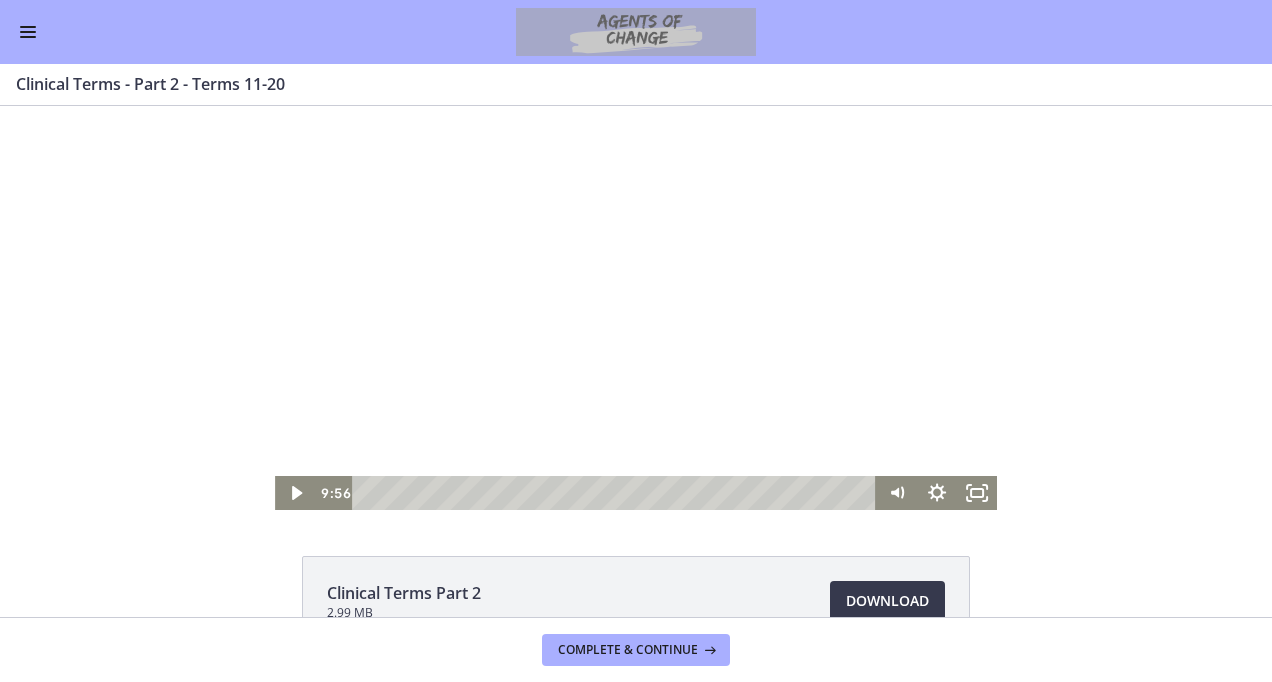click at bounding box center (636, 308) 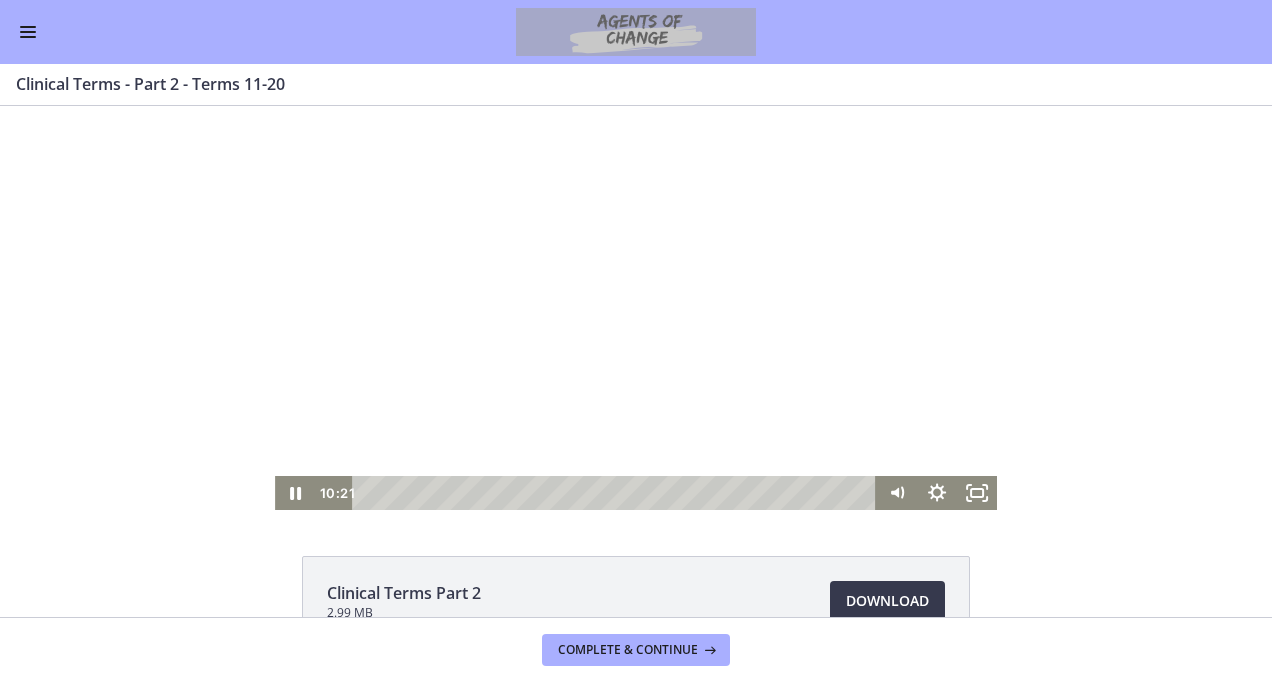 drag, startPoint x: 592, startPoint y: 271, endPoint x: 733, endPoint y: 262, distance: 141.28694 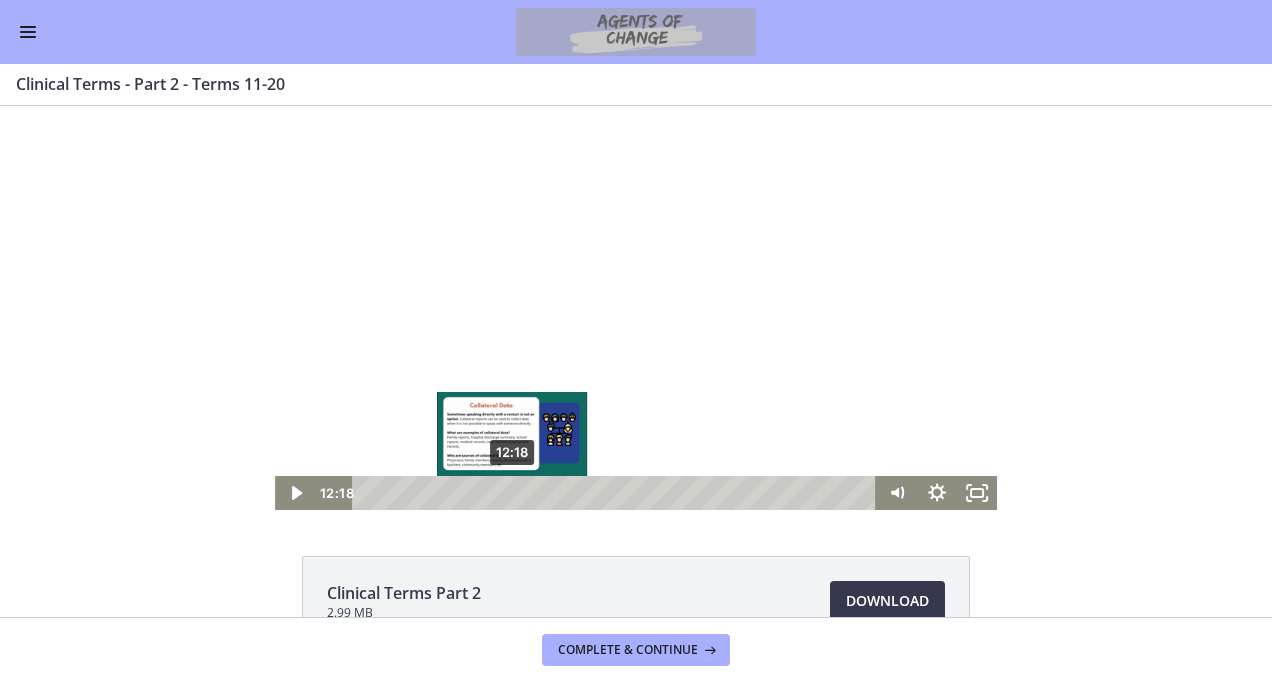 drag, startPoint x: 482, startPoint y: 490, endPoint x: 505, endPoint y: 493, distance: 23.194826 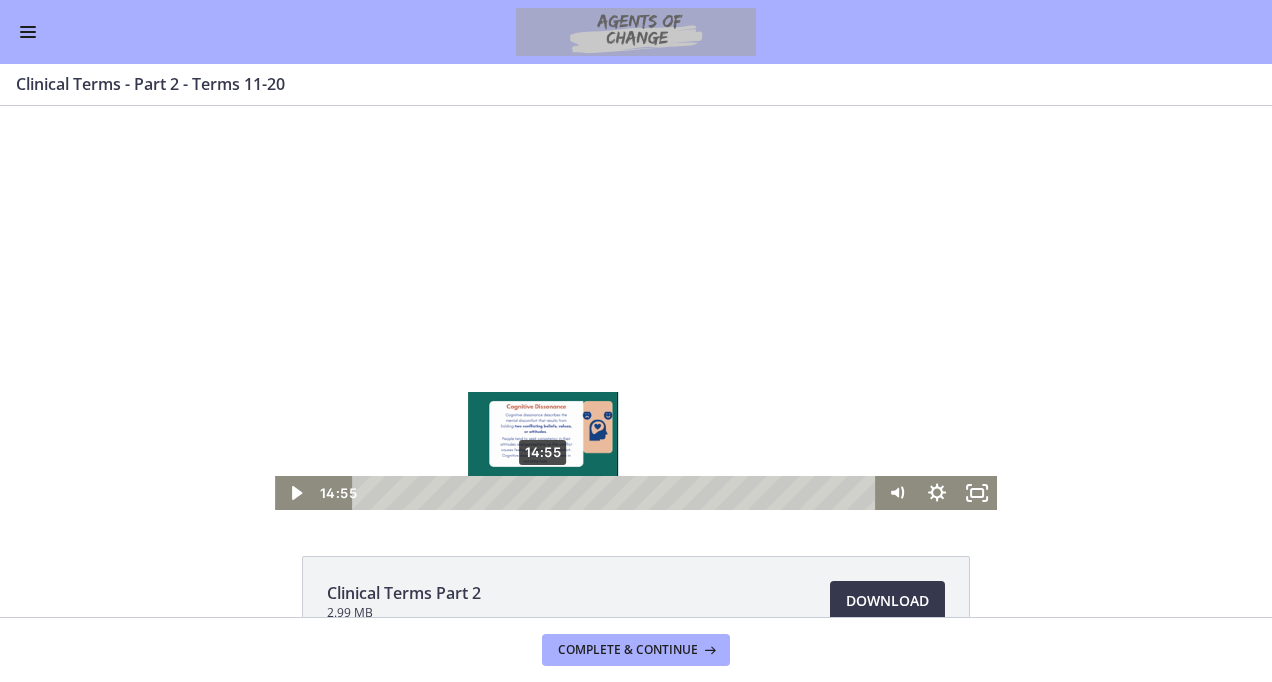 click on "14:55" at bounding box center [618, 493] 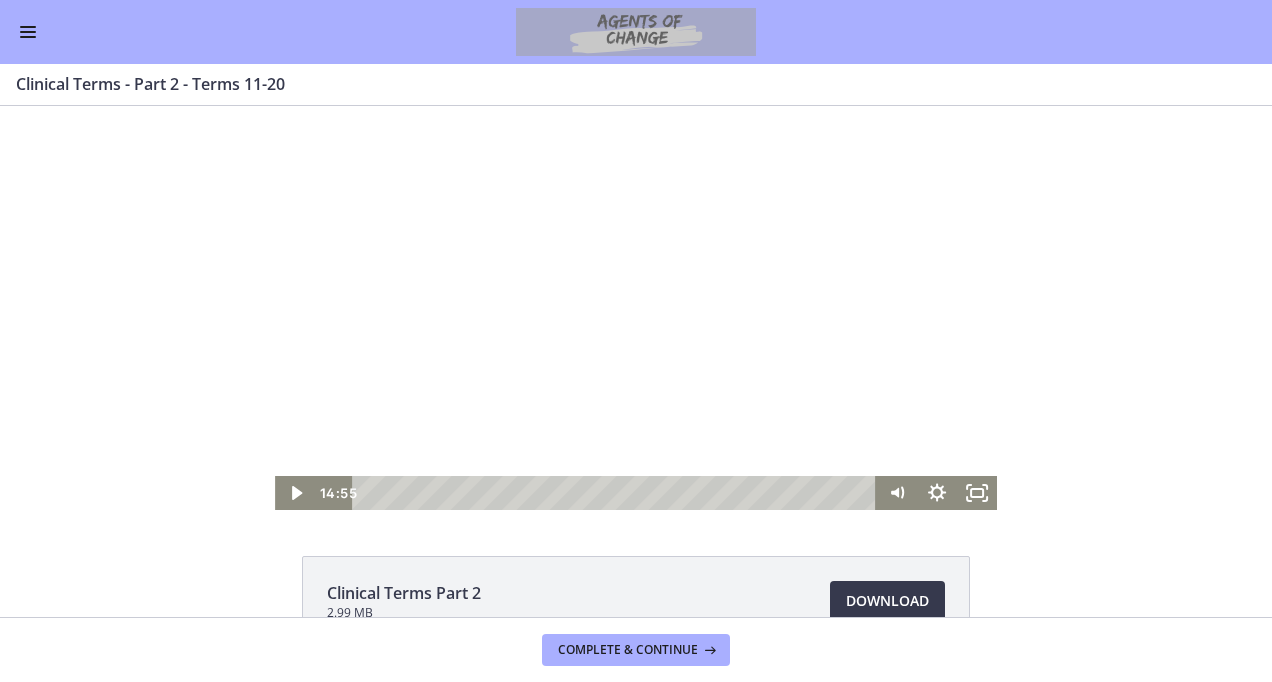 click at bounding box center [636, 308] 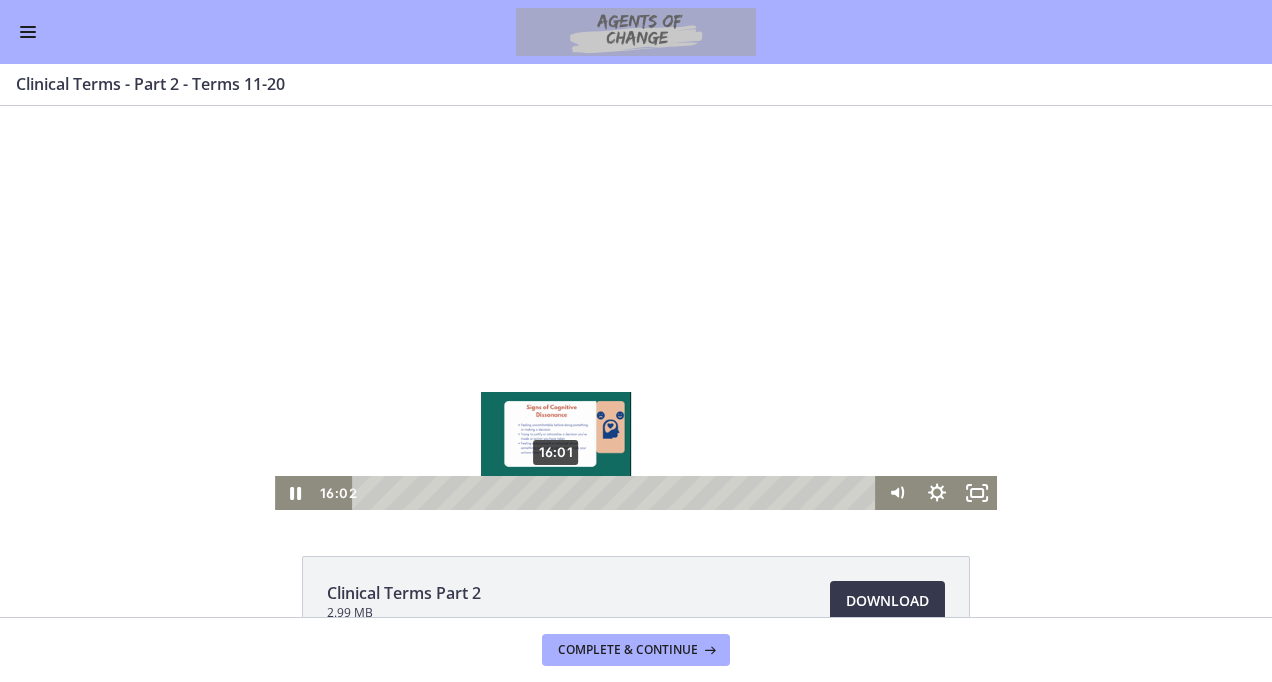 click on "16:01" at bounding box center (618, 493) 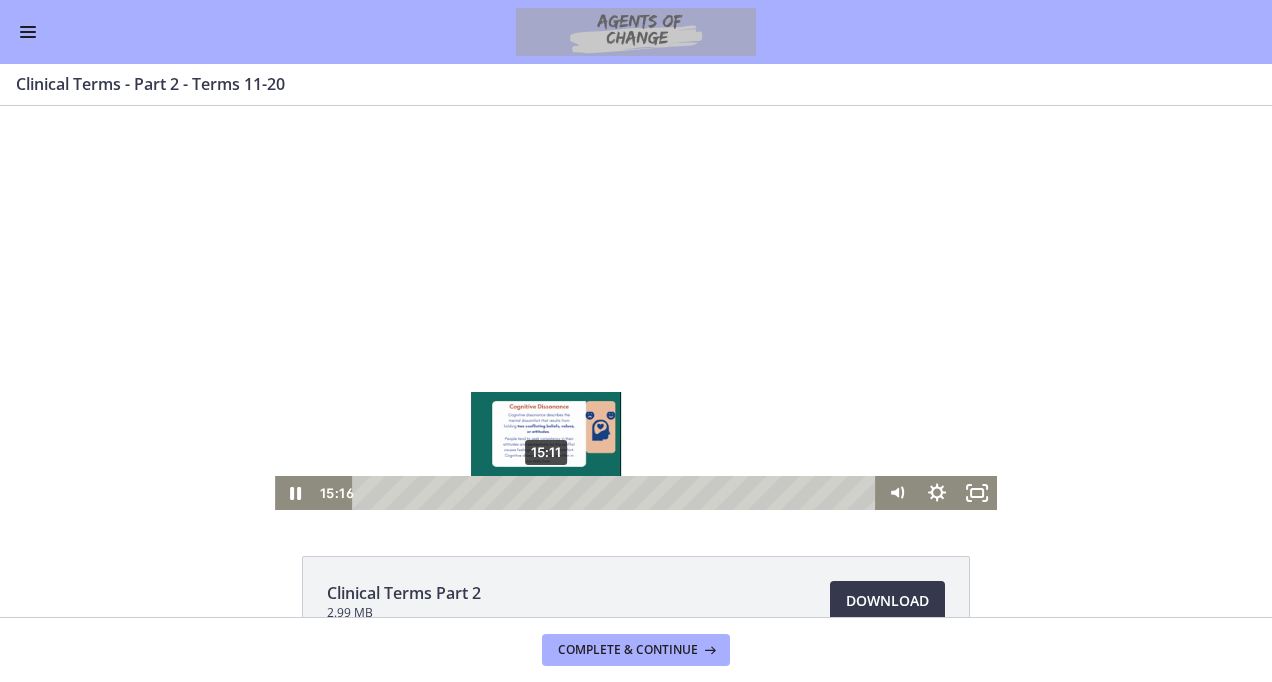 drag, startPoint x: 552, startPoint y: 490, endPoint x: 539, endPoint y: 487, distance: 13.341664 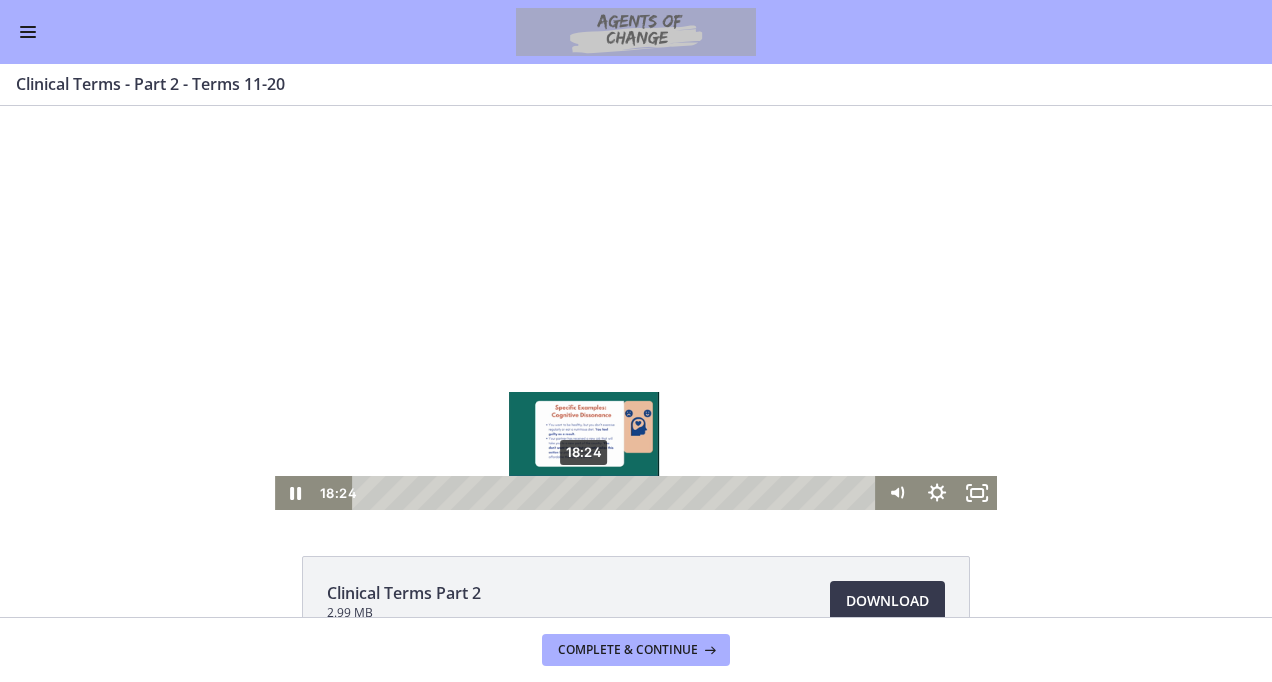 drag, startPoint x: 570, startPoint y: 492, endPoint x: 580, endPoint y: 491, distance: 10.049875 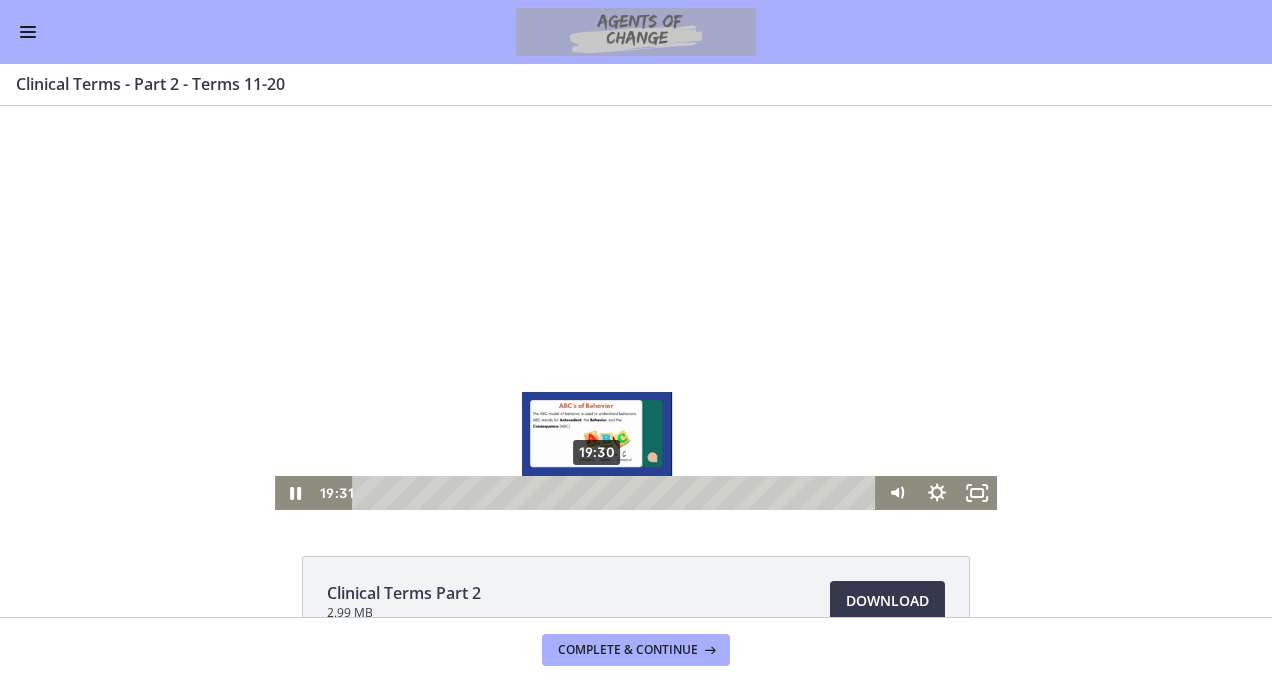 click at bounding box center (596, 492) 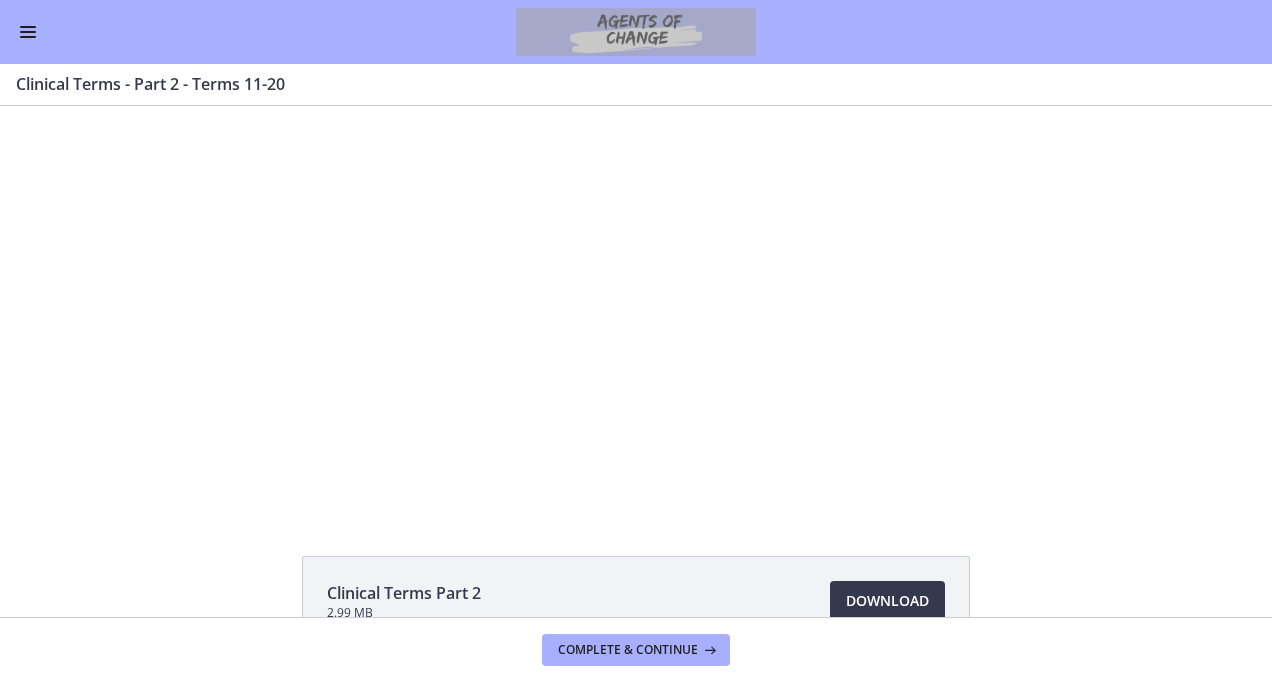 click at bounding box center [636, 308] 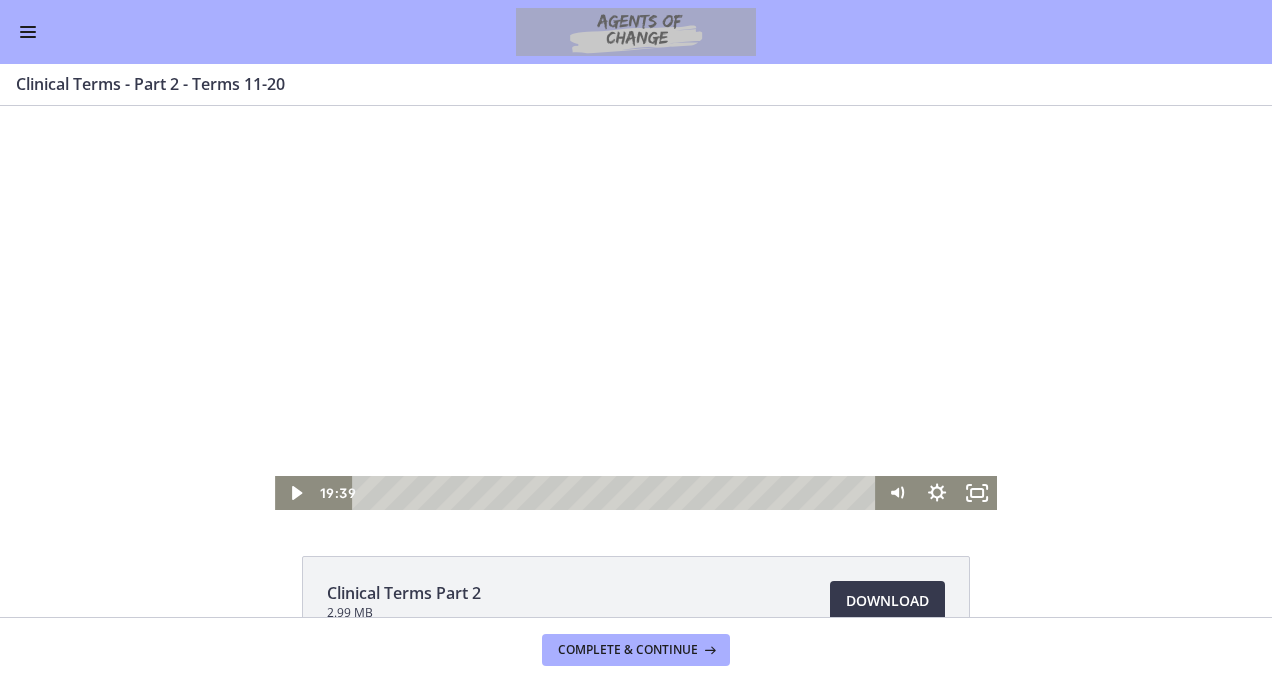 click at bounding box center [636, 308] 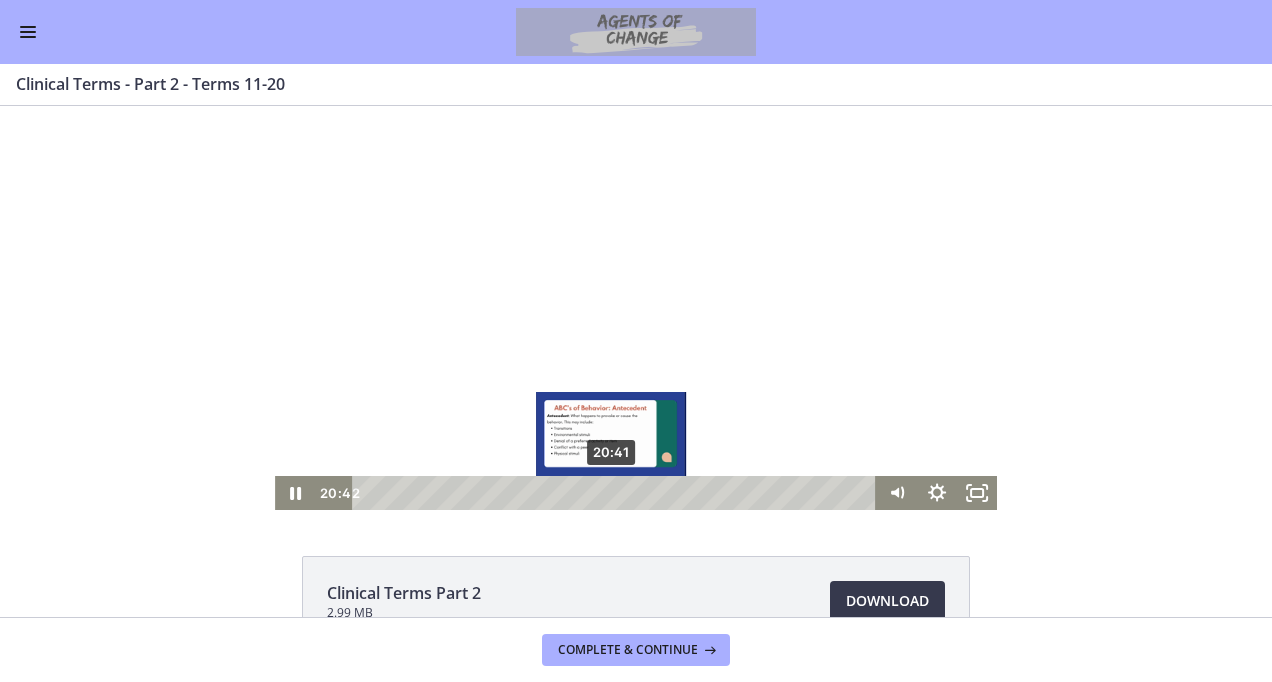 drag, startPoint x: 591, startPoint y: 490, endPoint x: 604, endPoint y: 492, distance: 13.152946 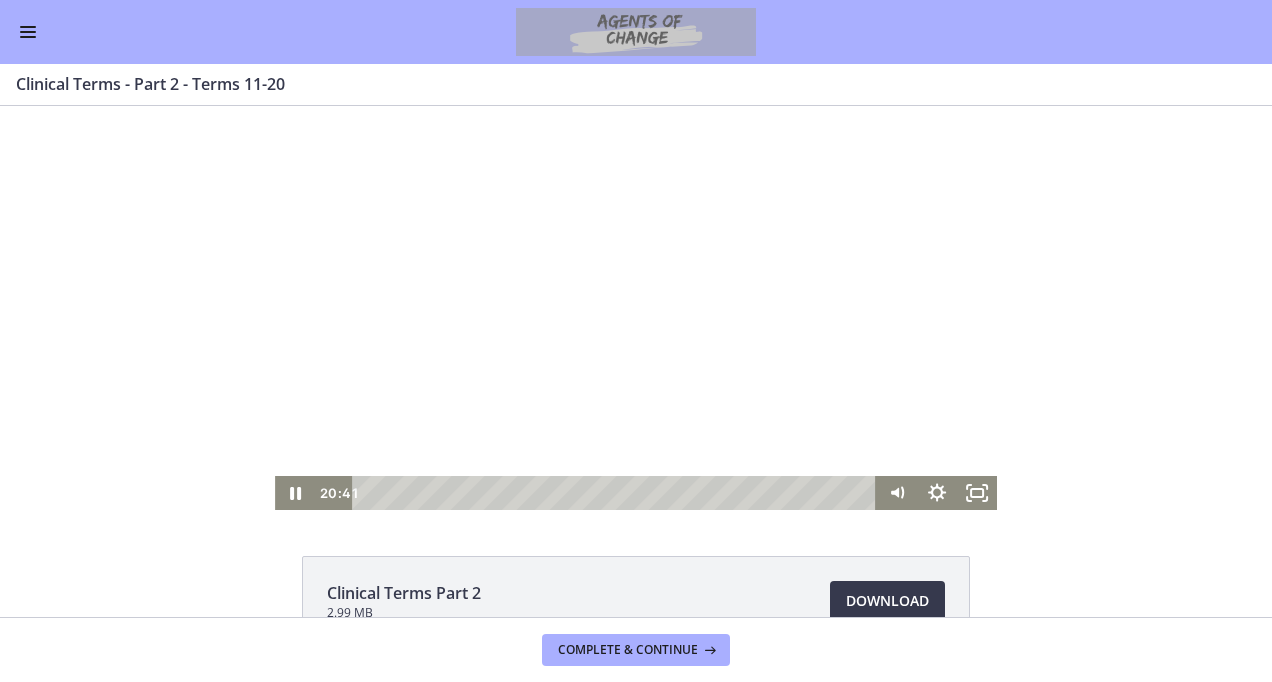 click at bounding box center (636, 308) 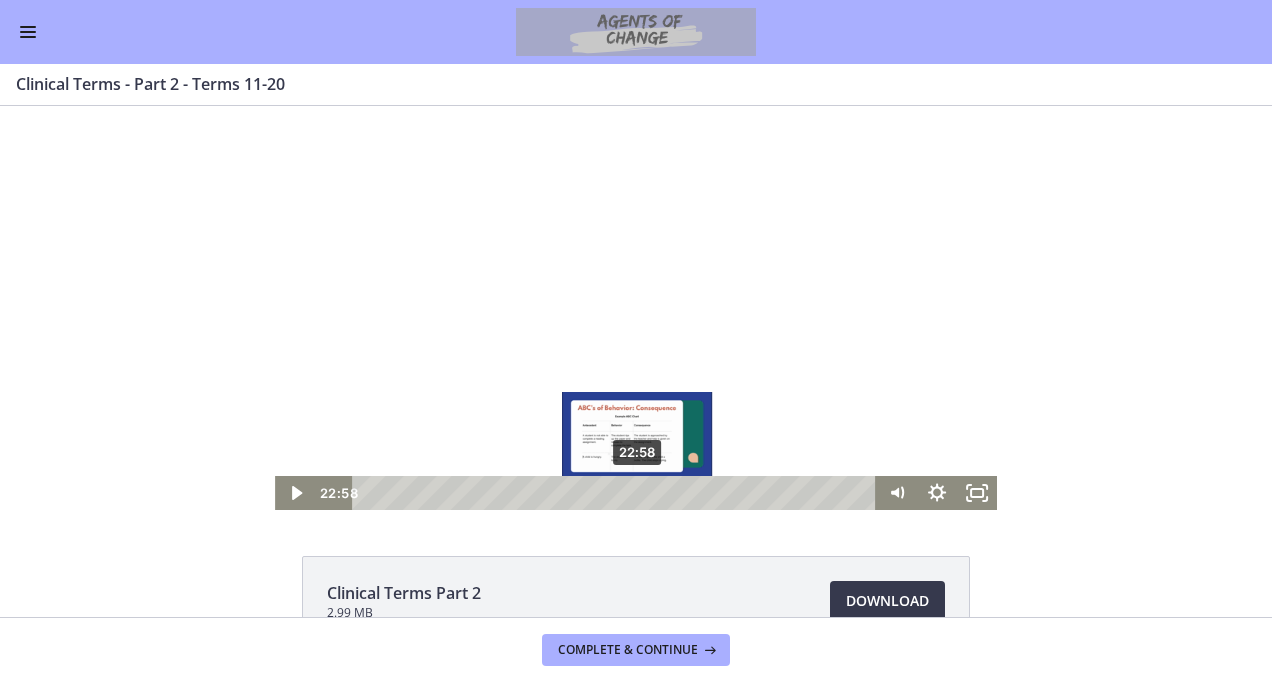 click on "22:58" at bounding box center [618, 493] 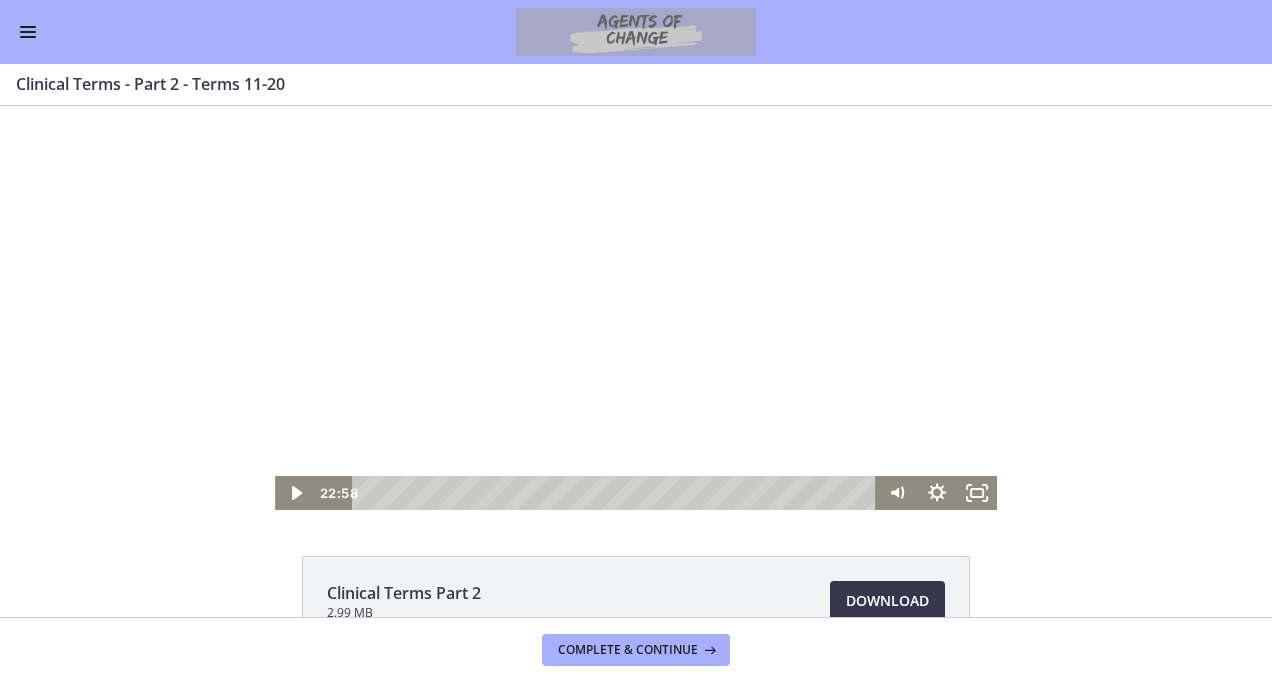 click at bounding box center [636, 308] 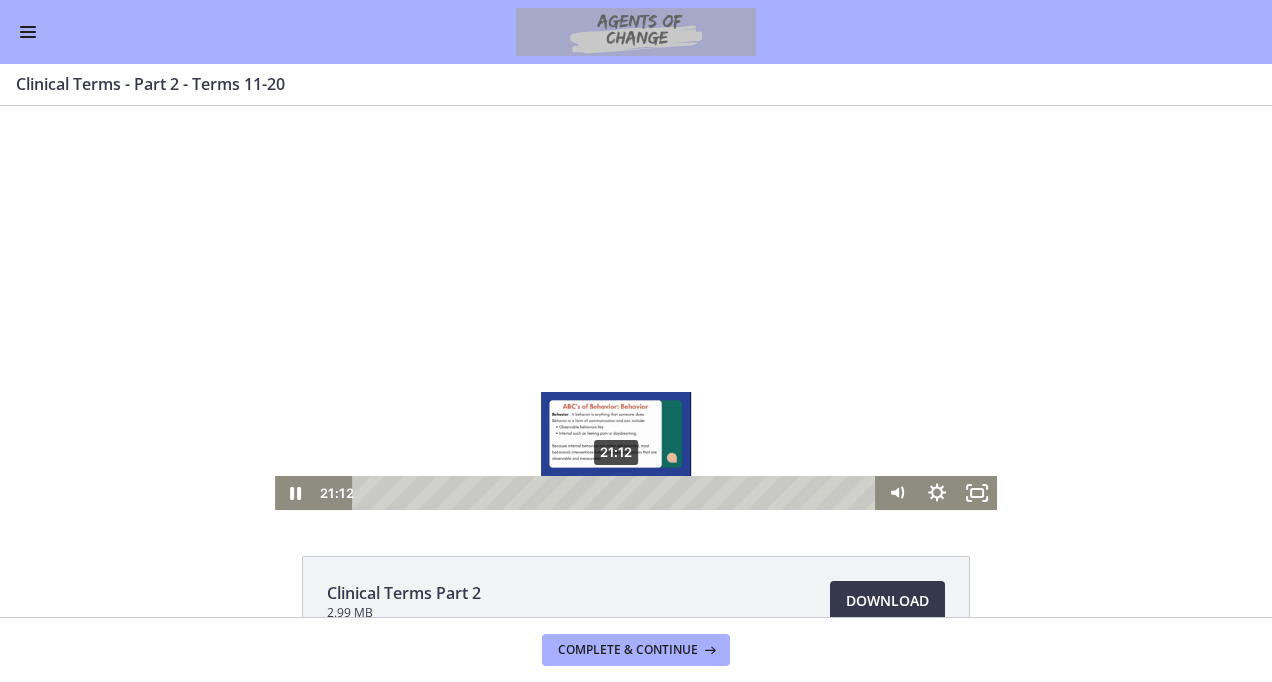 drag, startPoint x: 632, startPoint y: 487, endPoint x: 609, endPoint y: 487, distance: 23 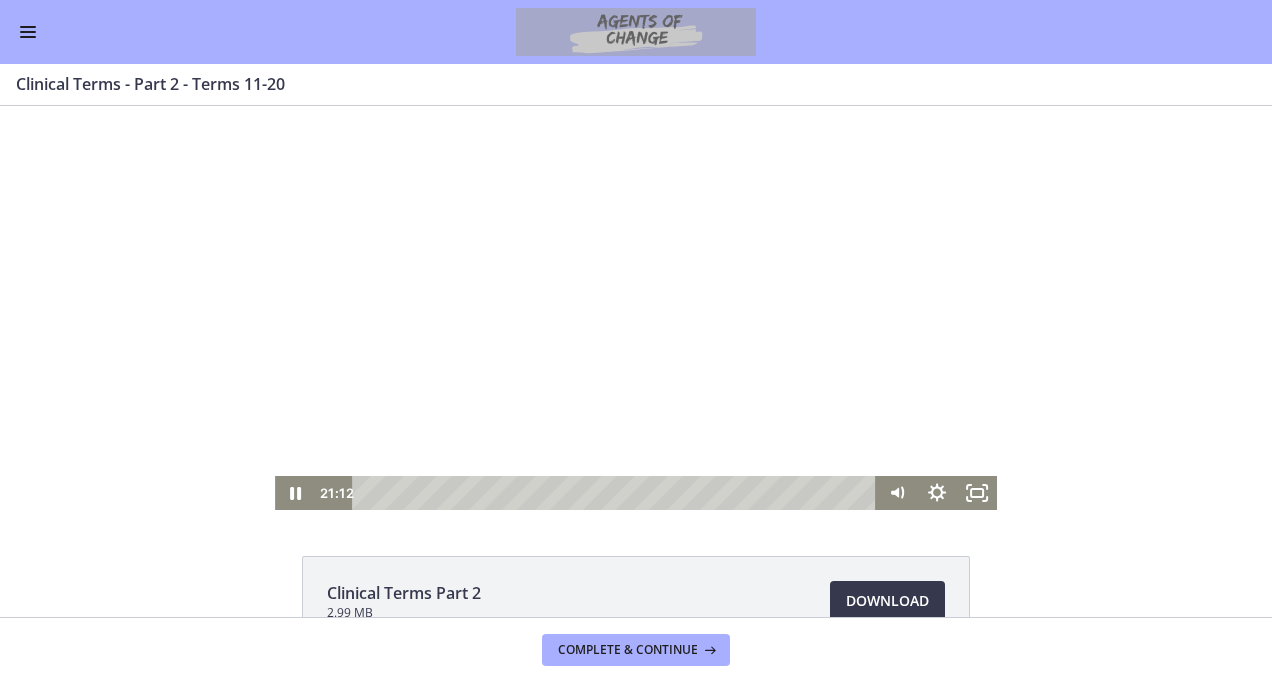 click at bounding box center (636, 308) 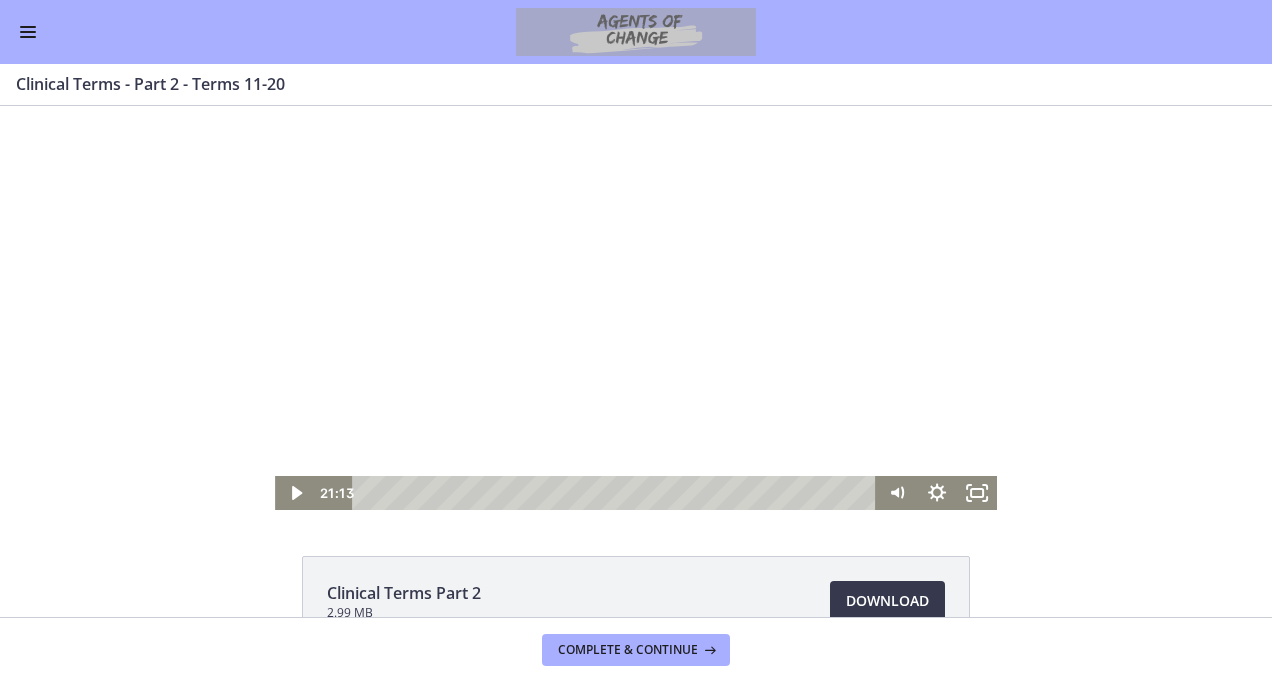 click at bounding box center (636, 308) 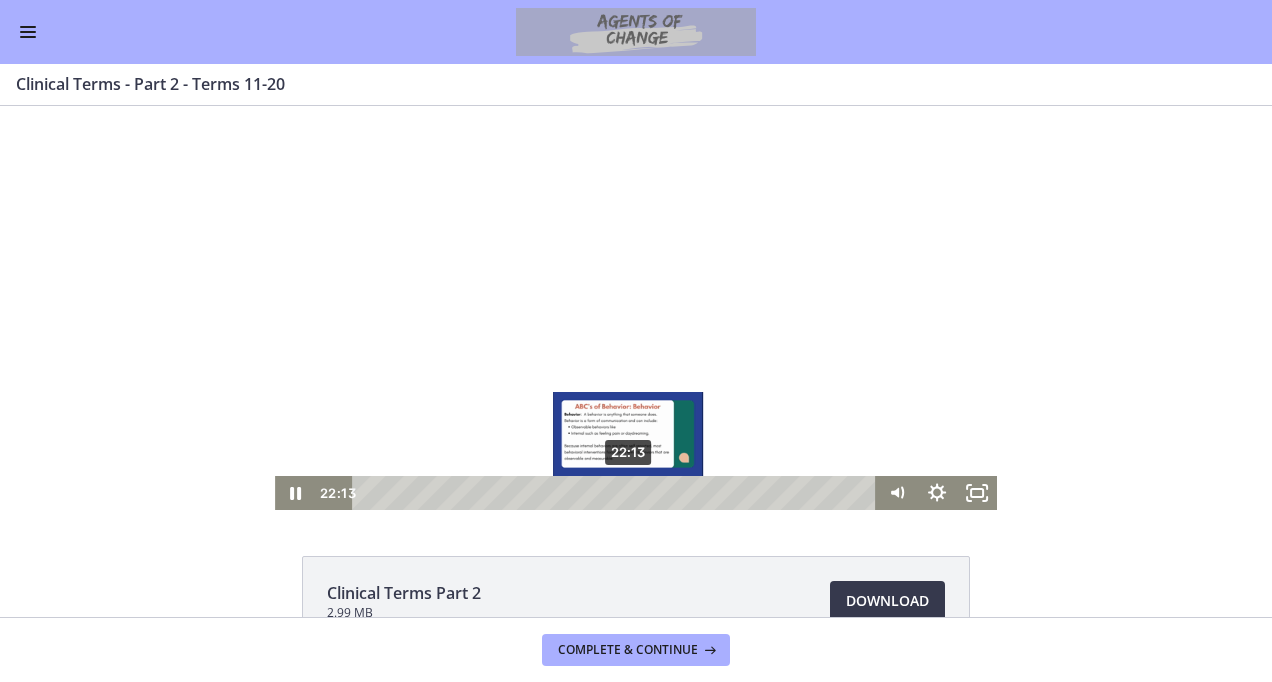 click at bounding box center [628, 492] 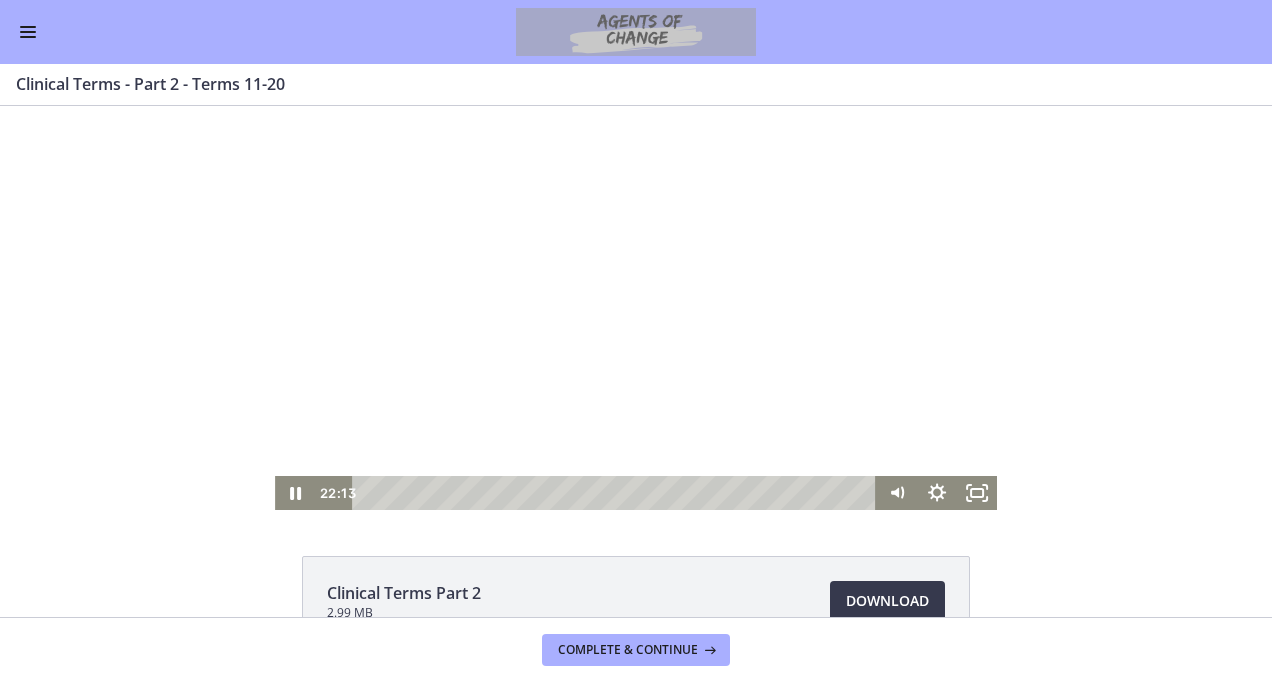 click at bounding box center [636, 308] 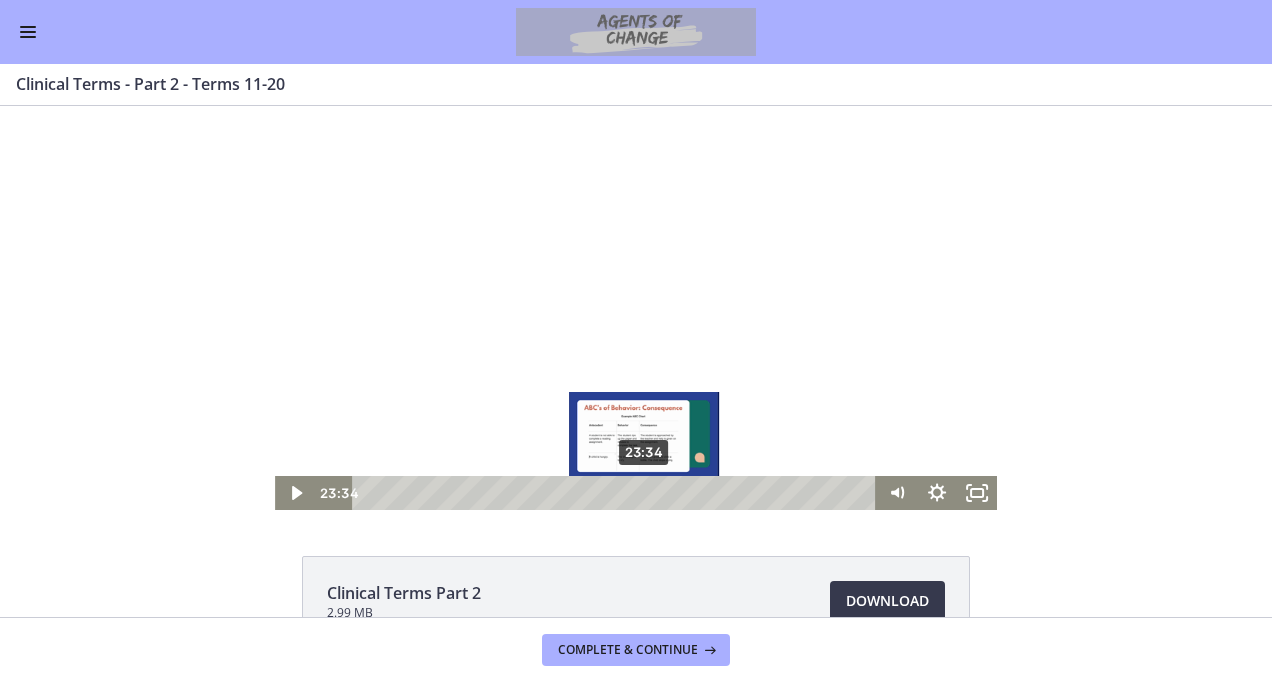drag, startPoint x: 625, startPoint y: 496, endPoint x: 638, endPoint y: 496, distance: 13 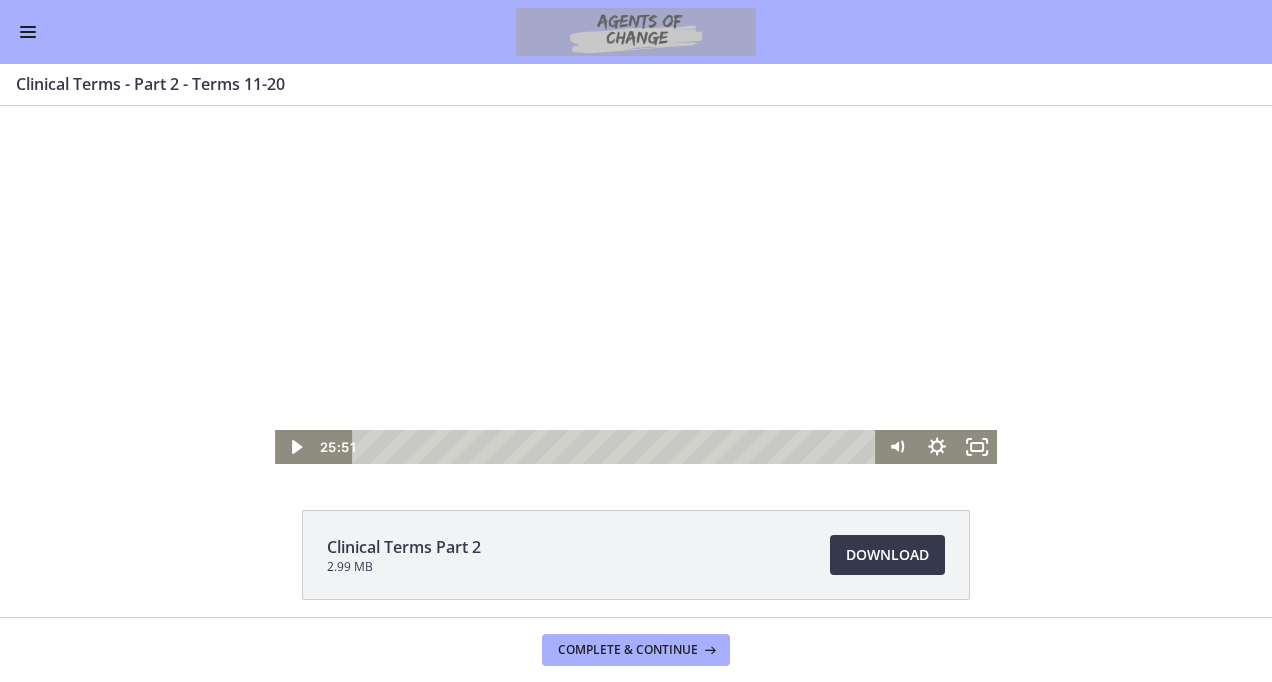 scroll, scrollTop: 0, scrollLeft: 0, axis: both 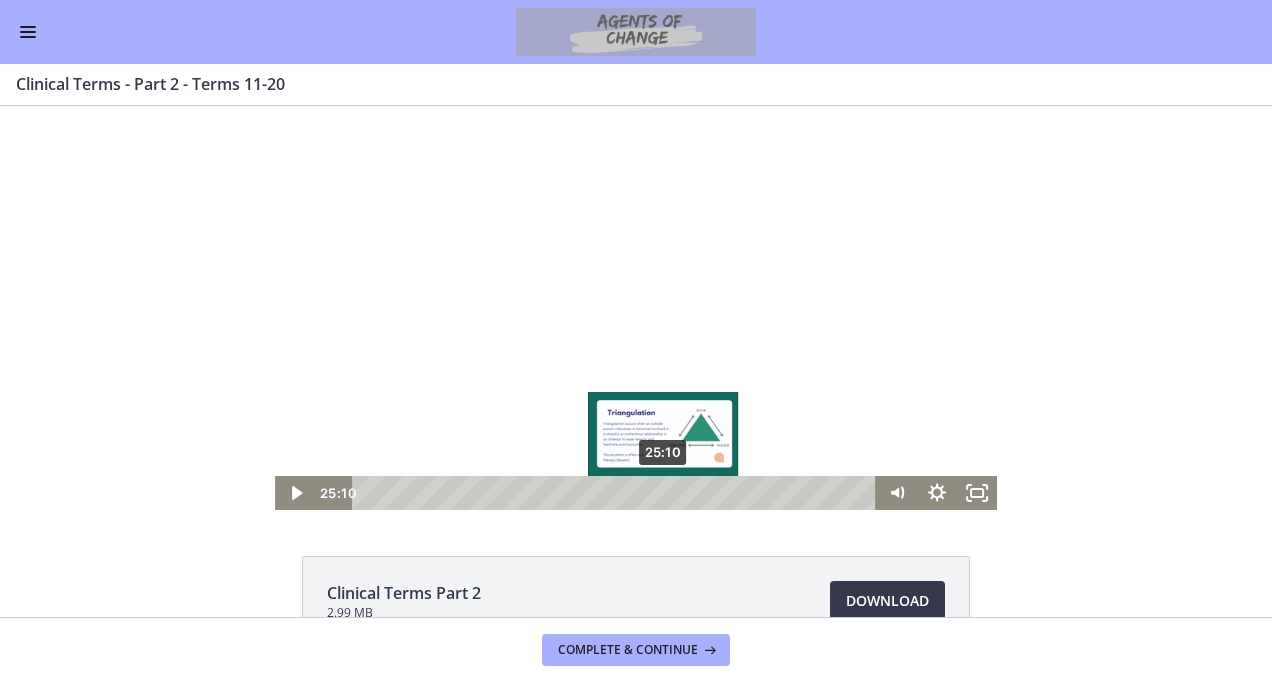 drag, startPoint x: 668, startPoint y: 493, endPoint x: 657, endPoint y: 492, distance: 11.045361 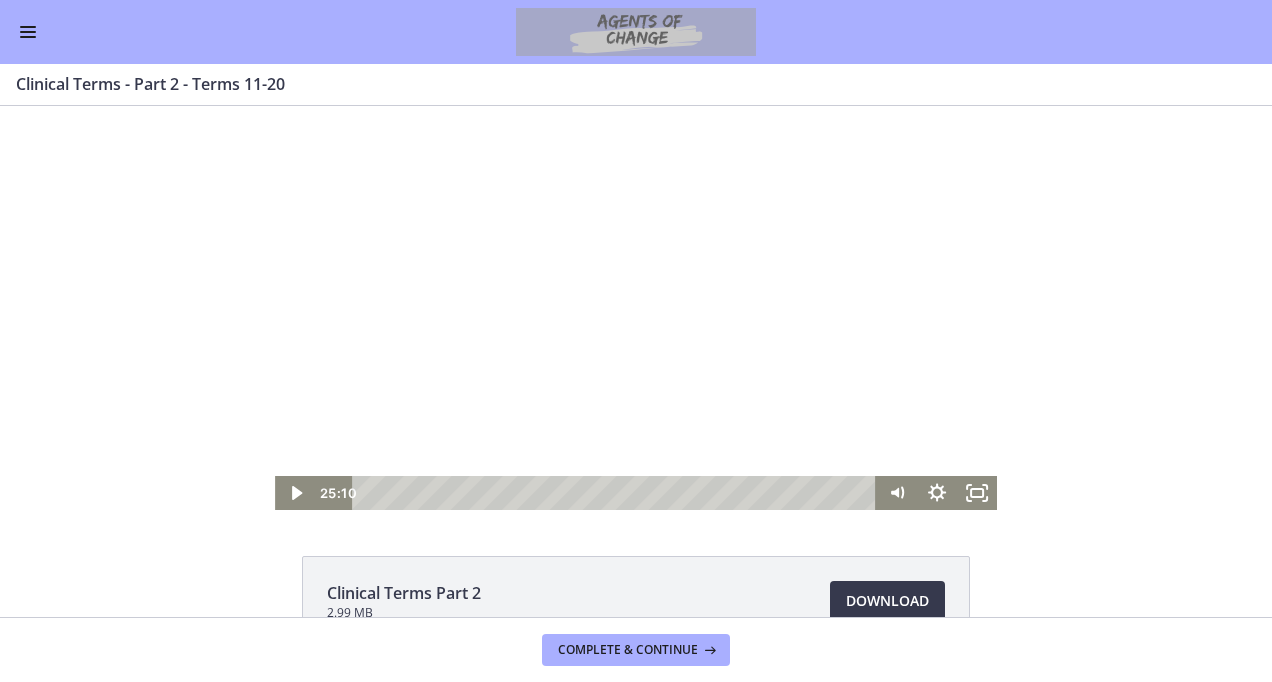 click at bounding box center (636, 308) 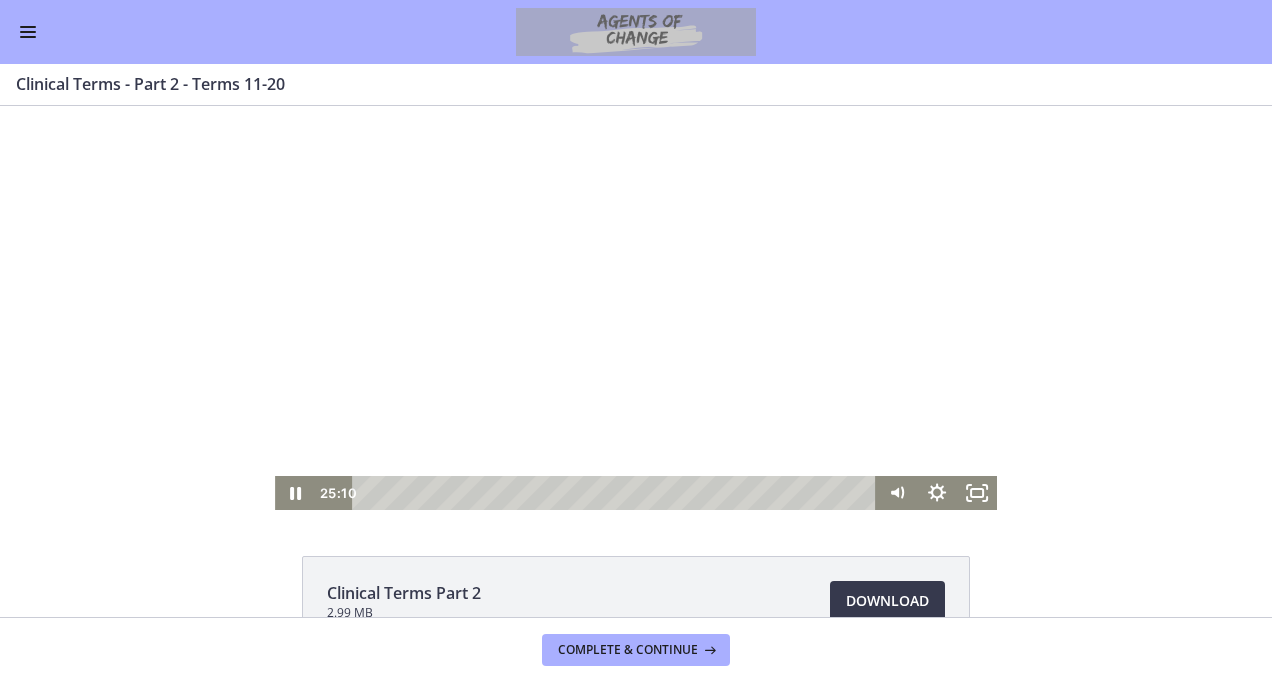 click at bounding box center [636, 308] 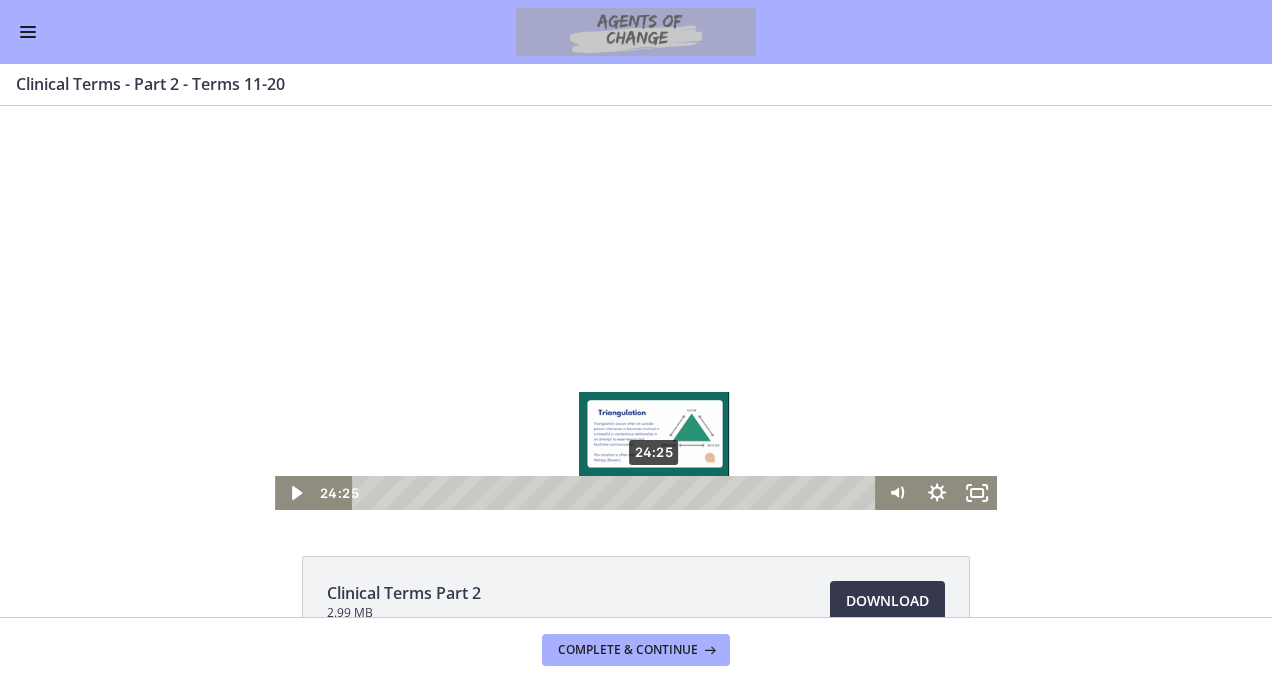 drag, startPoint x: 658, startPoint y: 490, endPoint x: 648, endPoint y: 493, distance: 10.440307 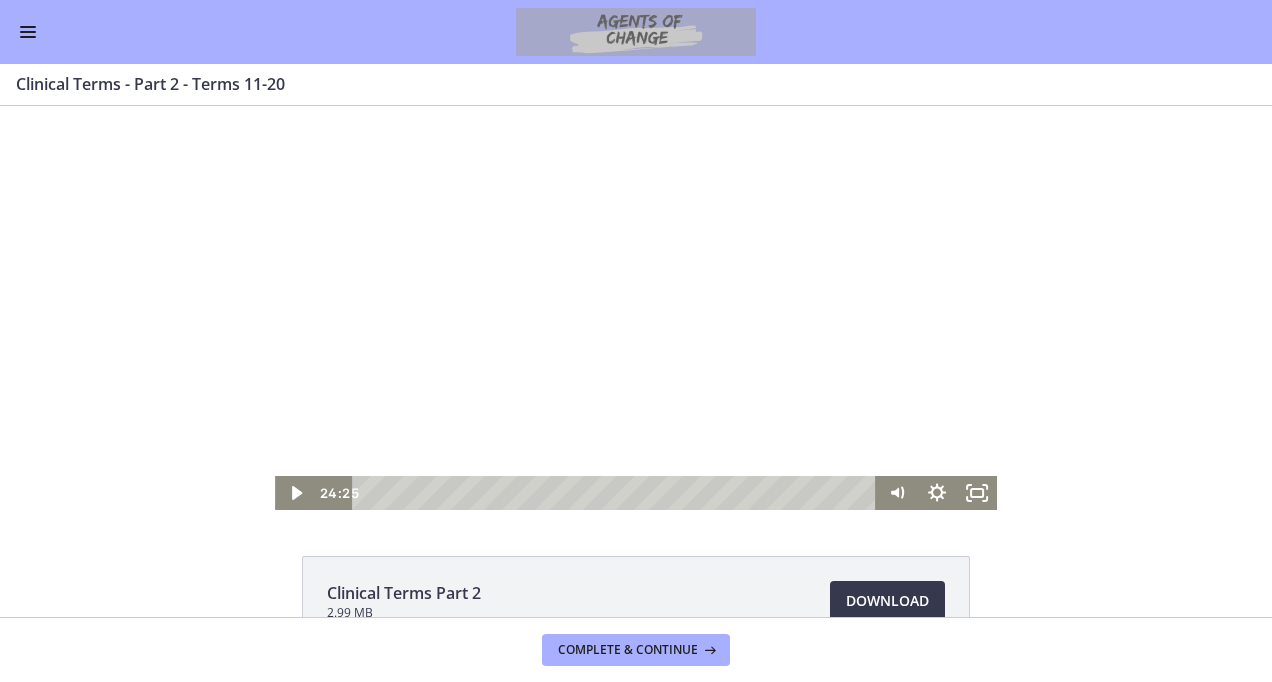 click at bounding box center [636, 308] 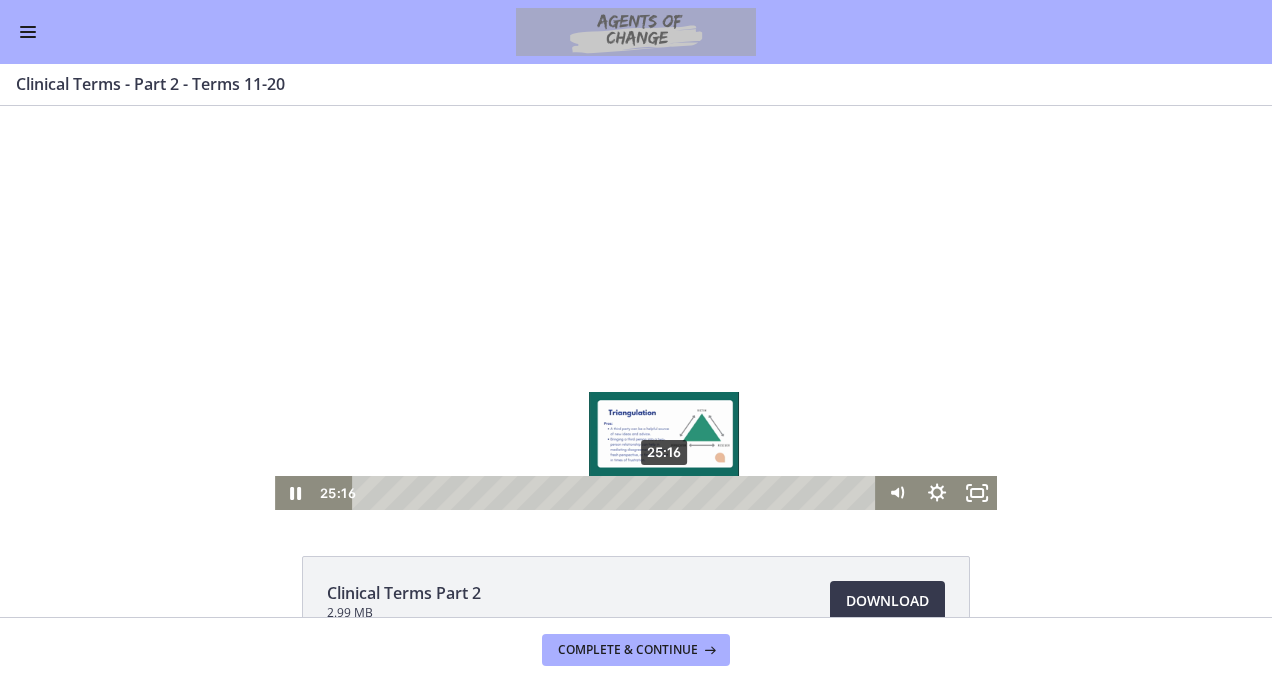 click at bounding box center (664, 492) 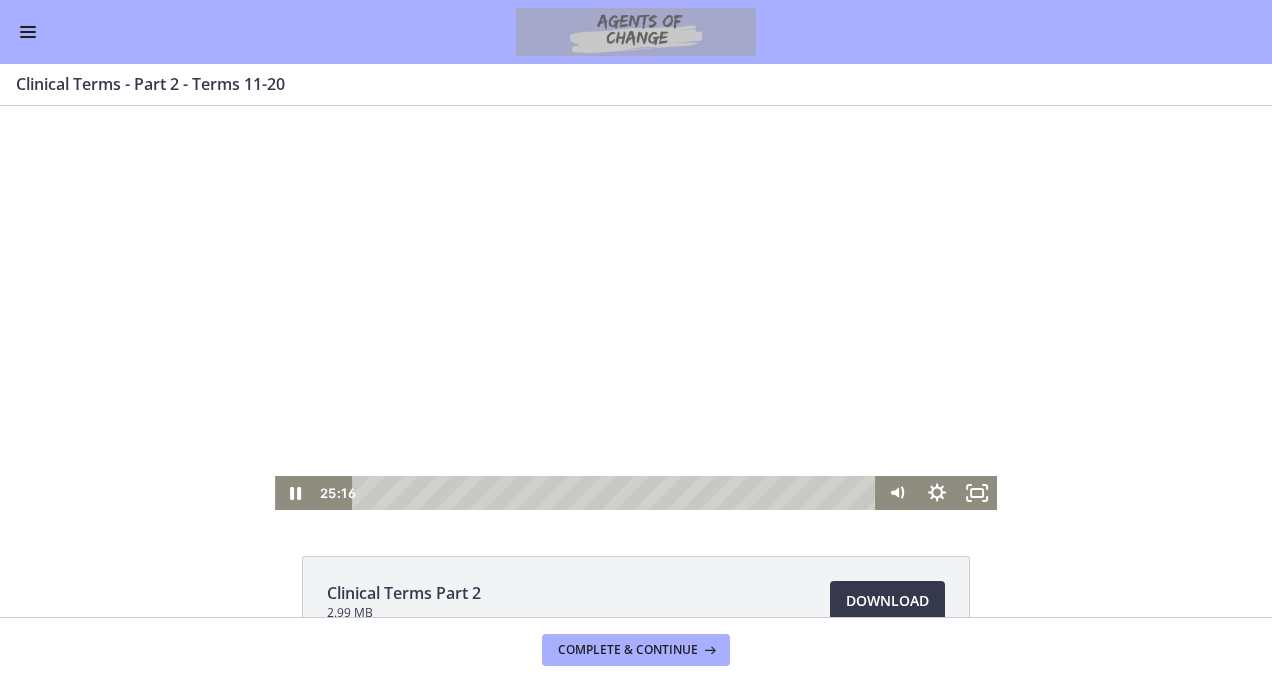 click at bounding box center [636, 308] 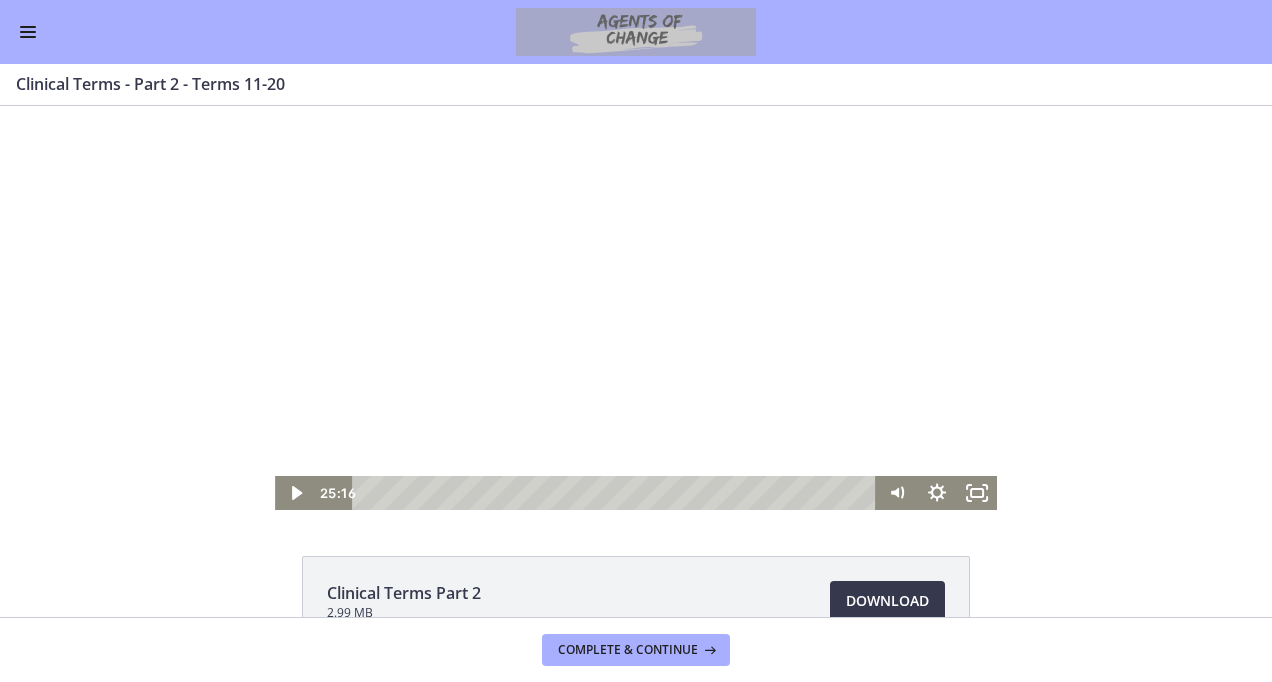 click at bounding box center [636, 308] 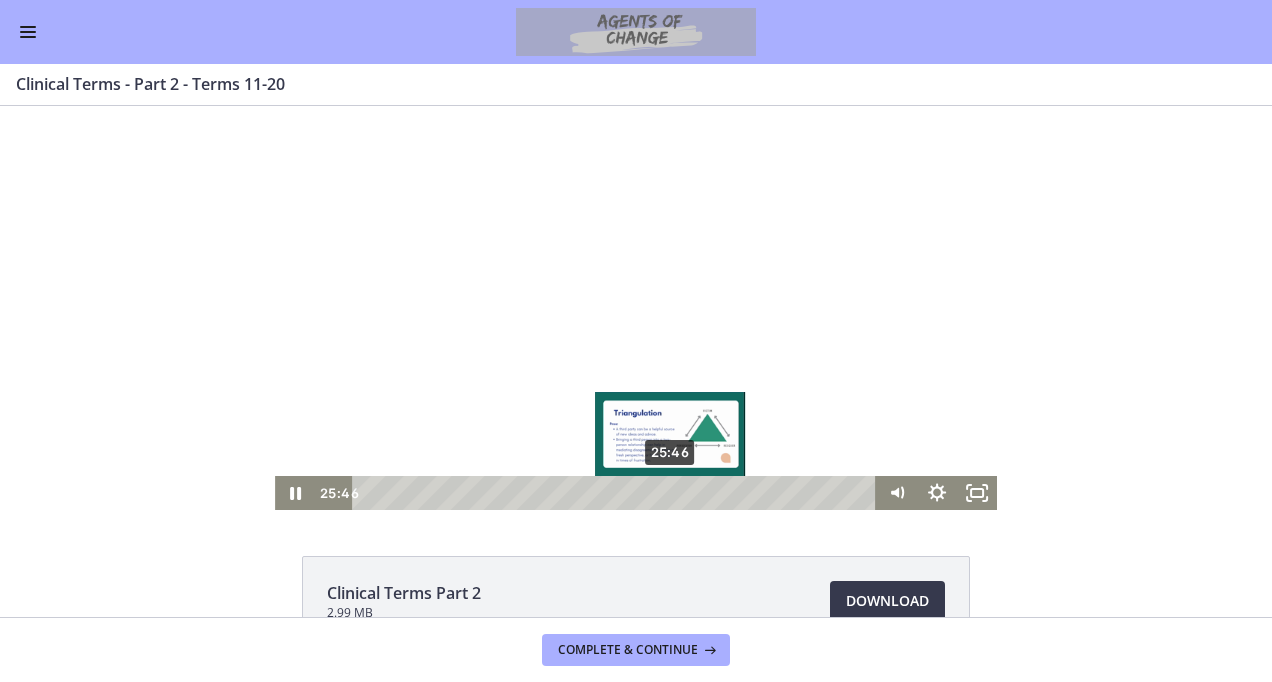 click at bounding box center [670, 492] 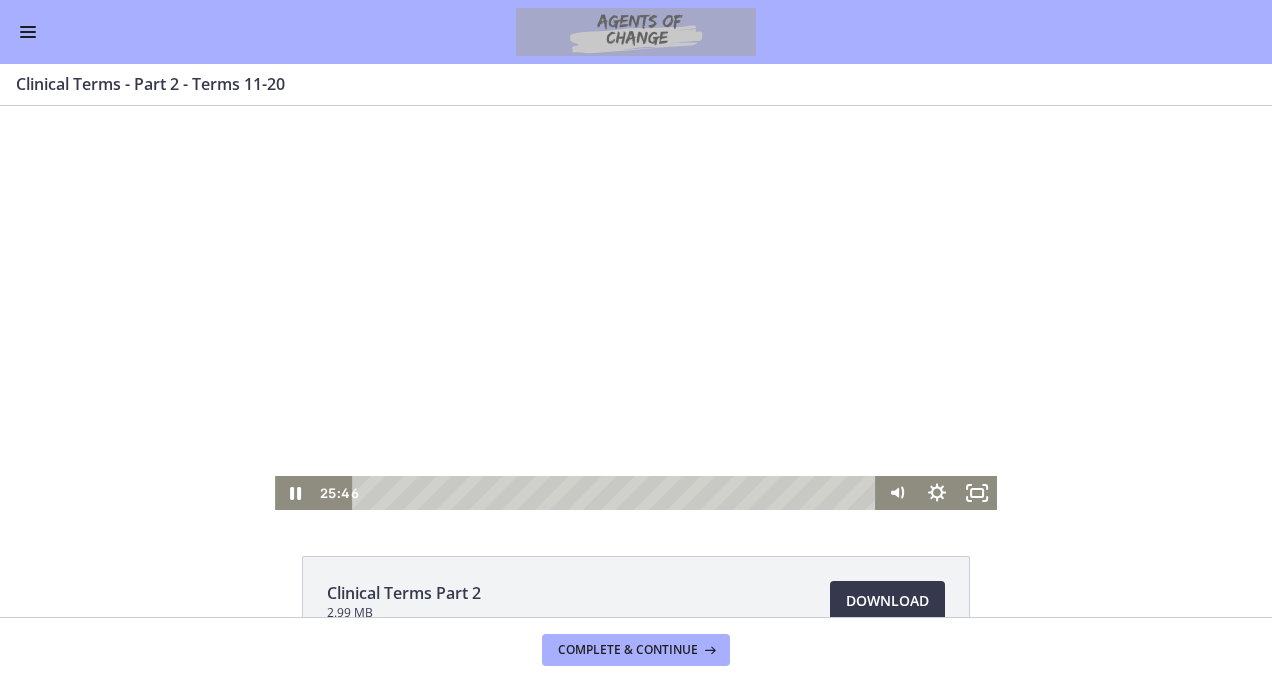 click at bounding box center [636, 308] 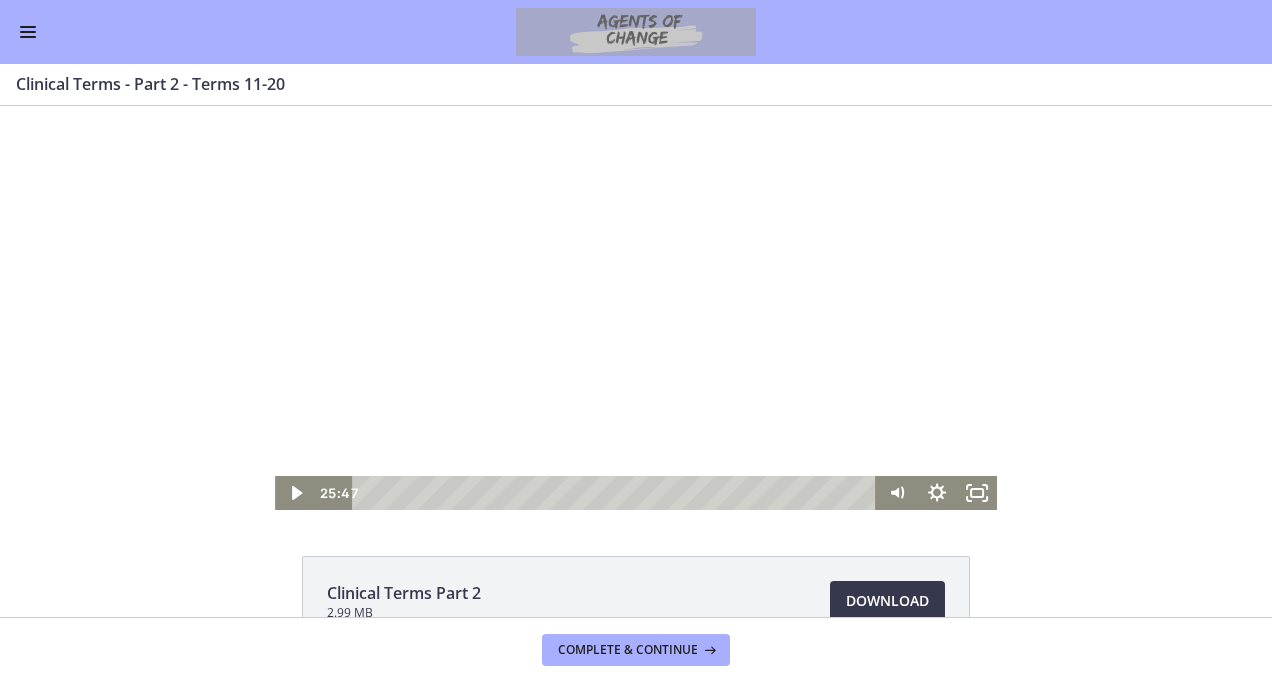 click at bounding box center (636, 308) 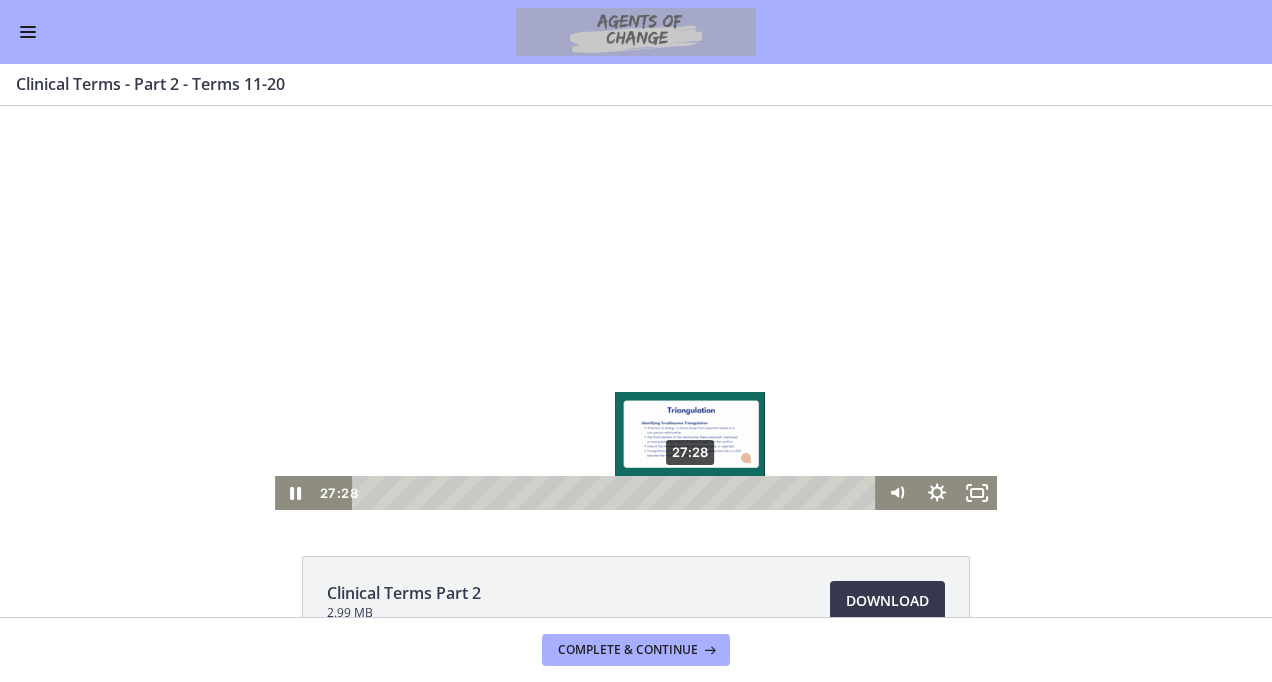 drag, startPoint x: 668, startPoint y: 492, endPoint x: 684, endPoint y: 493, distance: 16.03122 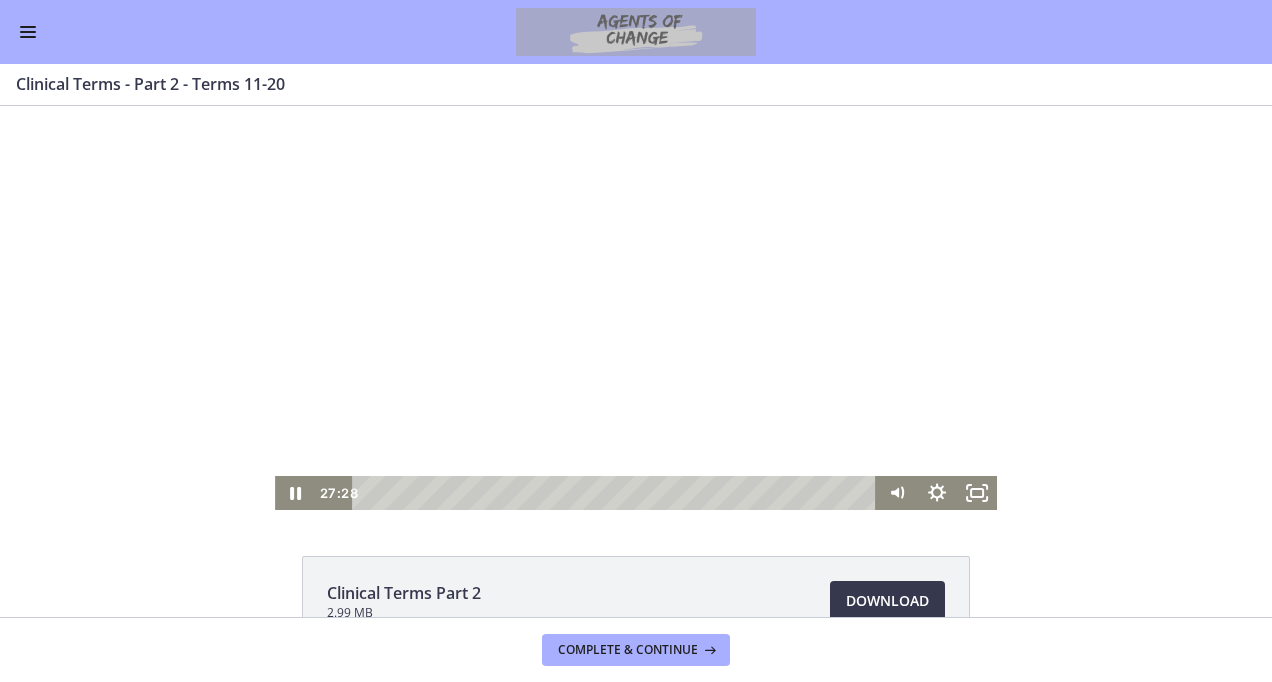 click at bounding box center [636, 308] 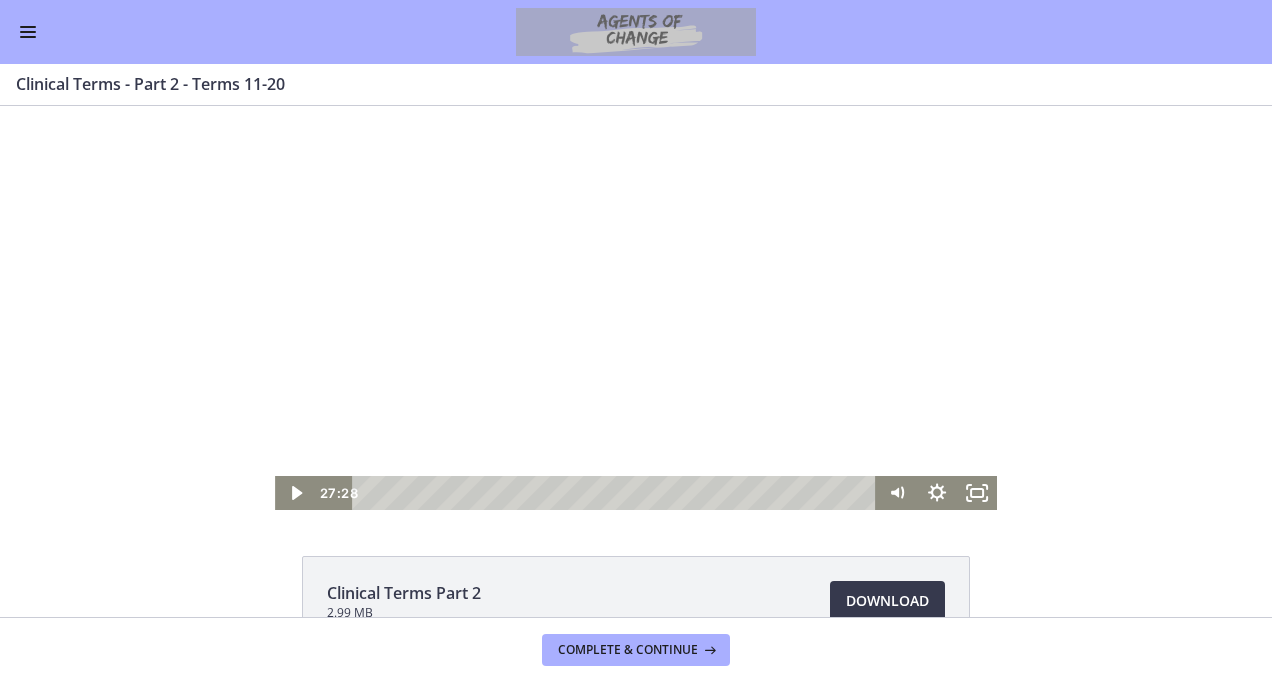 click at bounding box center [636, 308] 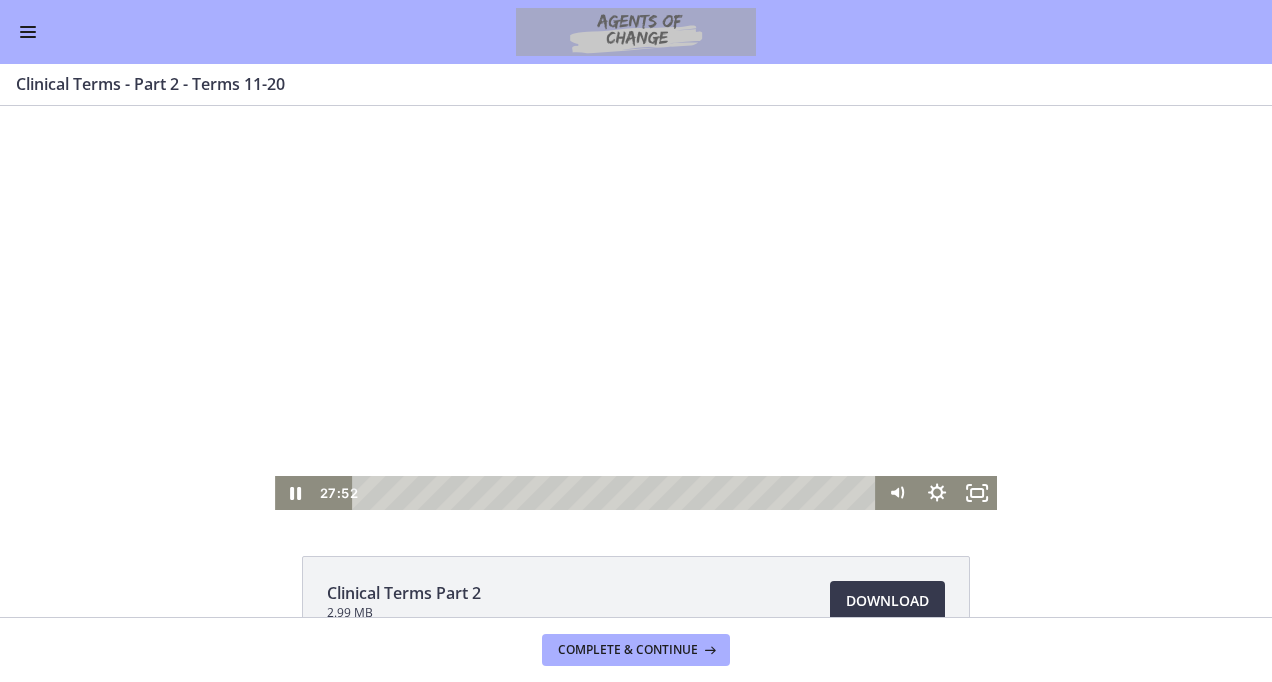 click at bounding box center (636, 308) 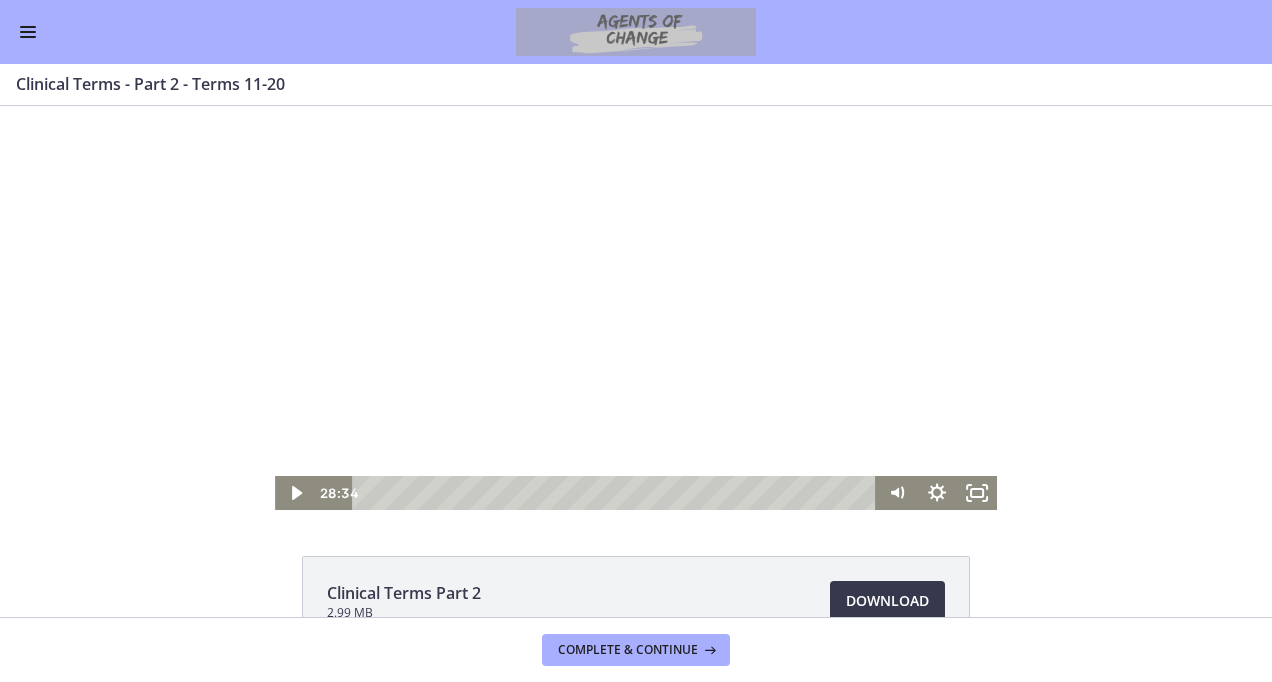 click at bounding box center (636, 308) 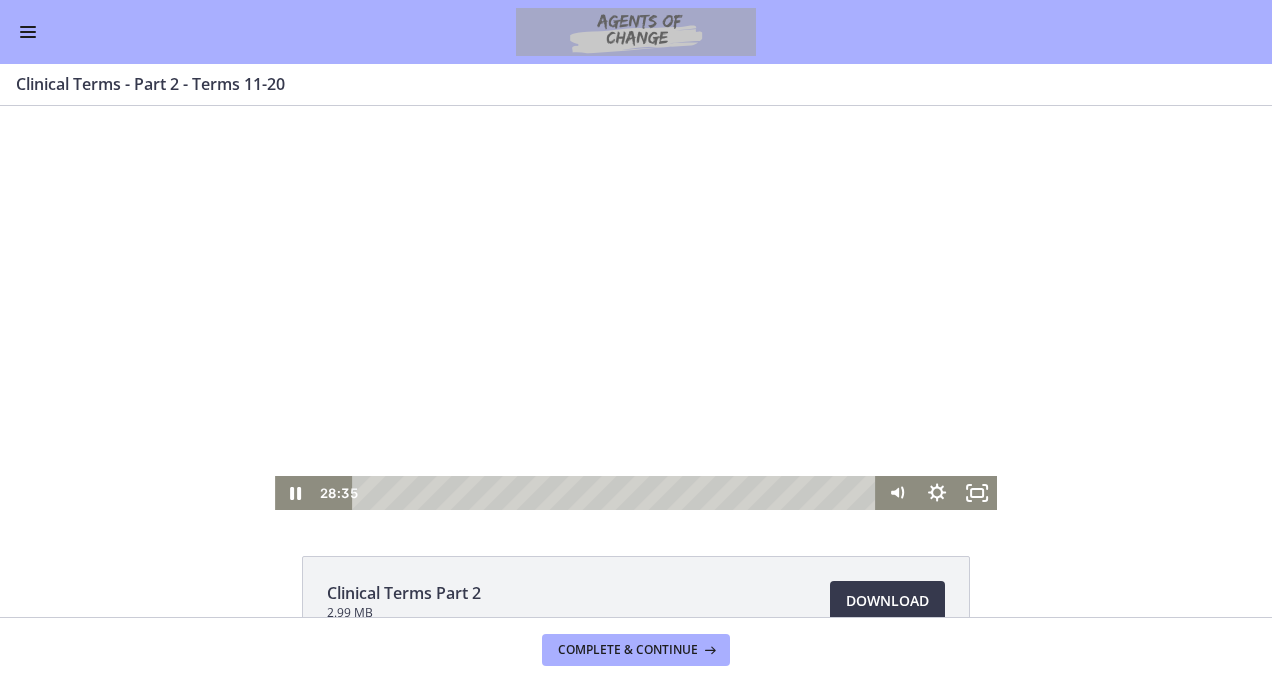click at bounding box center [636, 308] 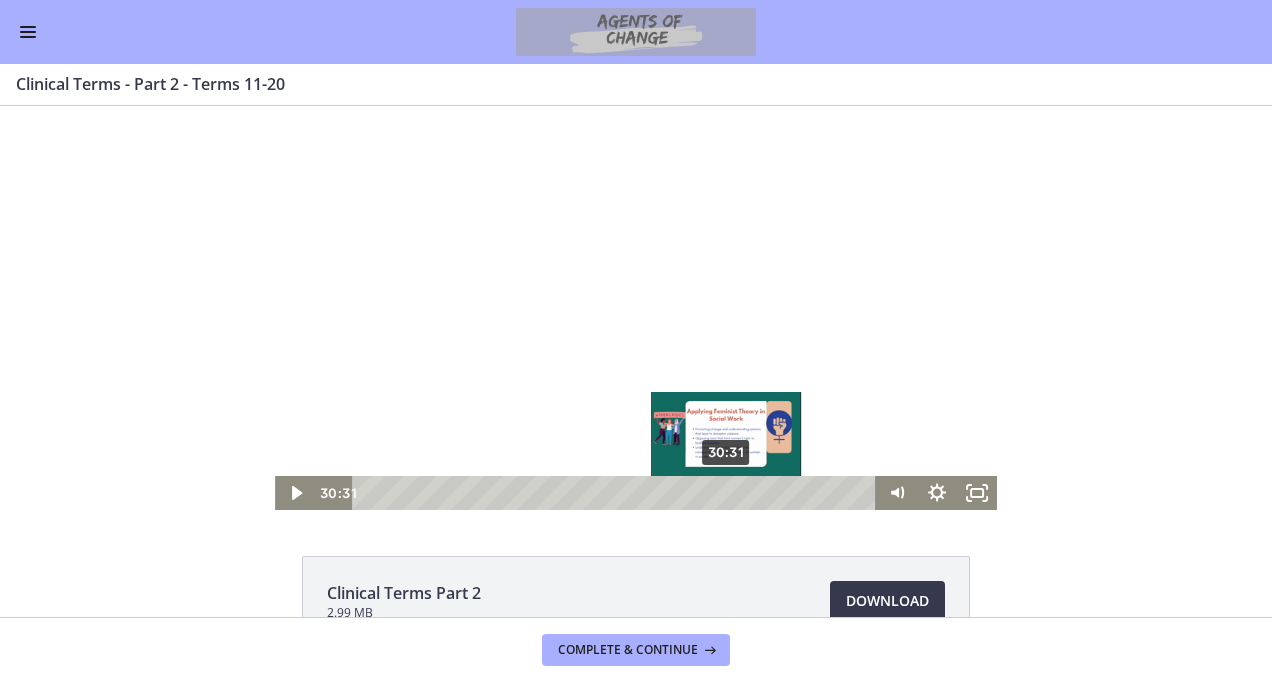 drag, startPoint x: 700, startPoint y: 490, endPoint x: 720, endPoint y: 488, distance: 20.09975 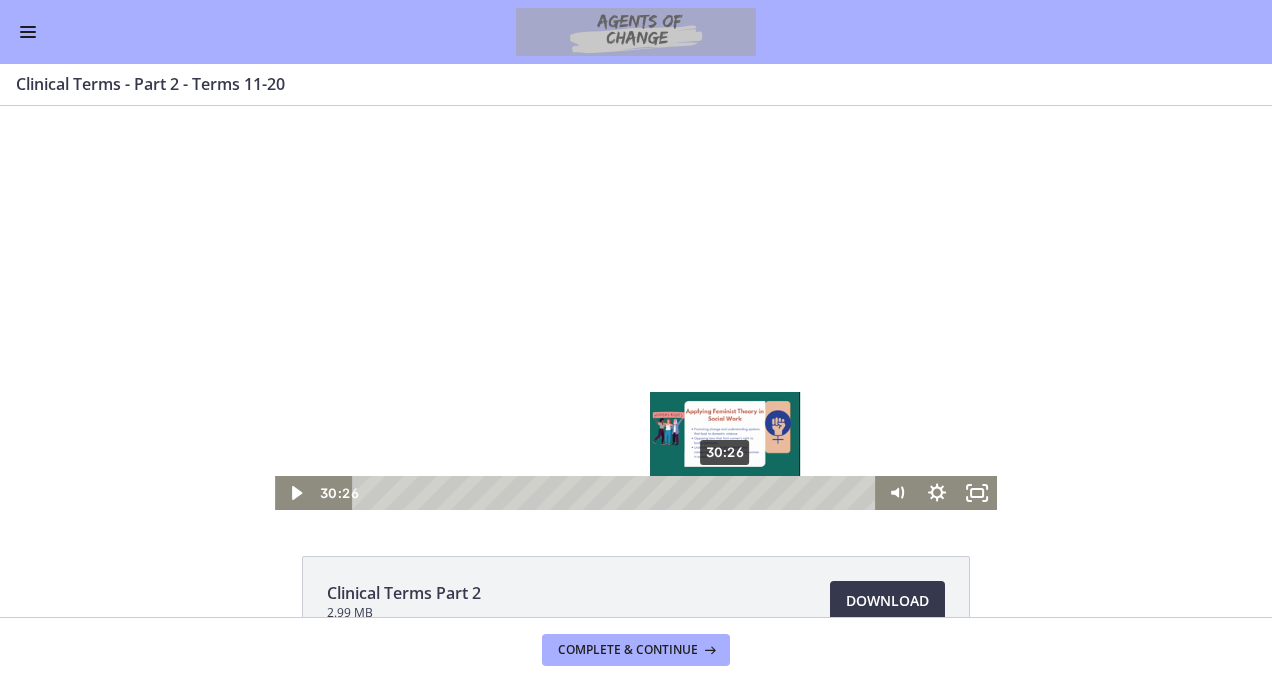 click at bounding box center (724, 492) 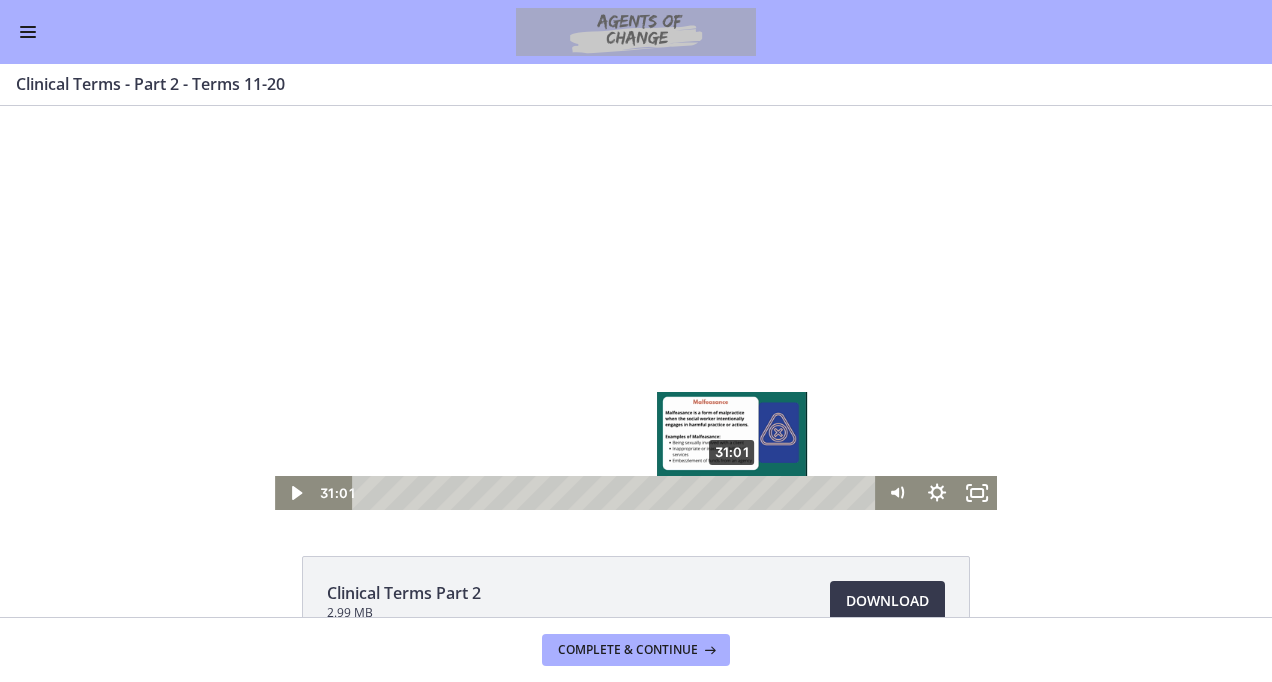 click at bounding box center [731, 492] 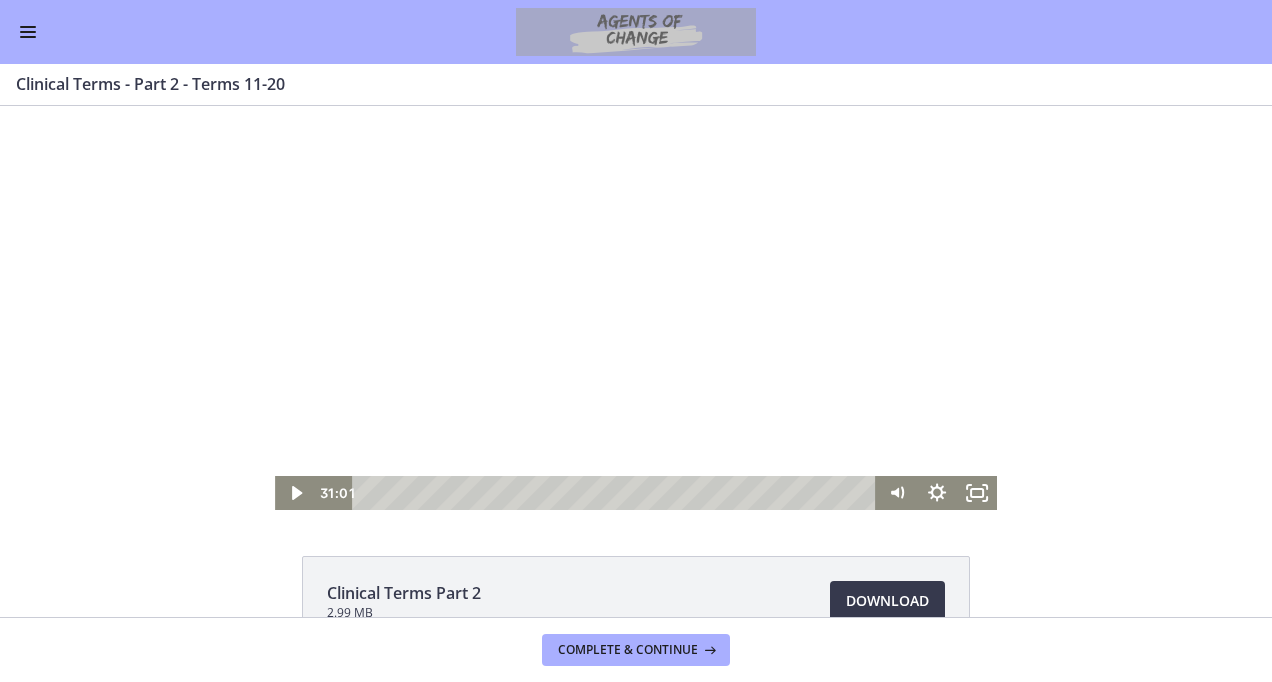 click at bounding box center [636, 308] 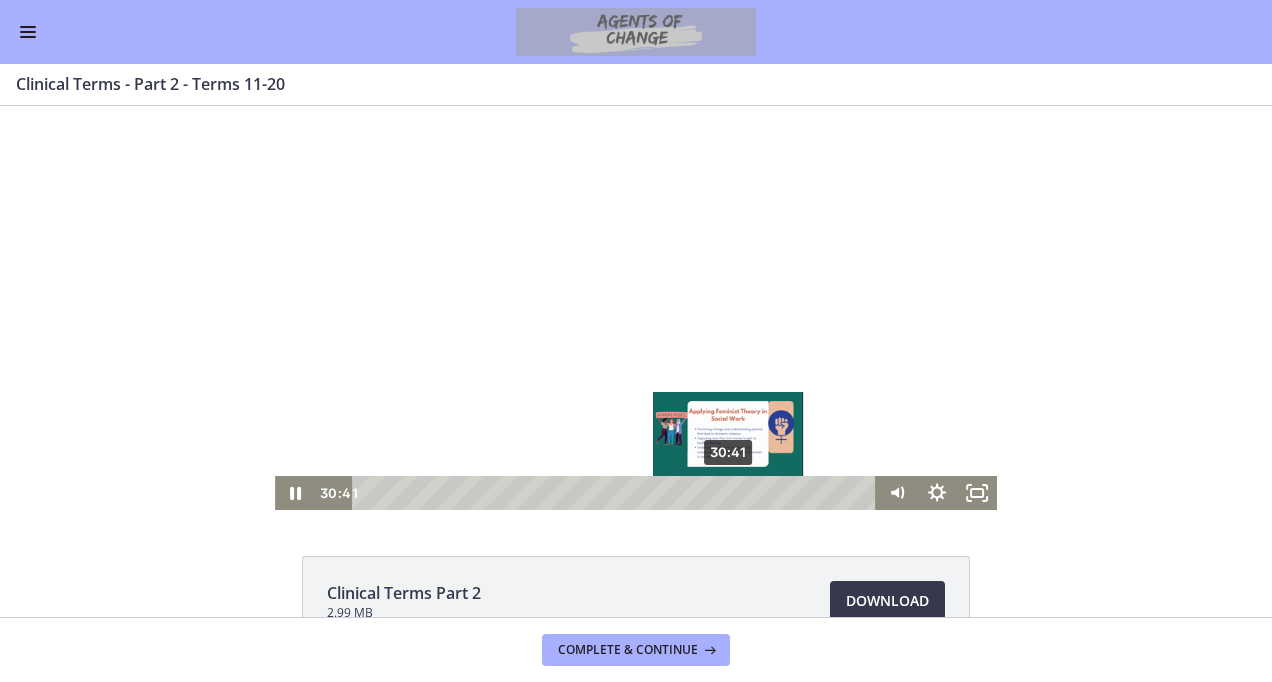 click at bounding box center (727, 492) 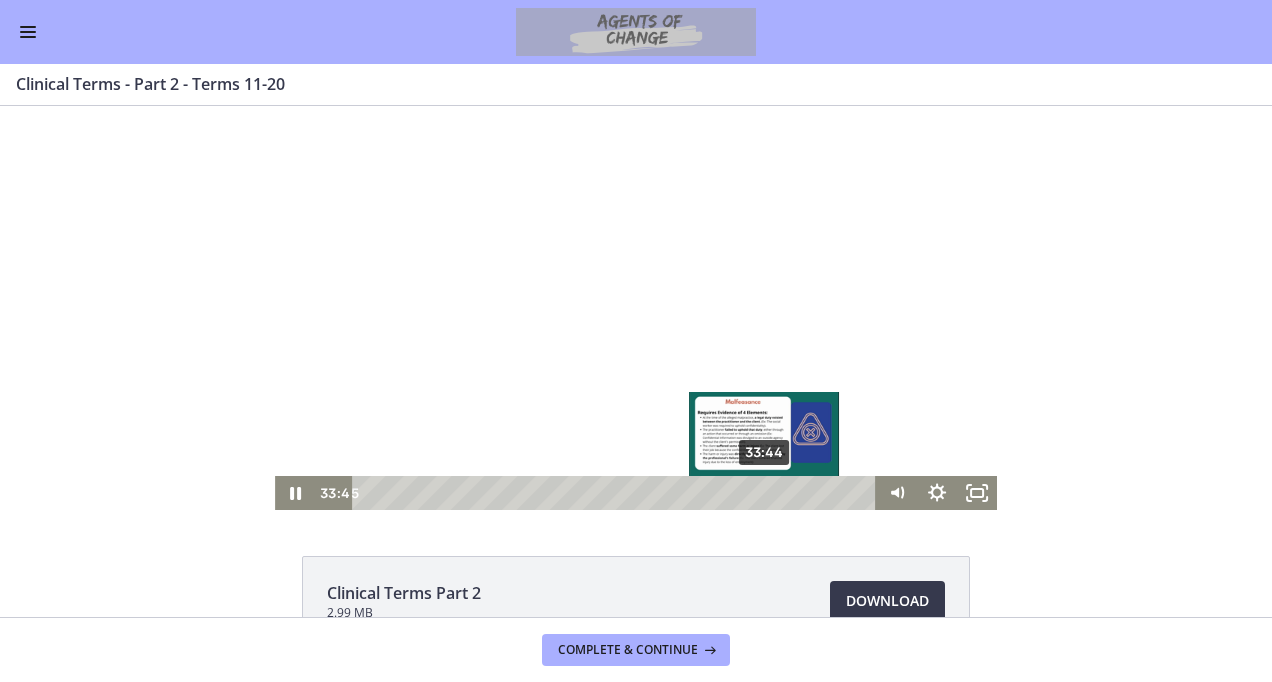 drag, startPoint x: 734, startPoint y: 490, endPoint x: 758, endPoint y: 496, distance: 24.738634 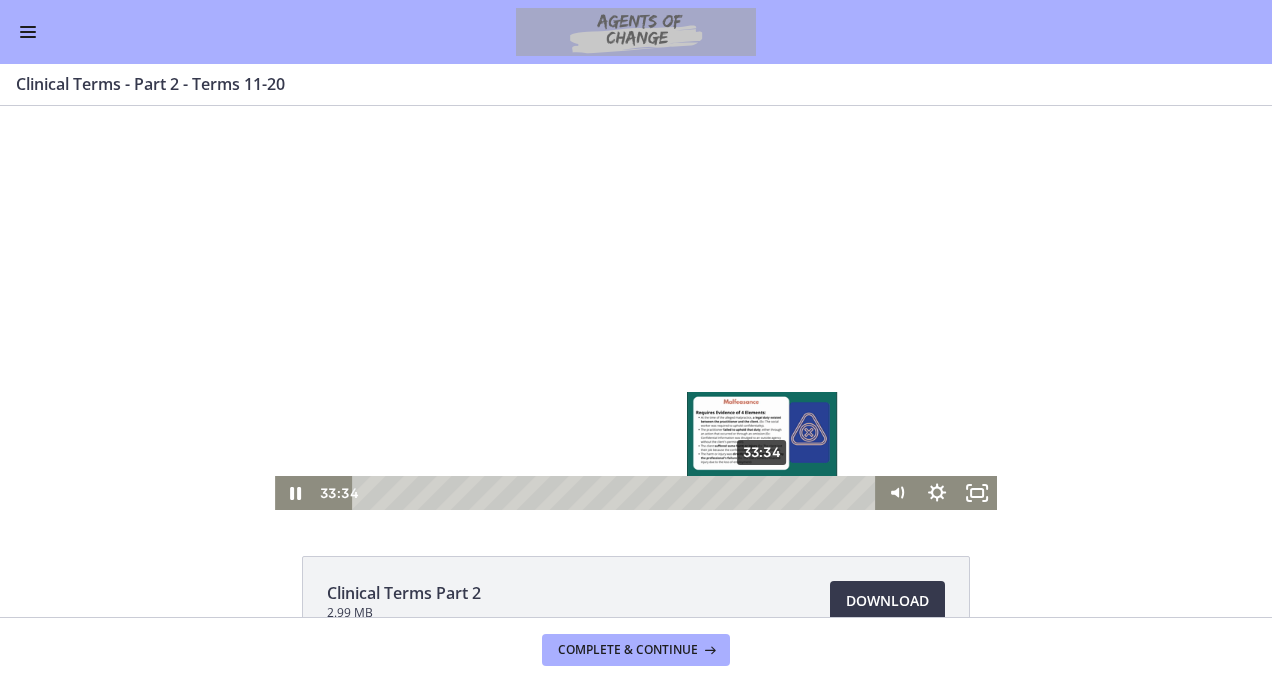 click at bounding box center (761, 492) 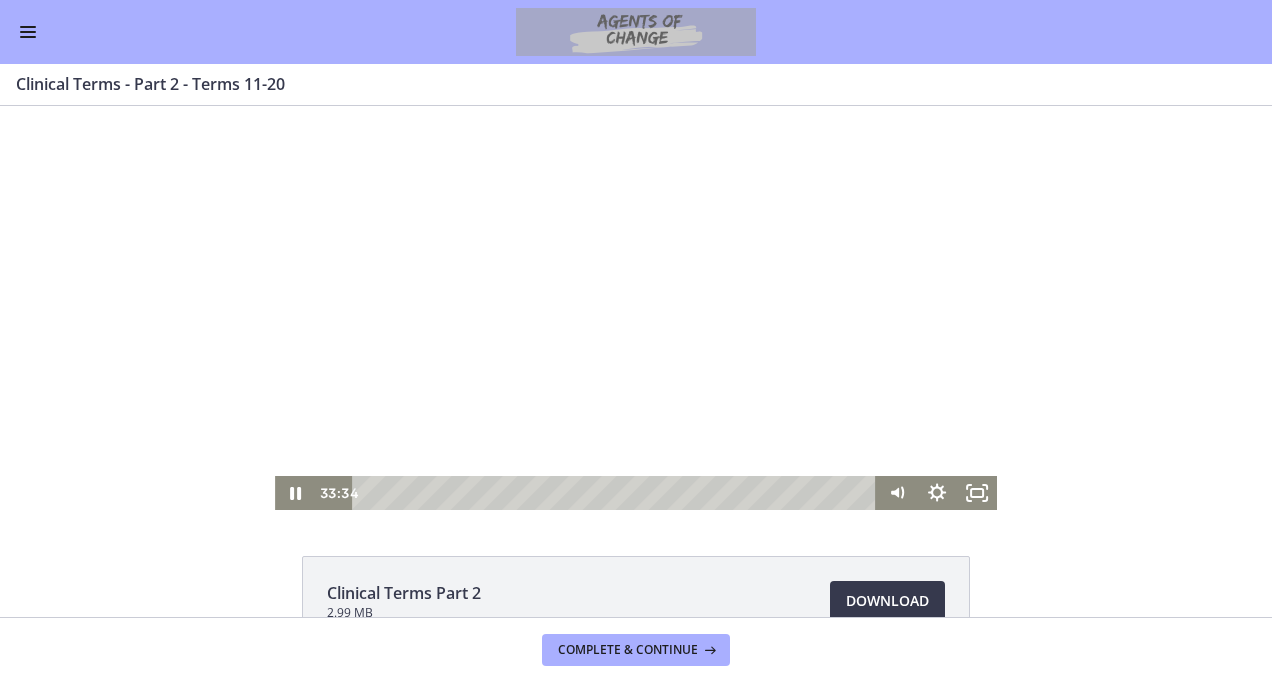 click at bounding box center (636, 308) 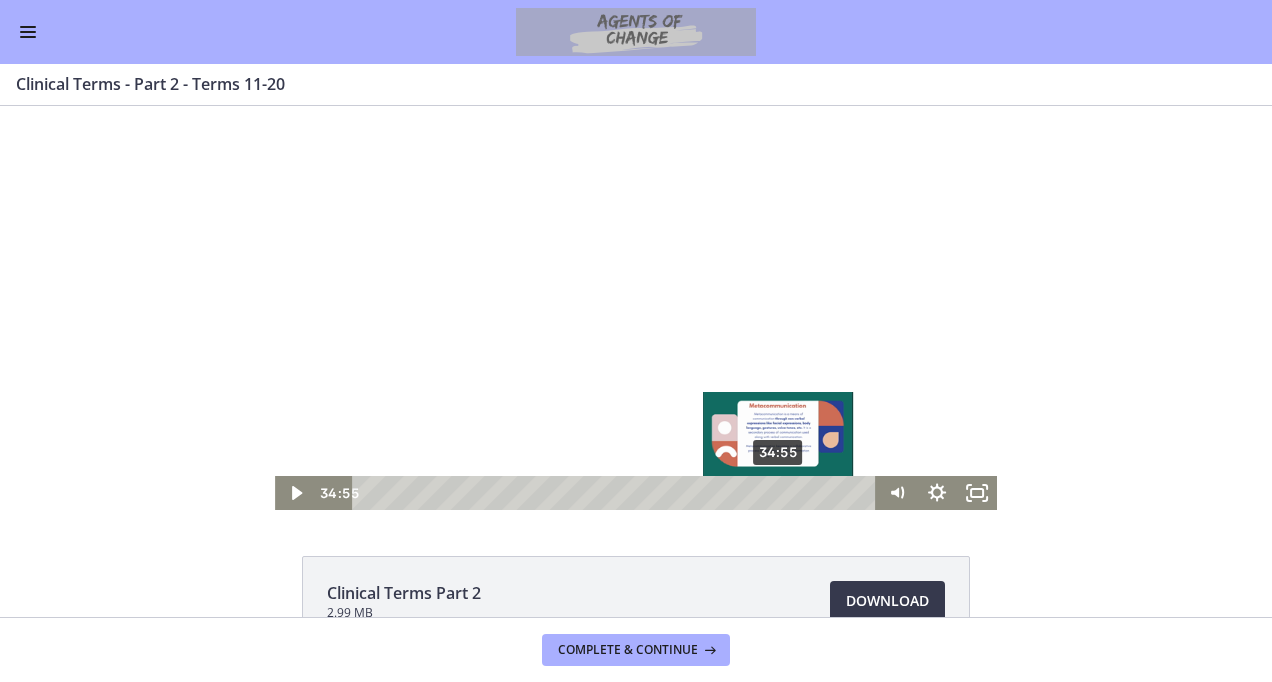 click on "34:55" at bounding box center [618, 493] 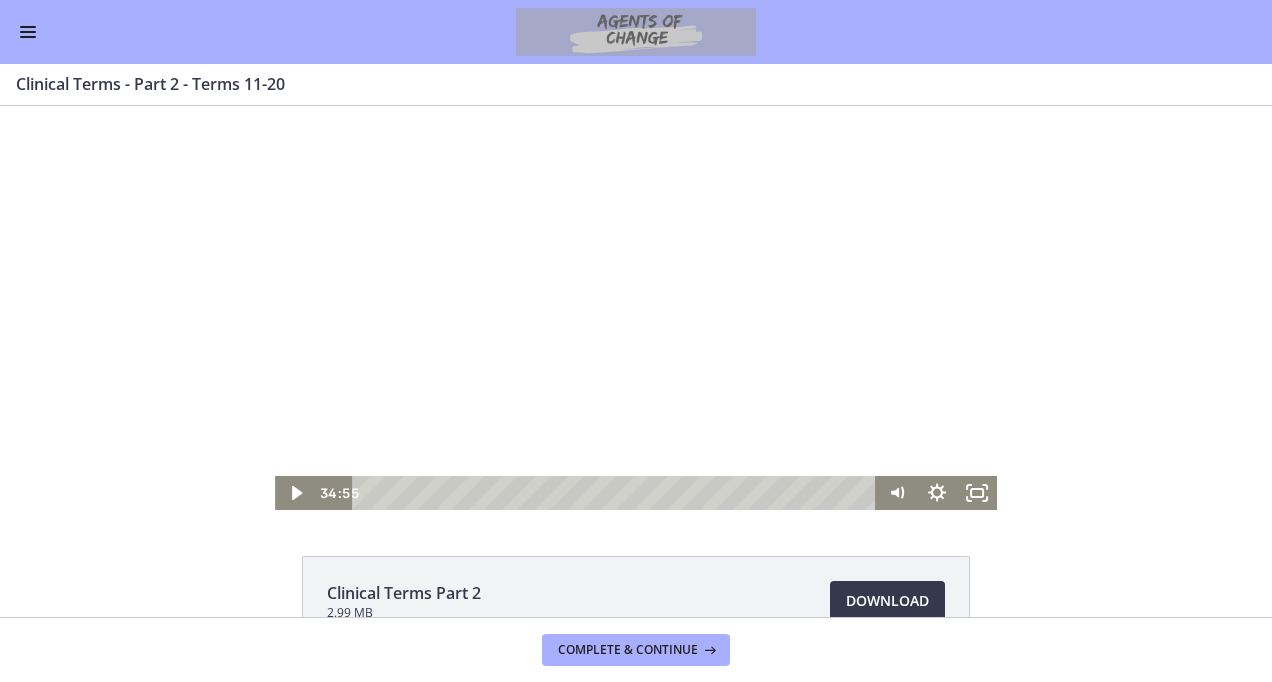 click at bounding box center [636, 308] 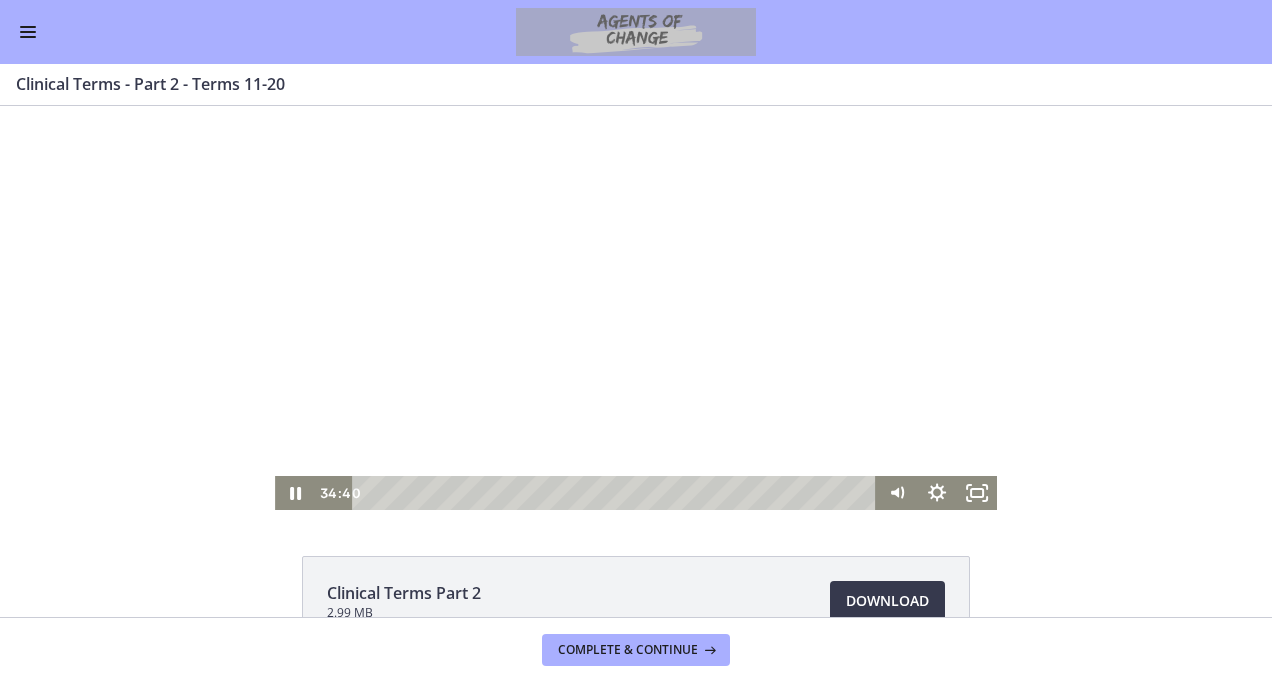 click at bounding box center [636, 308] 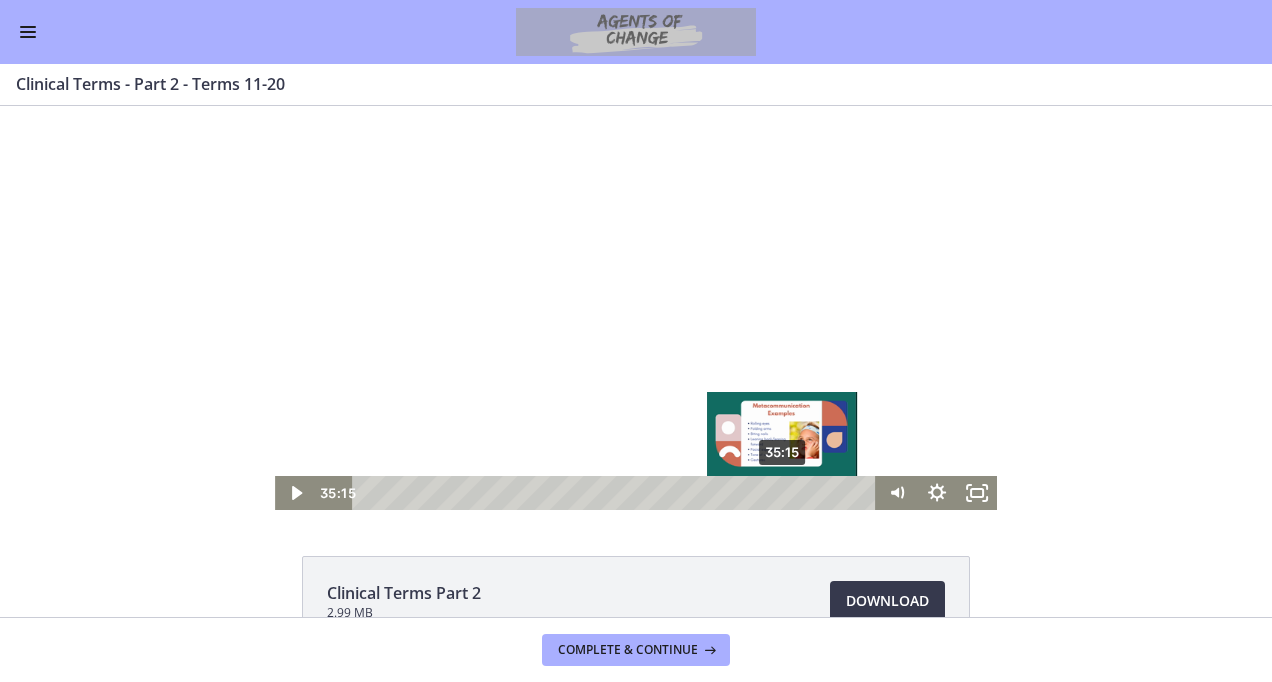 click on "35:15" at bounding box center [618, 493] 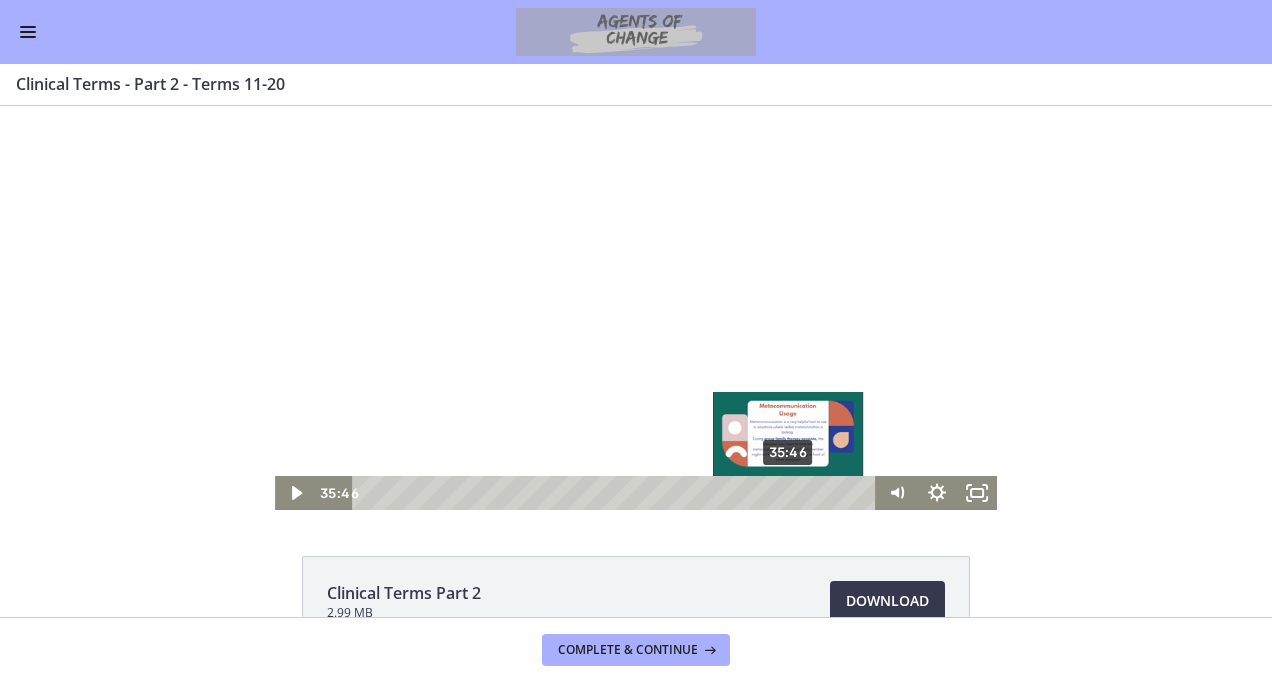 click on "35:46" at bounding box center [618, 493] 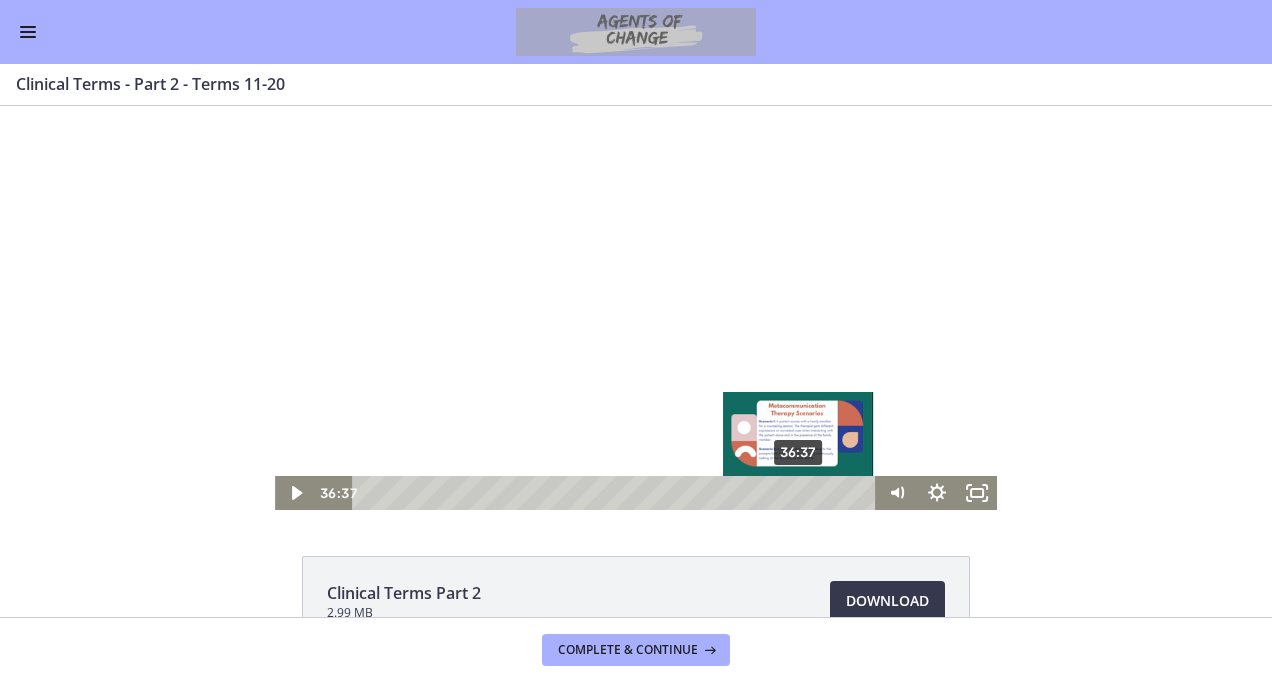 click on "36:37" at bounding box center [618, 493] 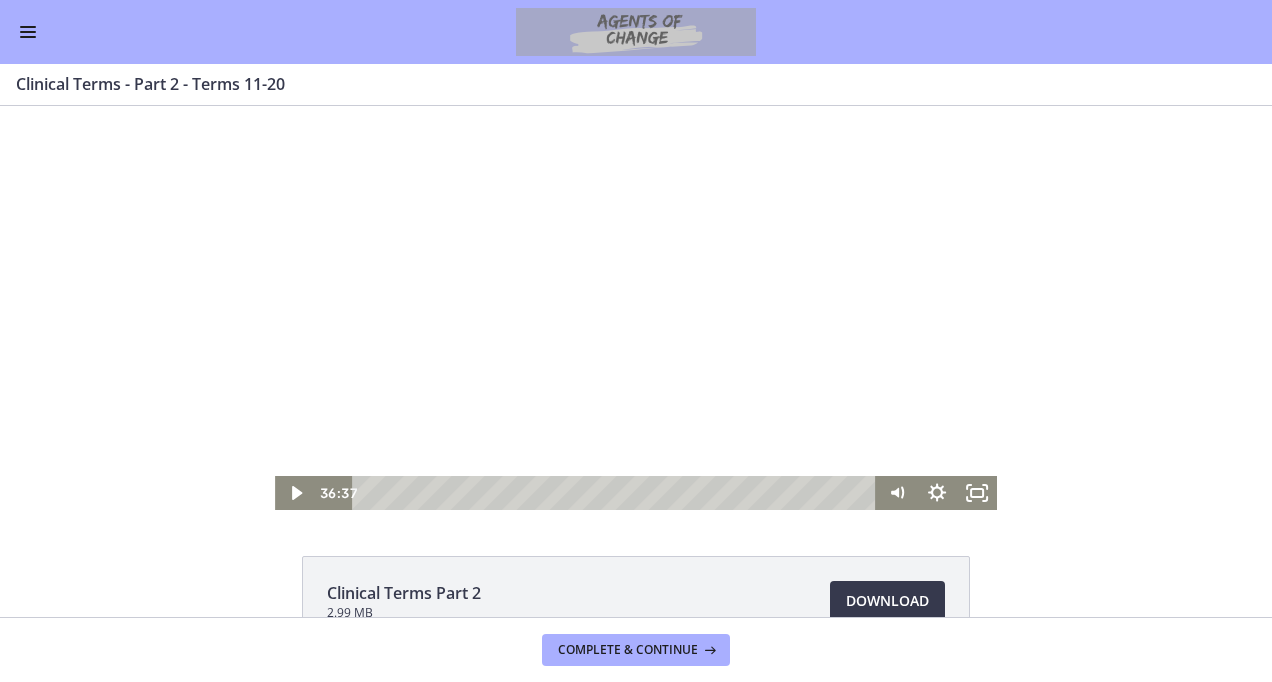 click at bounding box center (636, 308) 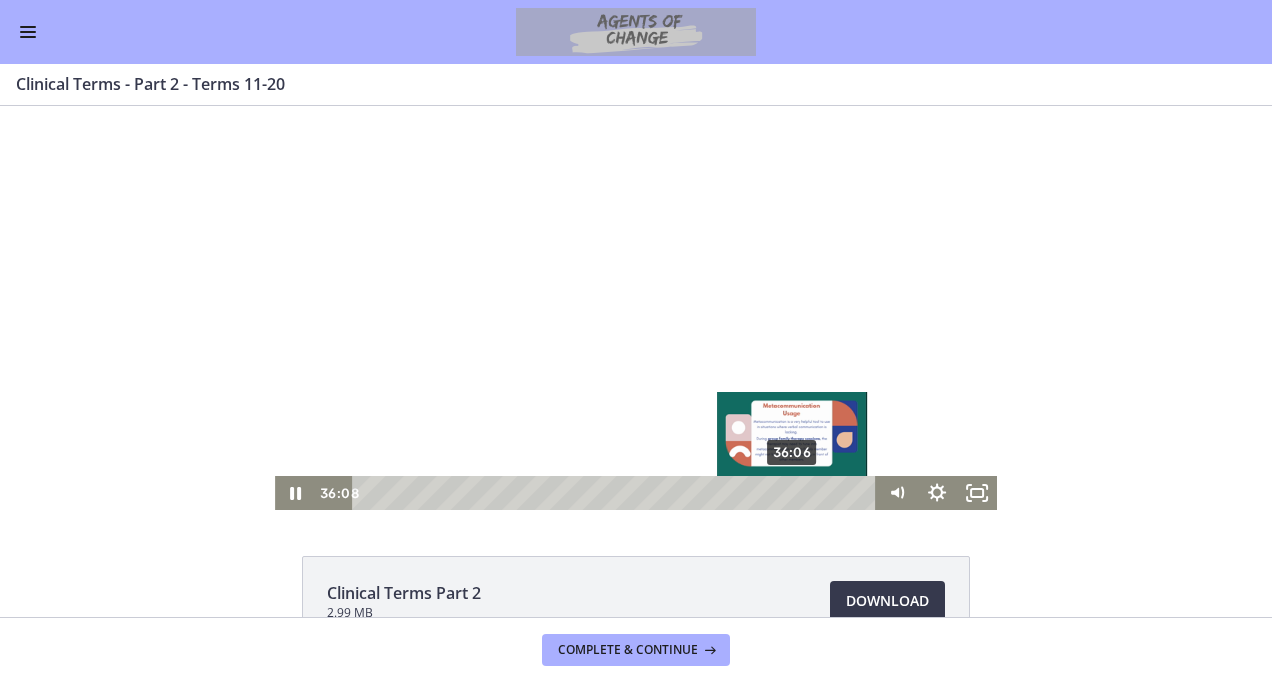 click at bounding box center (791, 492) 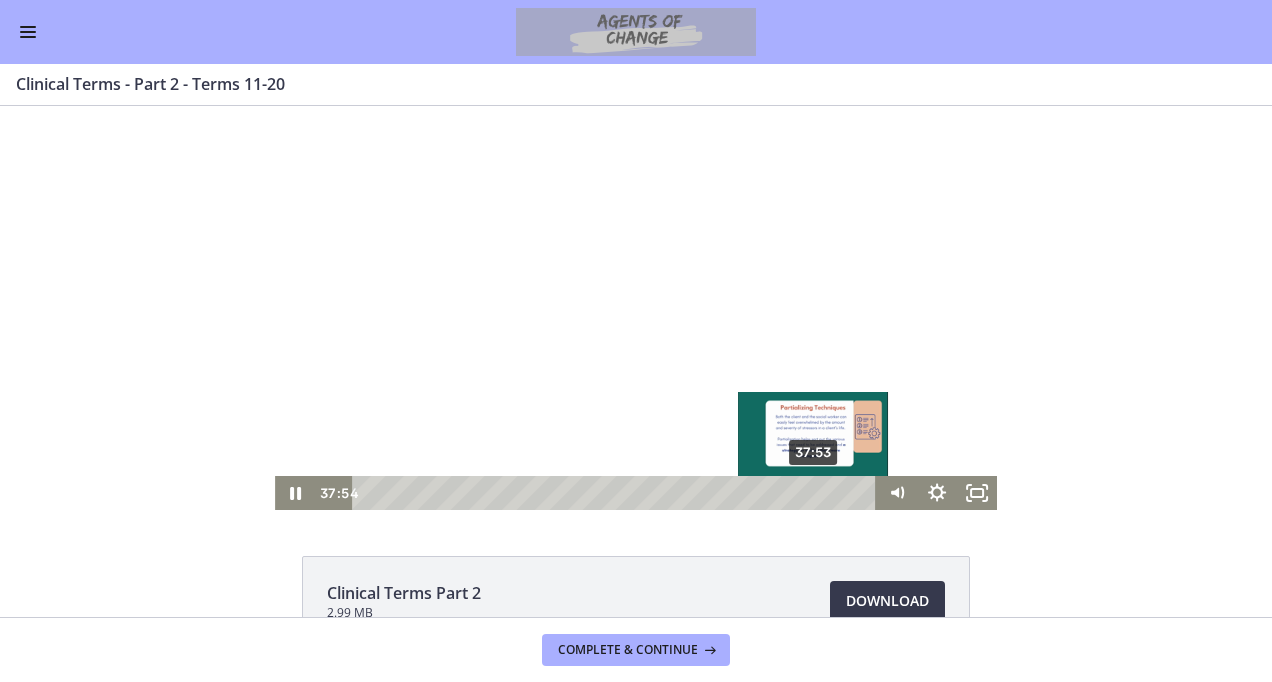 click at bounding box center (812, 492) 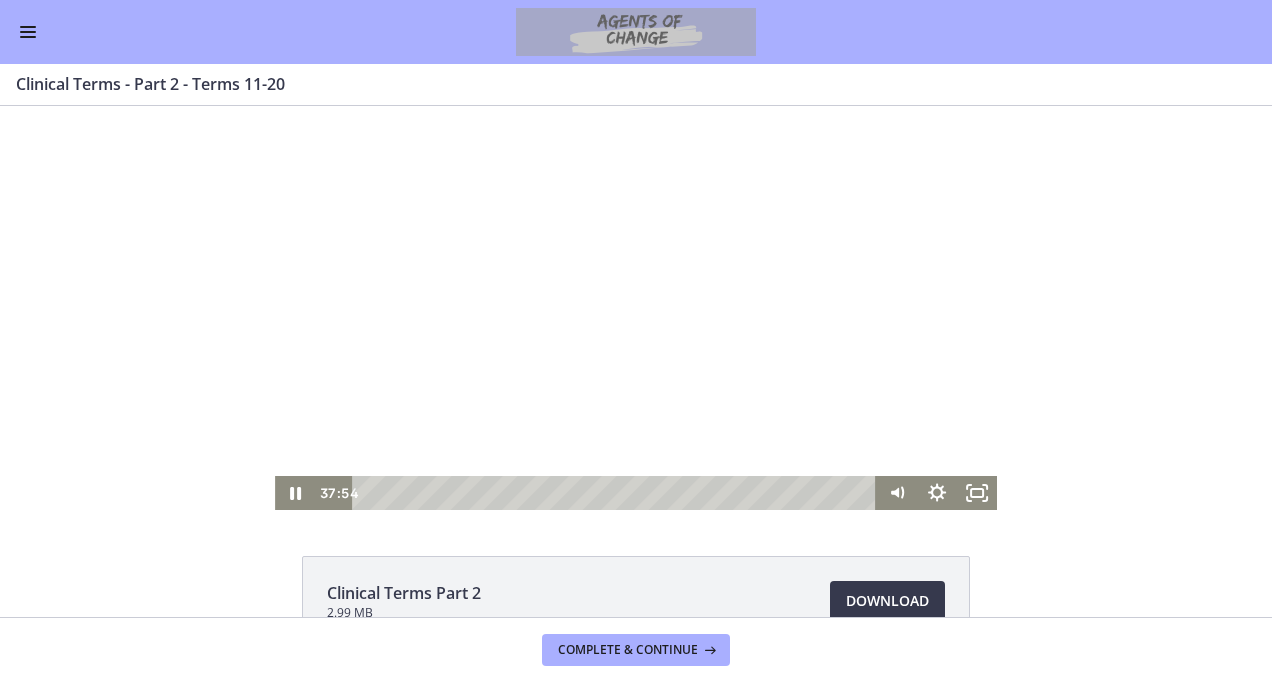 click at bounding box center [636, 308] 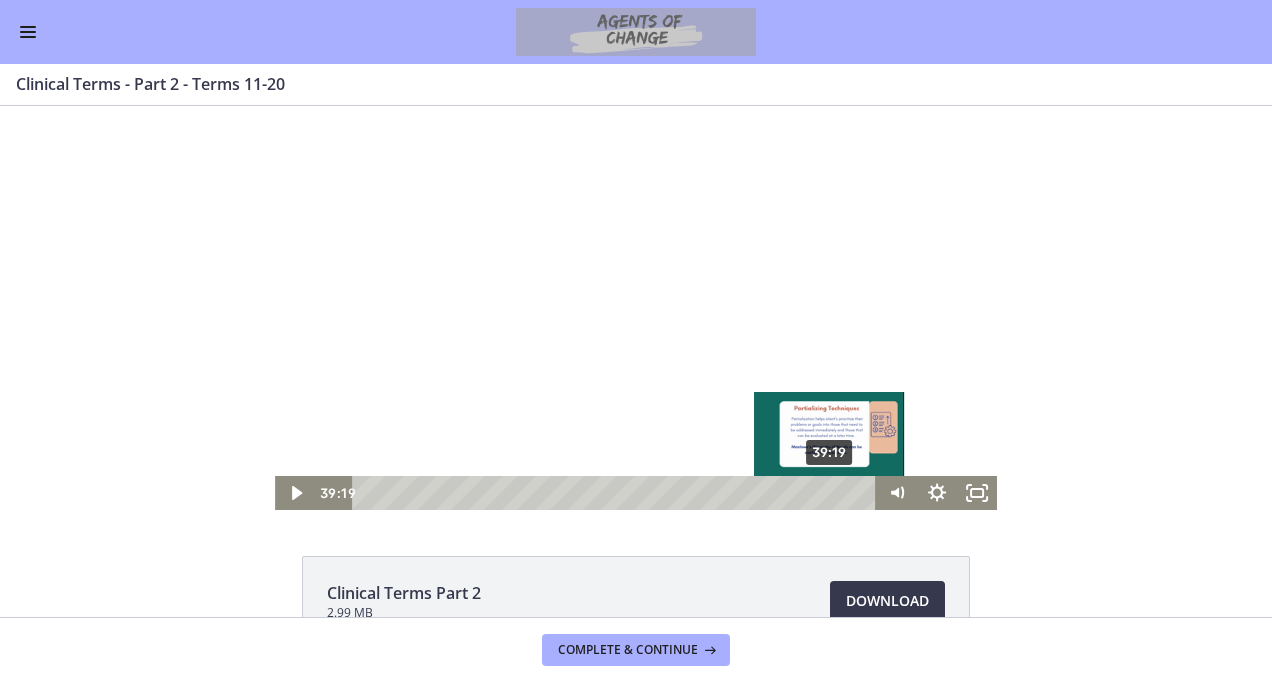 click on "39:19" at bounding box center (618, 493) 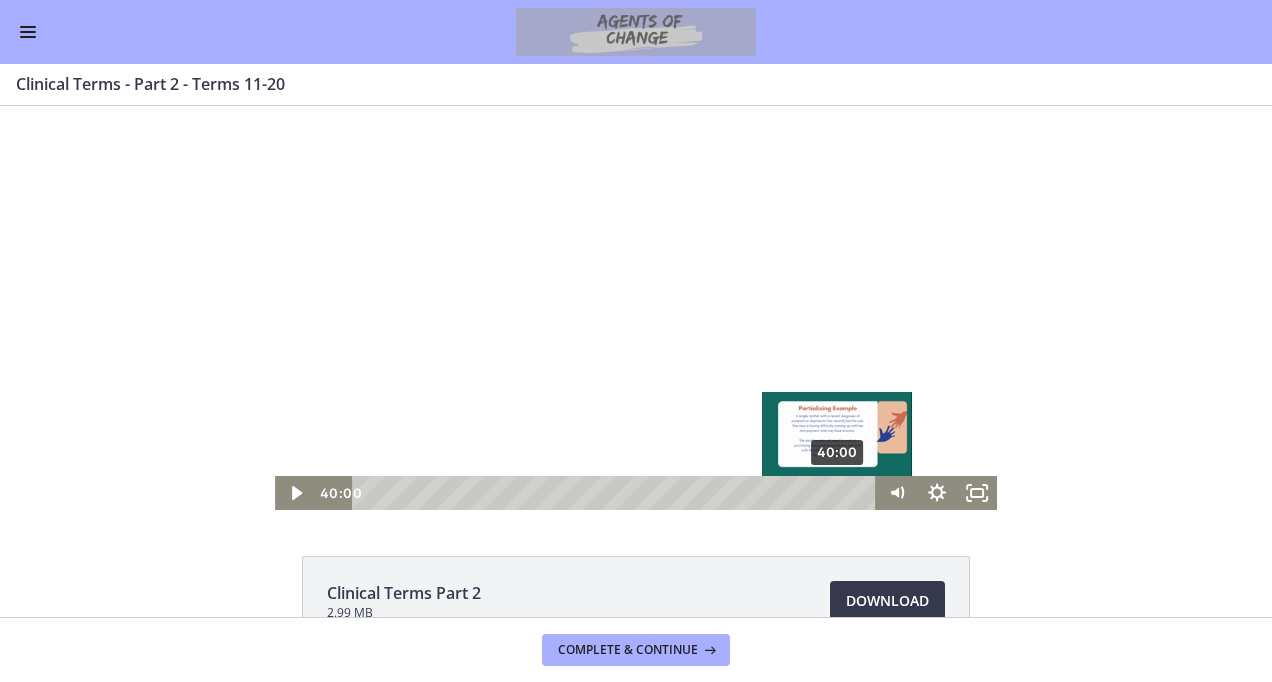 drag, startPoint x: 822, startPoint y: 492, endPoint x: 832, endPoint y: 491, distance: 10.049875 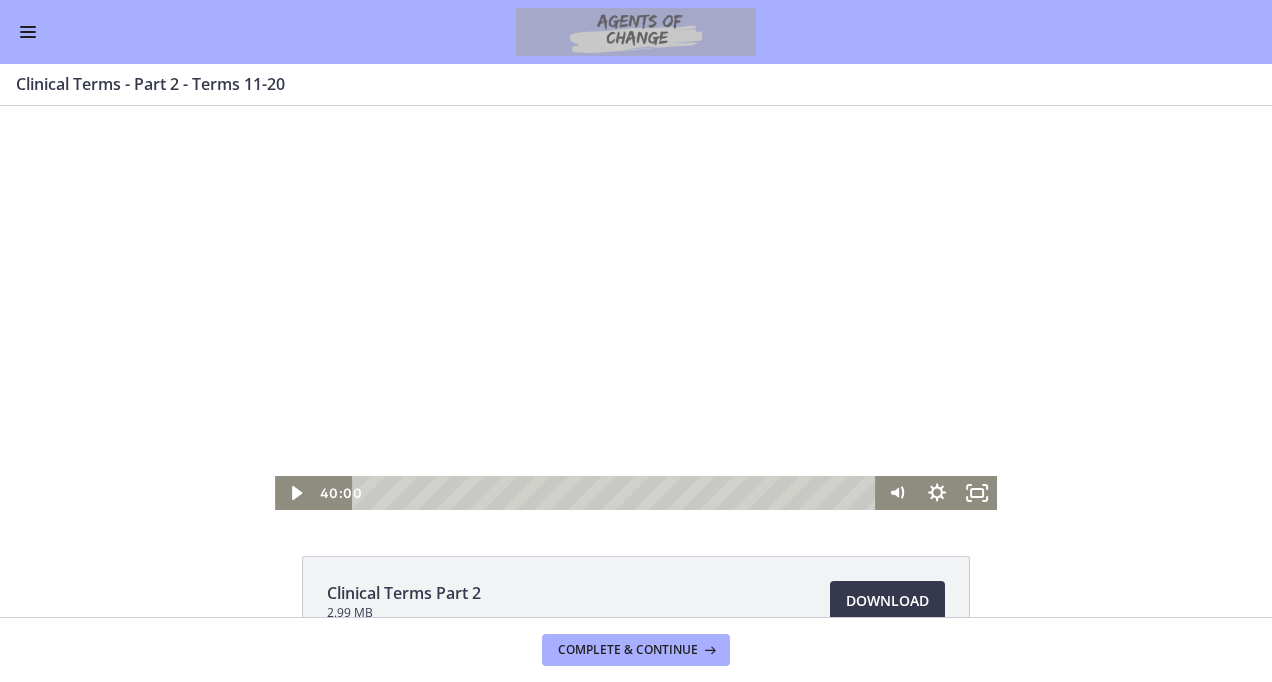 click at bounding box center (636, 308) 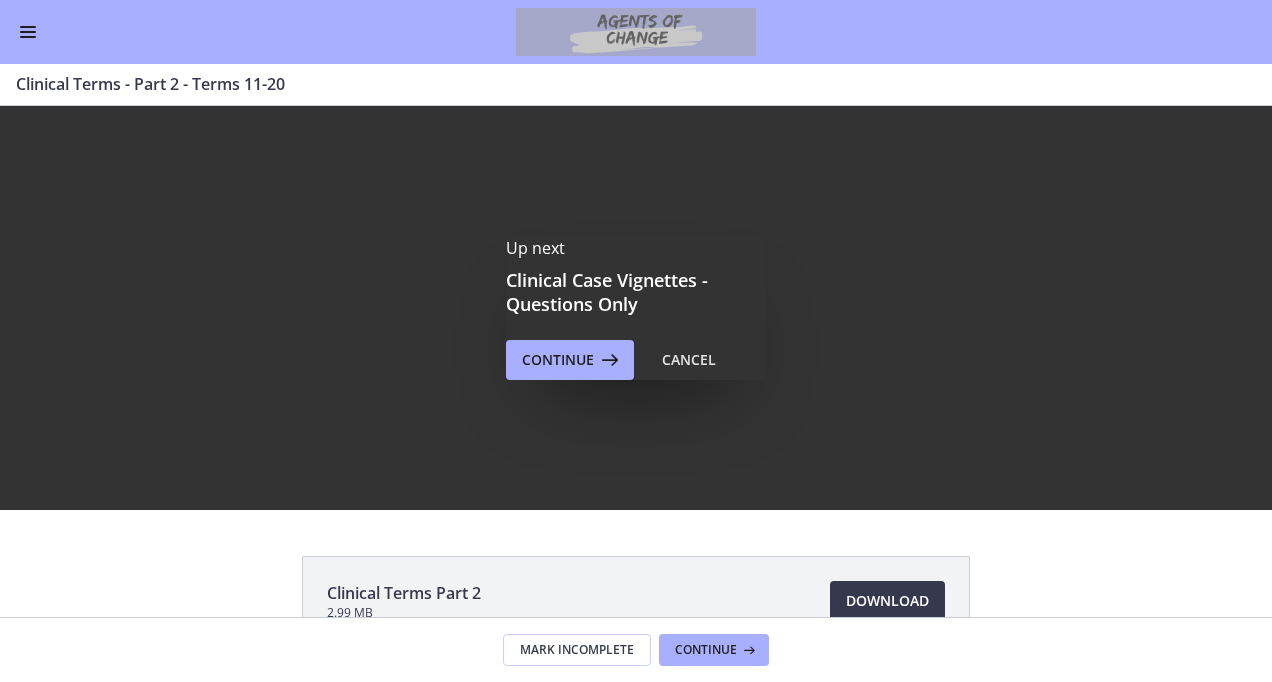 scroll, scrollTop: 0, scrollLeft: 0, axis: both 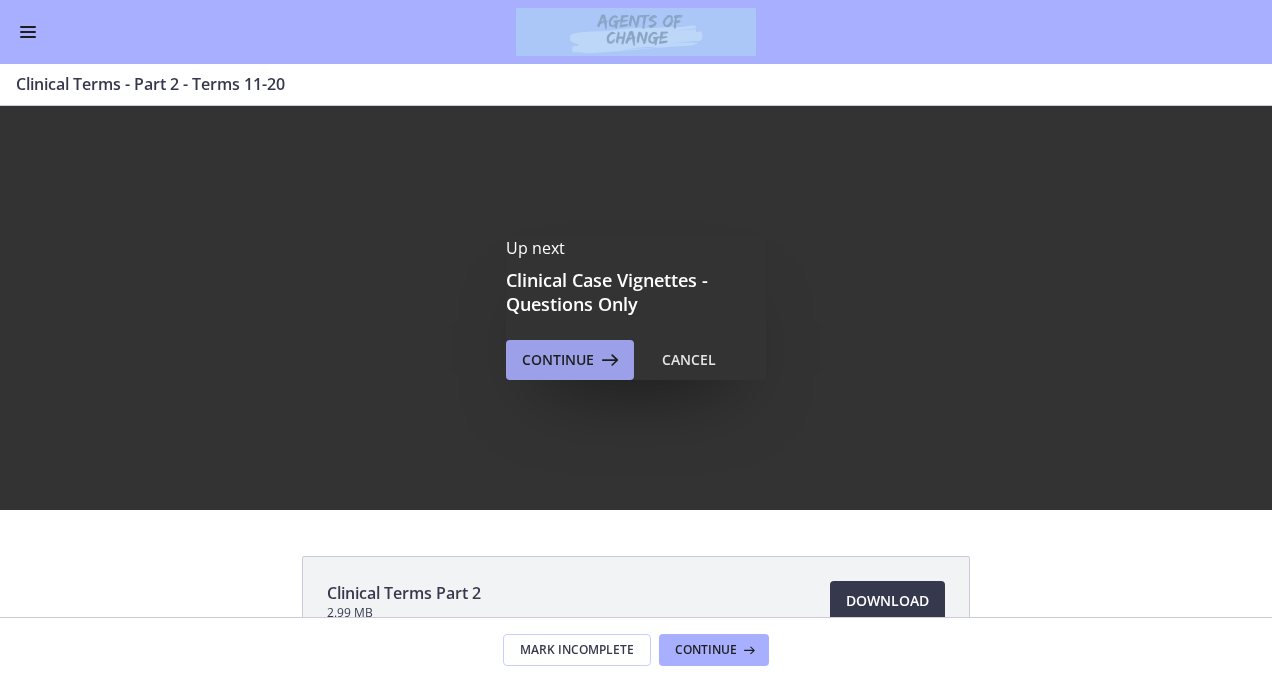 click on "Continue" at bounding box center [558, 360] 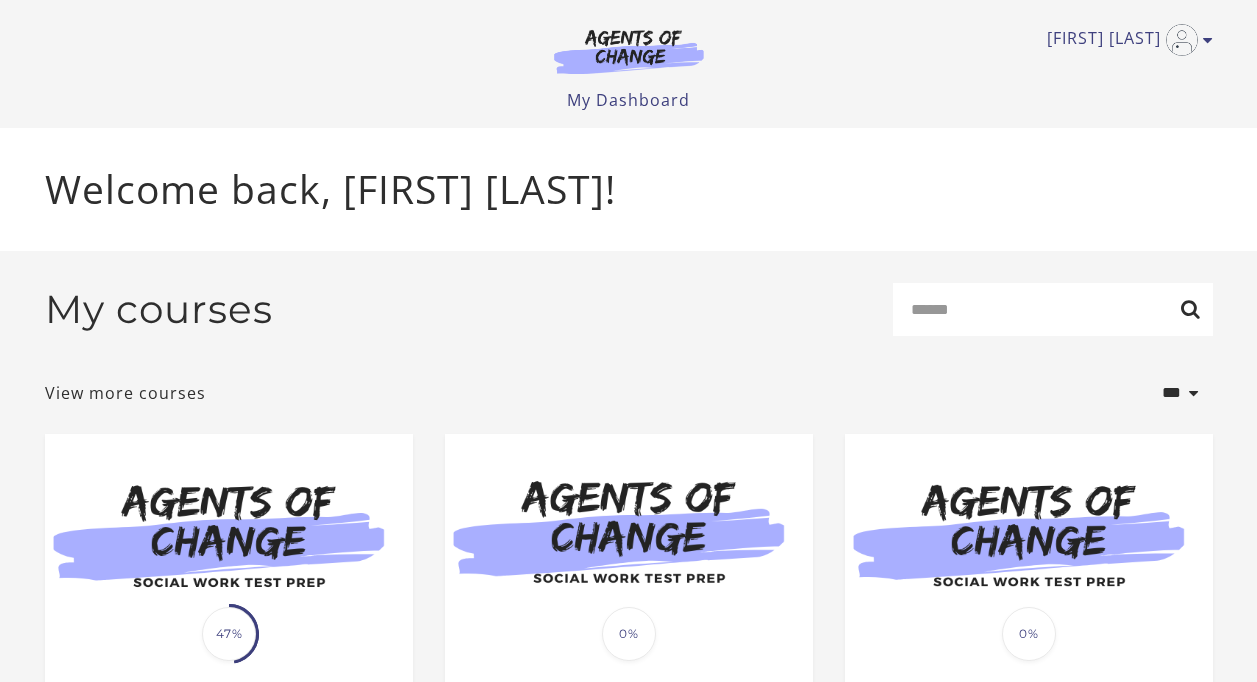 scroll, scrollTop: 0, scrollLeft: 0, axis: both 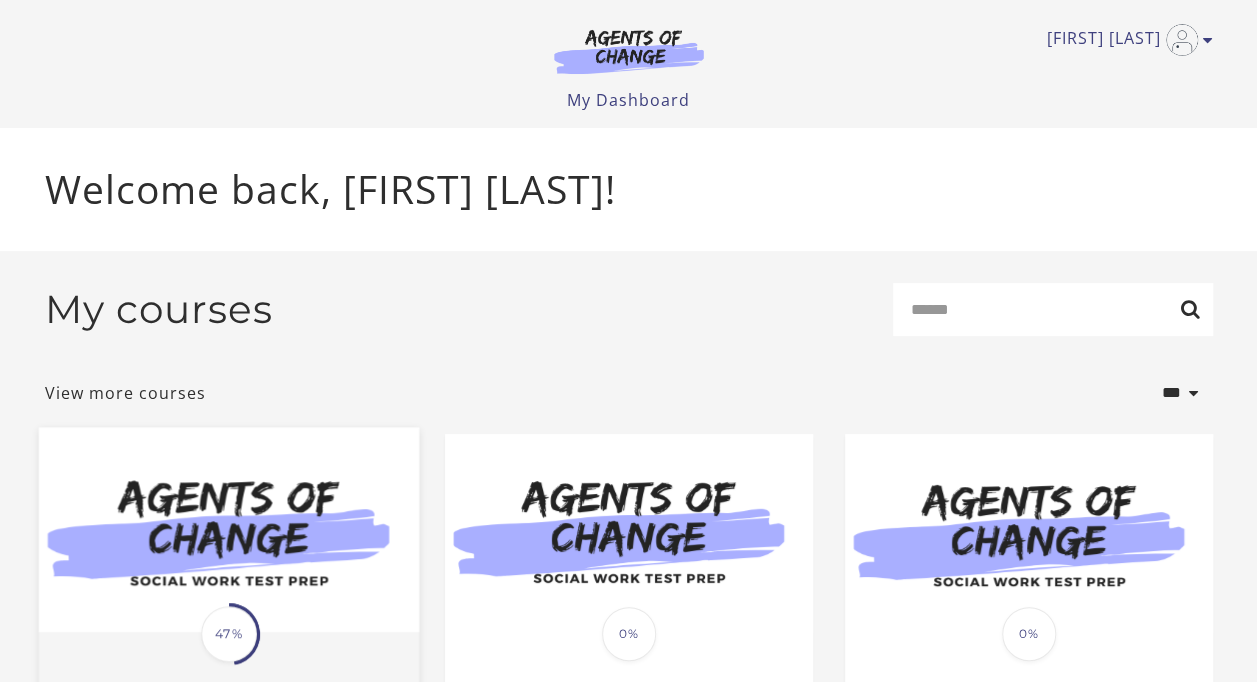 click at bounding box center [228, 529] 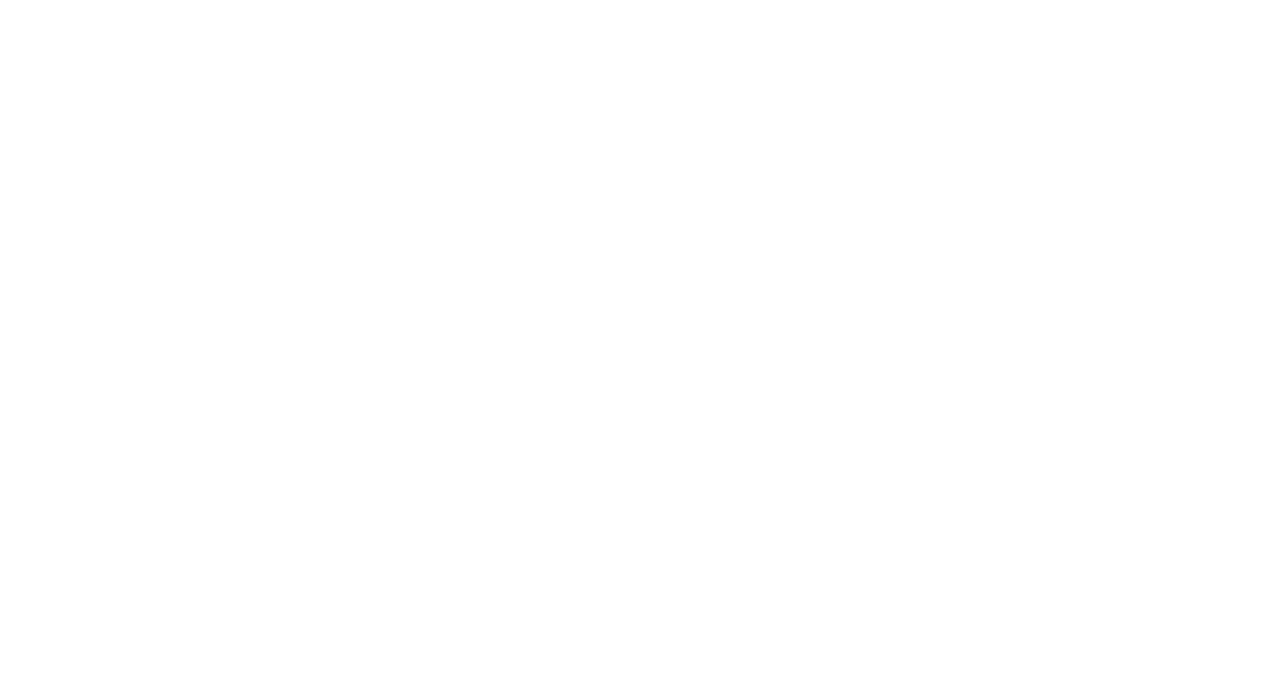 scroll, scrollTop: 0, scrollLeft: 0, axis: both 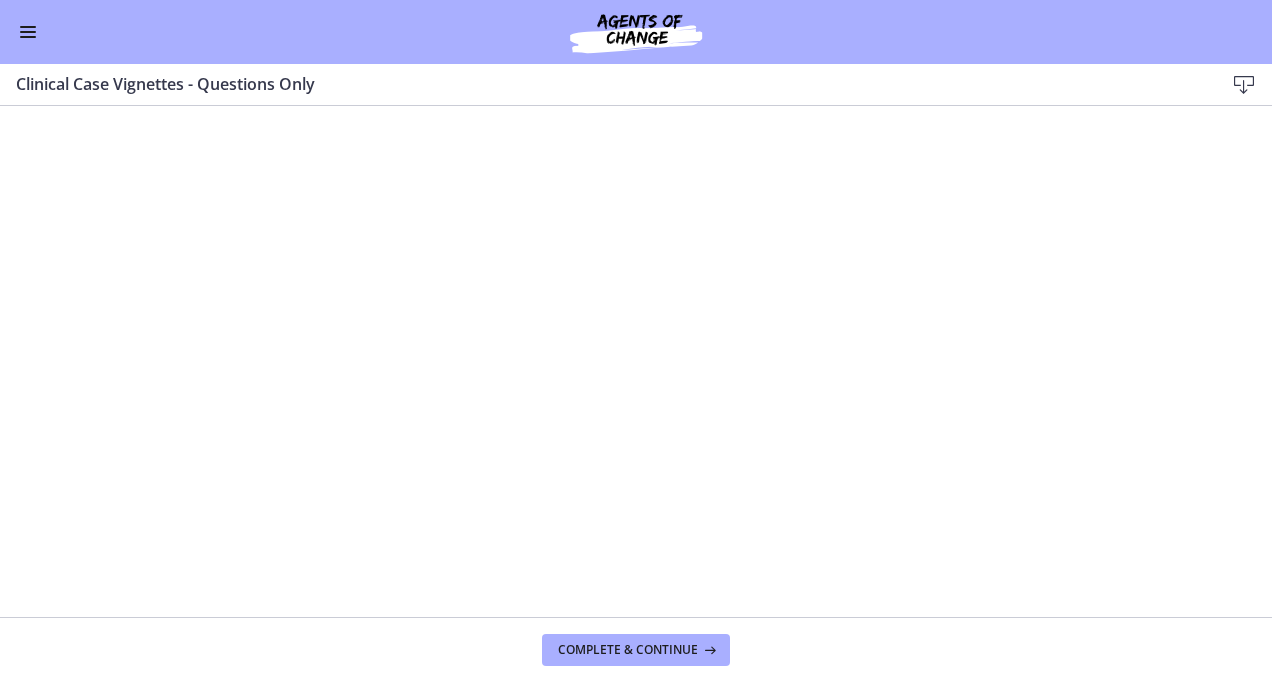 click at bounding box center [28, 32] 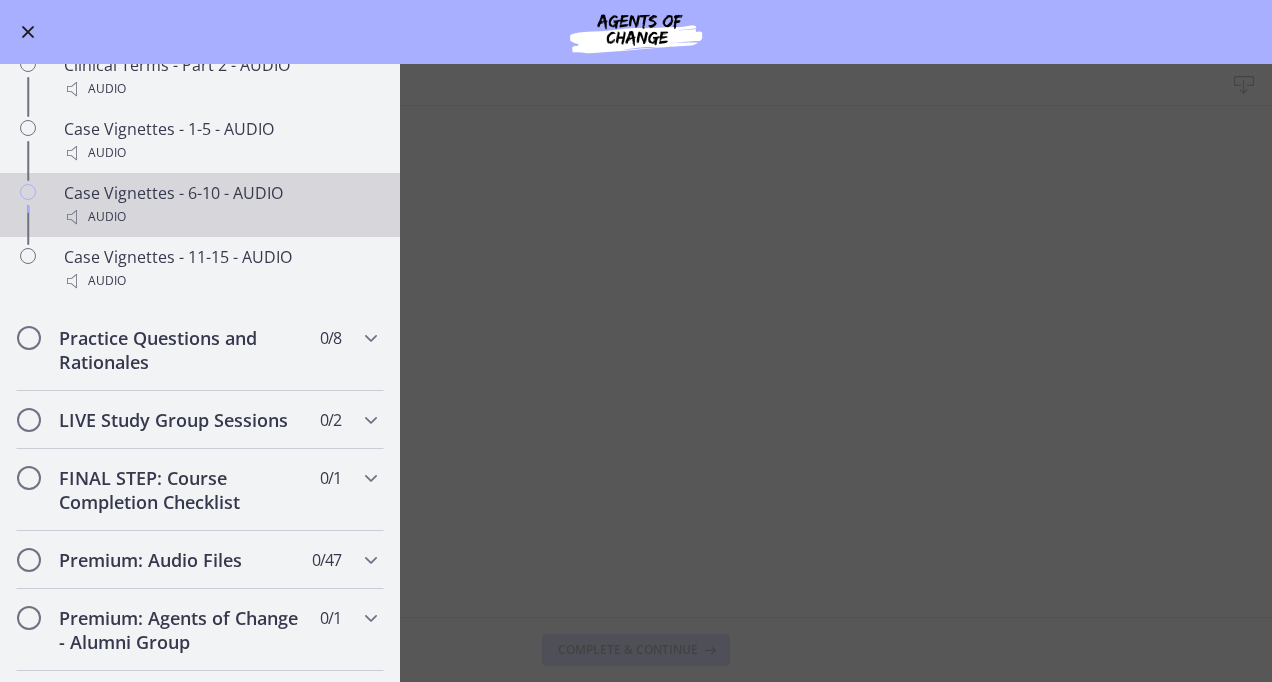 scroll, scrollTop: 1756, scrollLeft: 0, axis: vertical 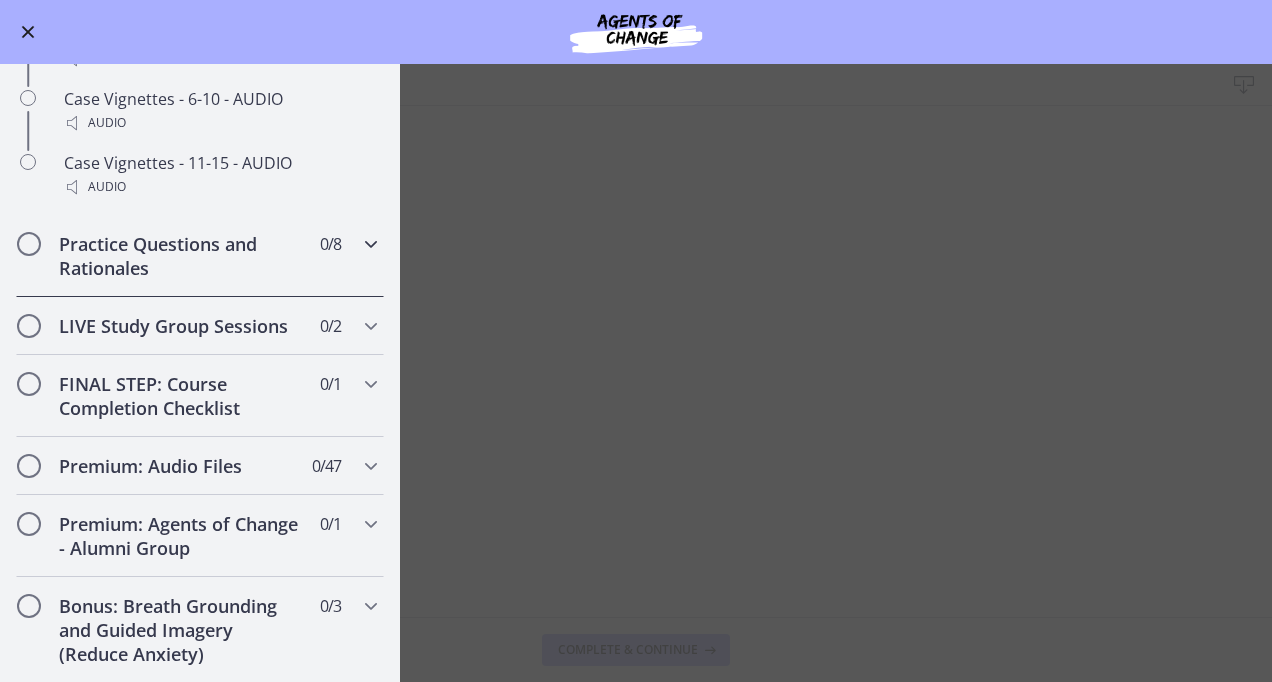 click on "Practice Questions and Rationales" at bounding box center [181, 256] 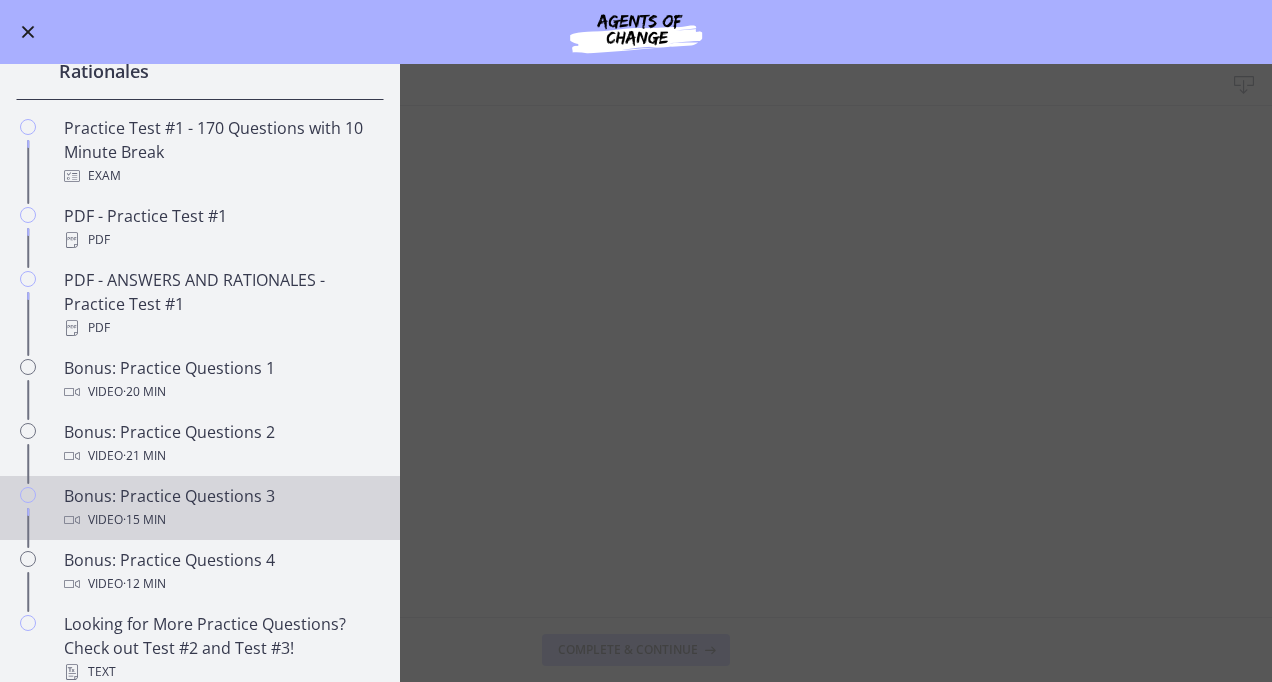 scroll, scrollTop: 950, scrollLeft: 0, axis: vertical 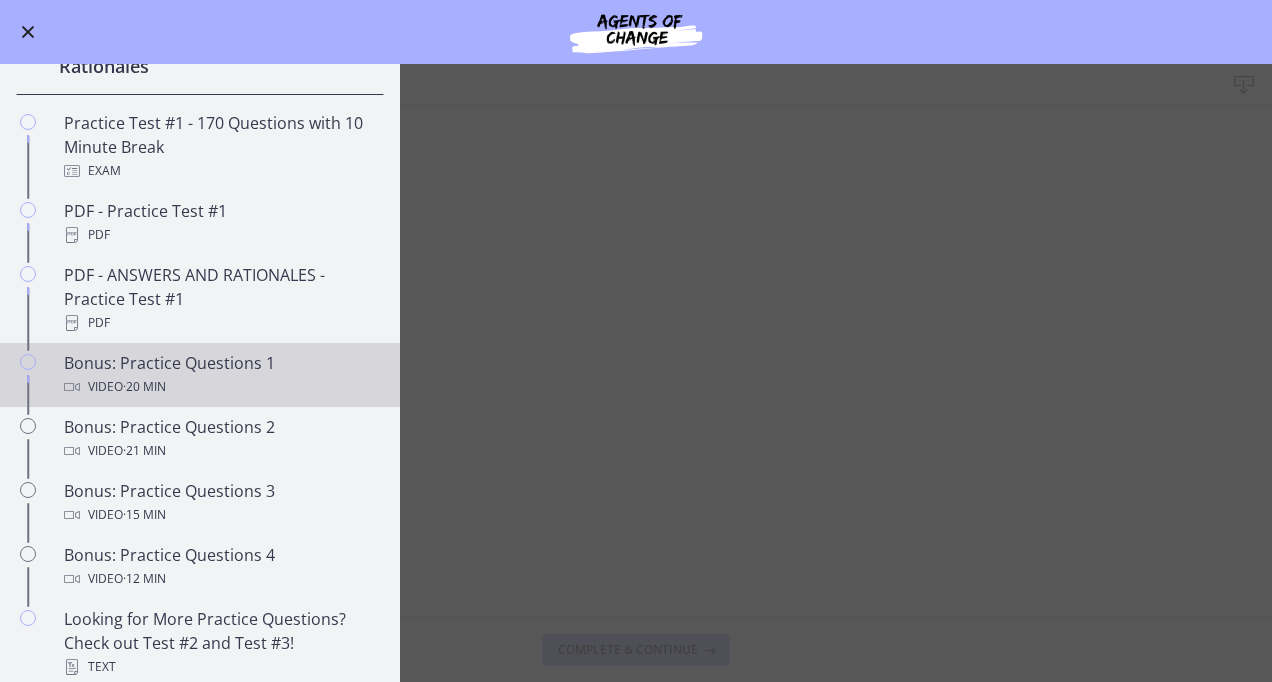 click on "Bonus: Practice Questions 1
Video
·  20 min" at bounding box center [220, 375] 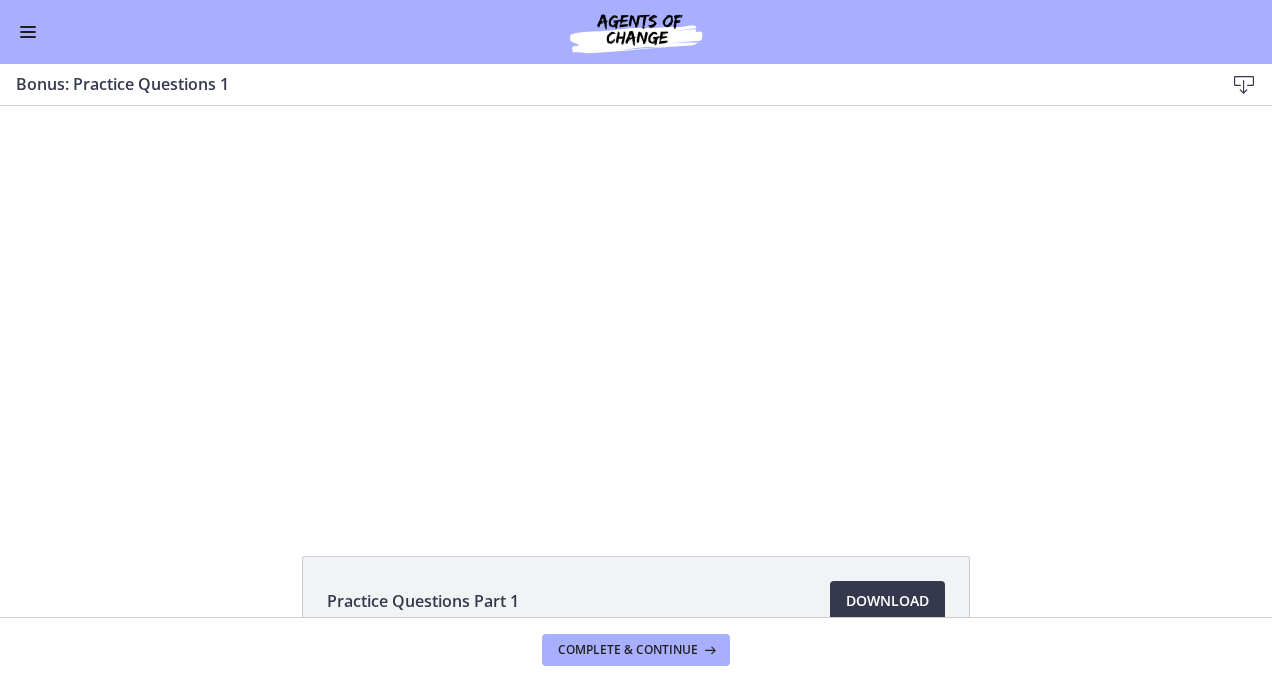 scroll, scrollTop: 0, scrollLeft: 0, axis: both 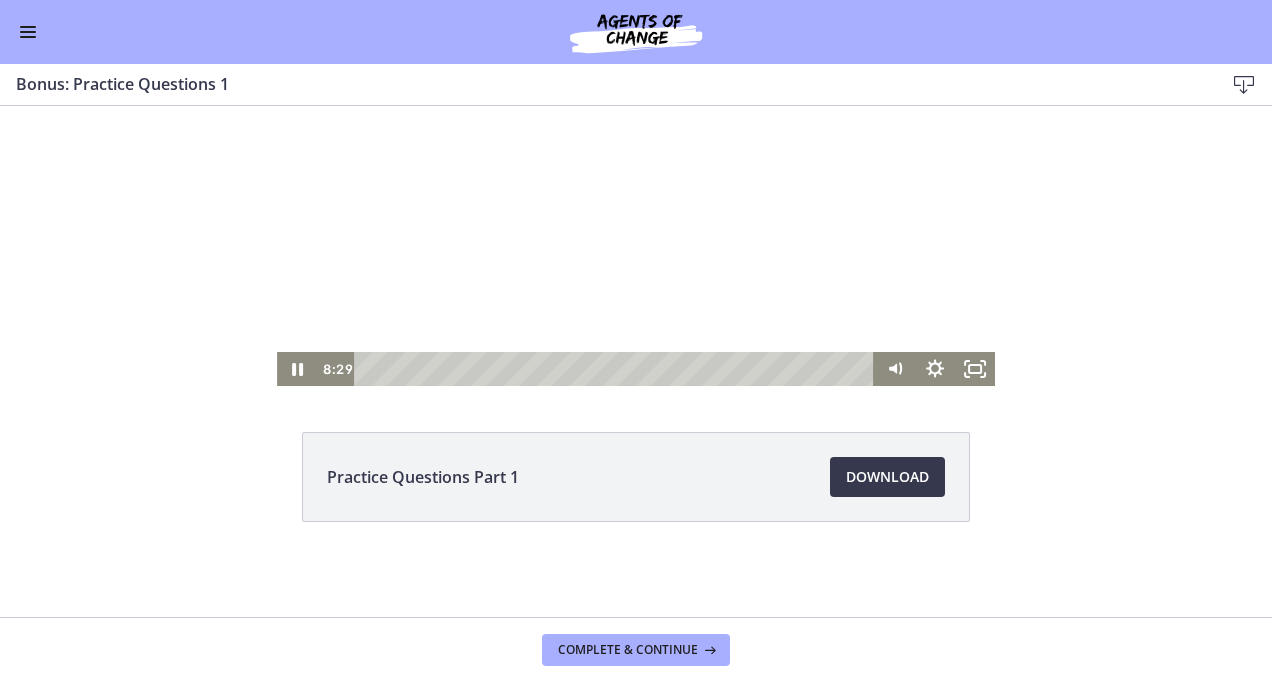 drag, startPoint x: 370, startPoint y: 367, endPoint x: 574, endPoint y: 394, distance: 205.779 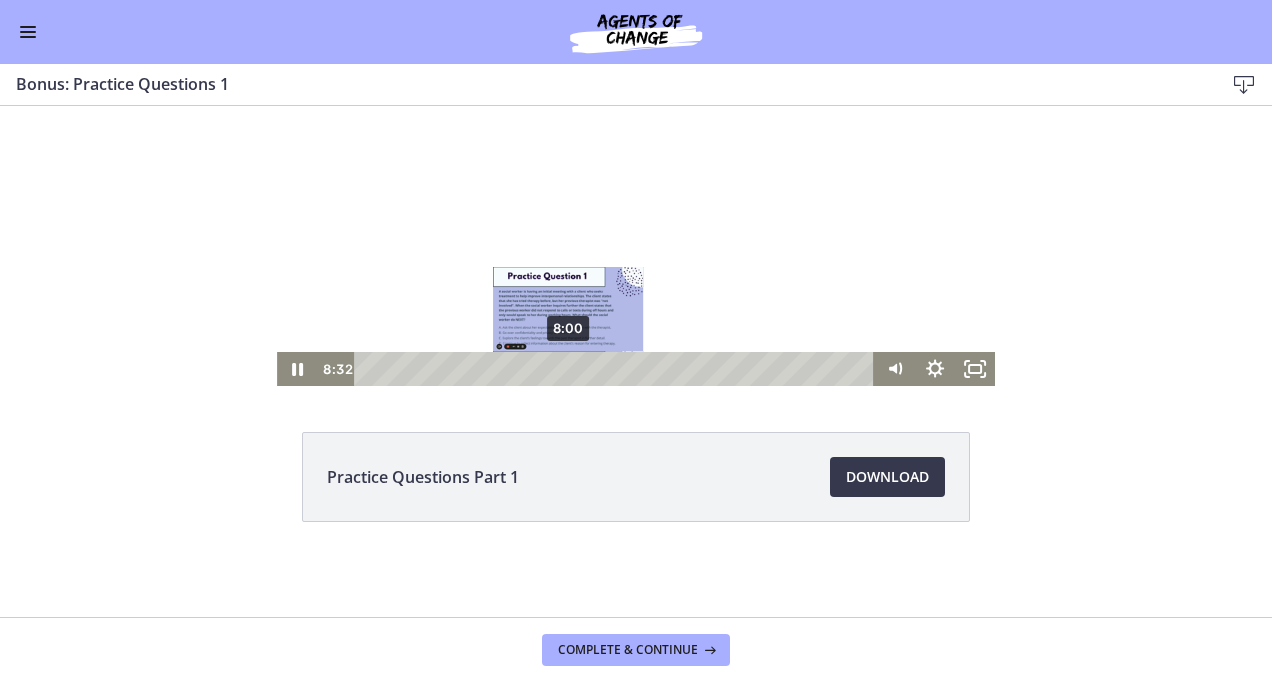 scroll, scrollTop: 0, scrollLeft: 0, axis: both 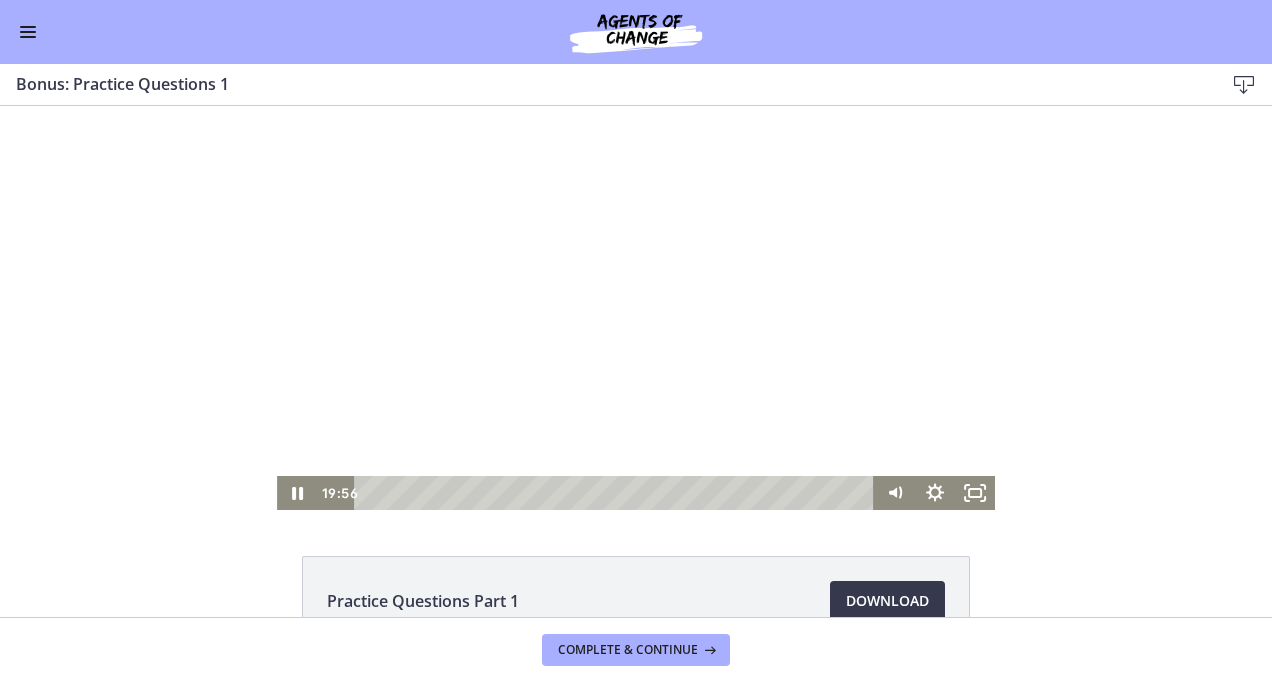 drag, startPoint x: 576, startPoint y: 491, endPoint x: 890, endPoint y: 540, distance: 317.80026 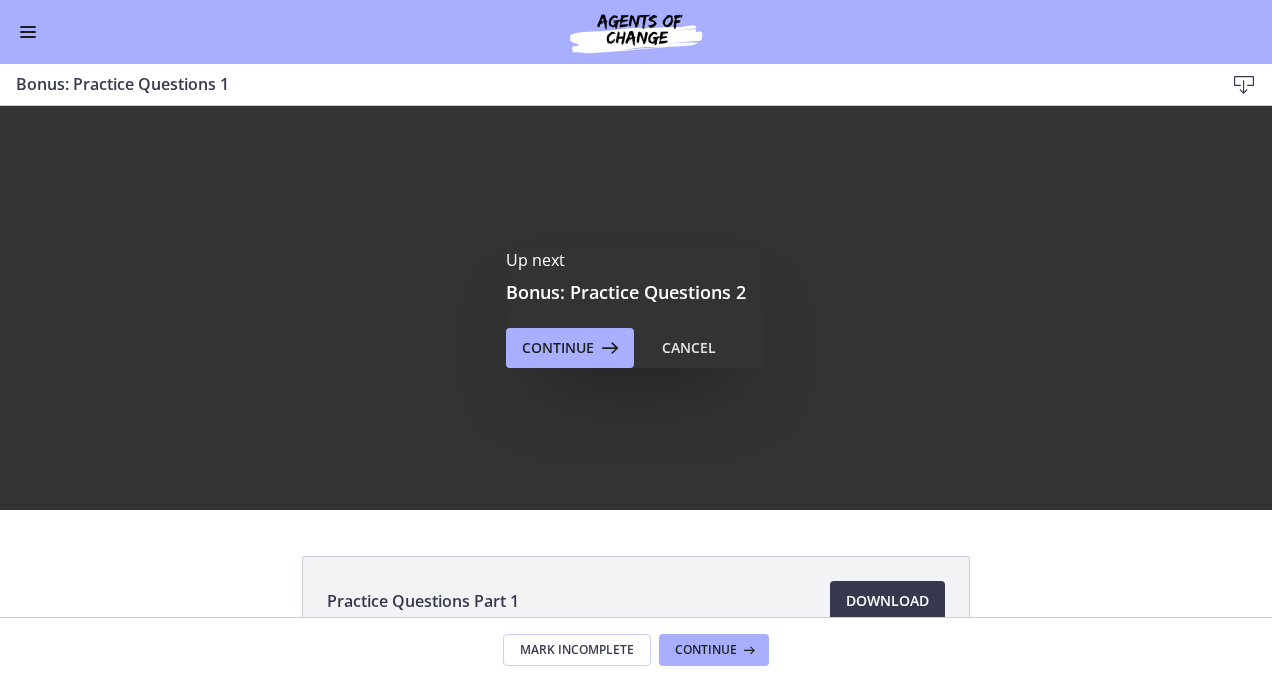 scroll, scrollTop: 0, scrollLeft: 0, axis: both 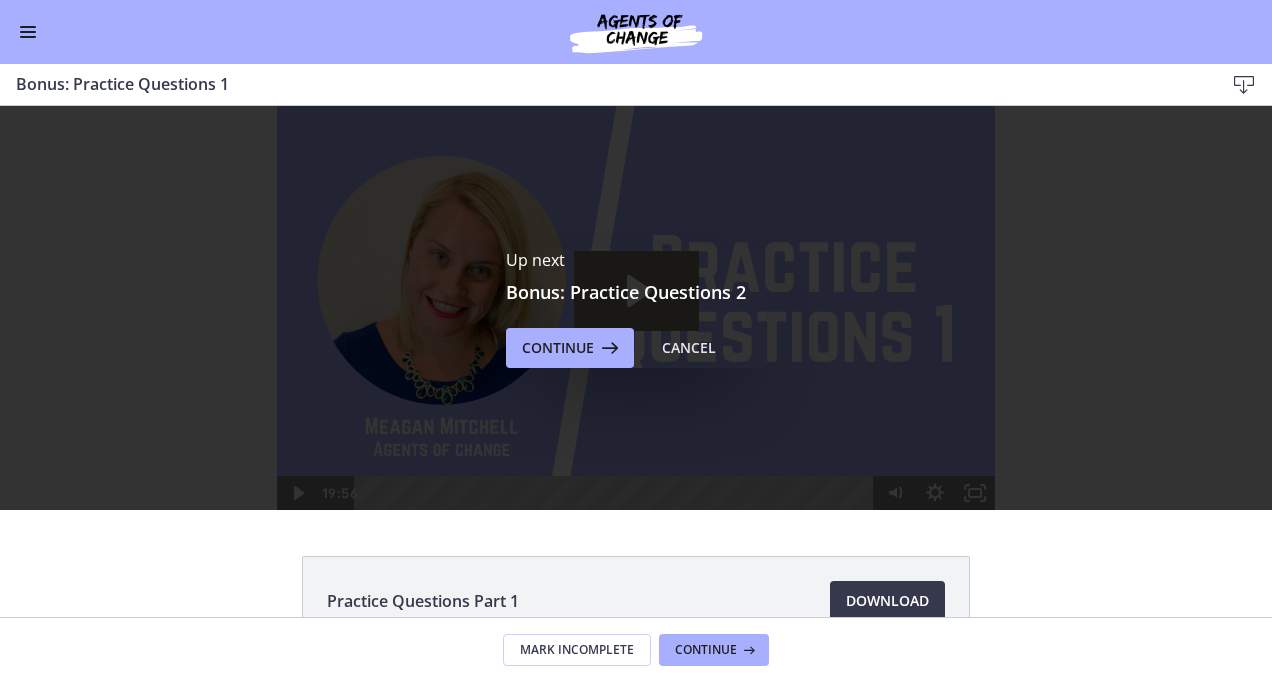 click at bounding box center [28, 32] 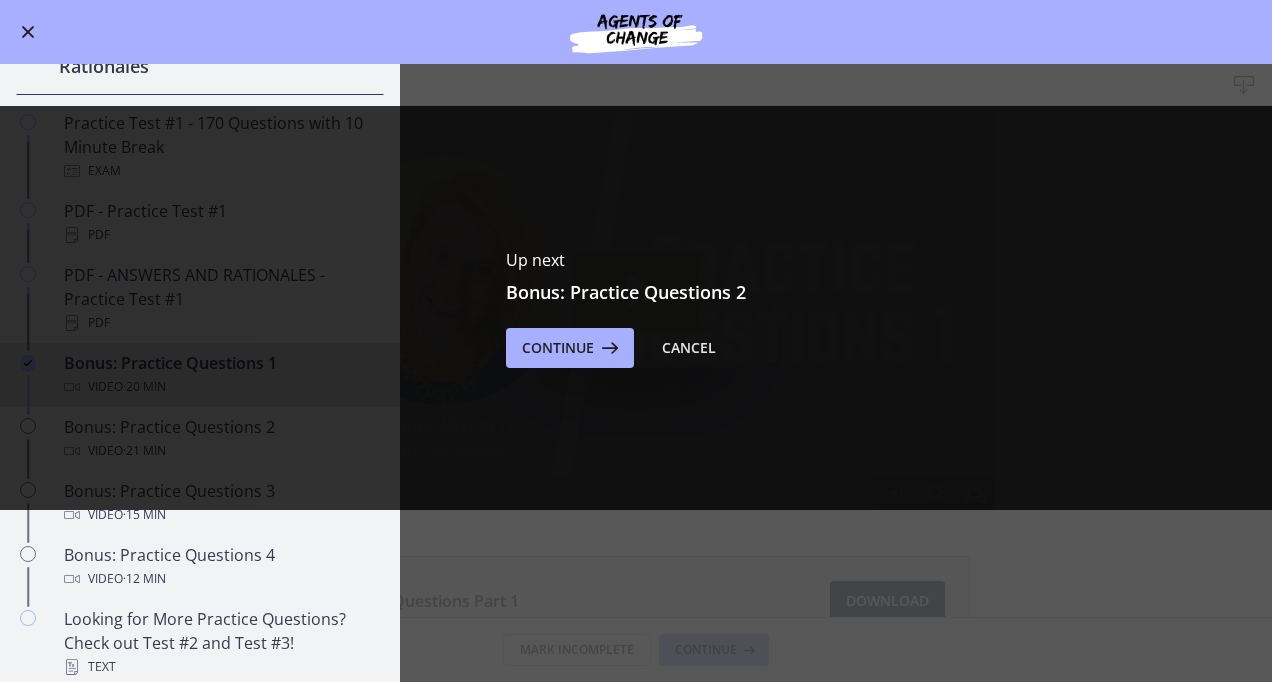 click at bounding box center [28, 32] 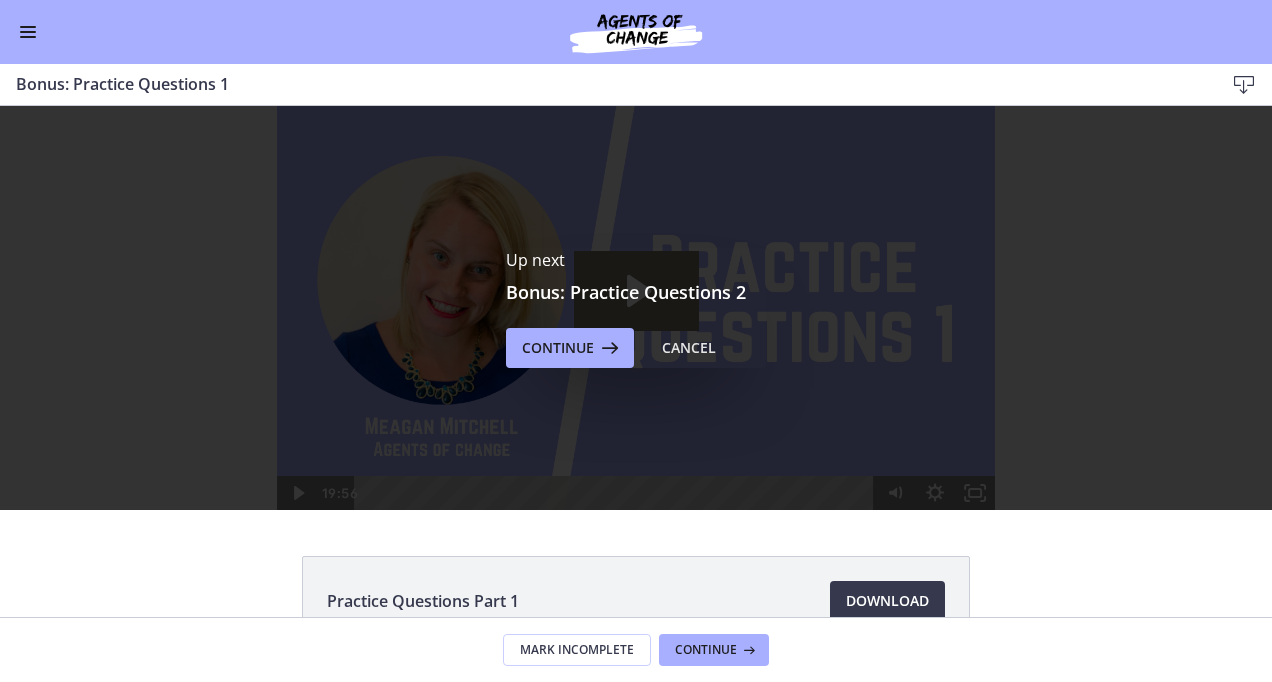 click at bounding box center (28, 32) 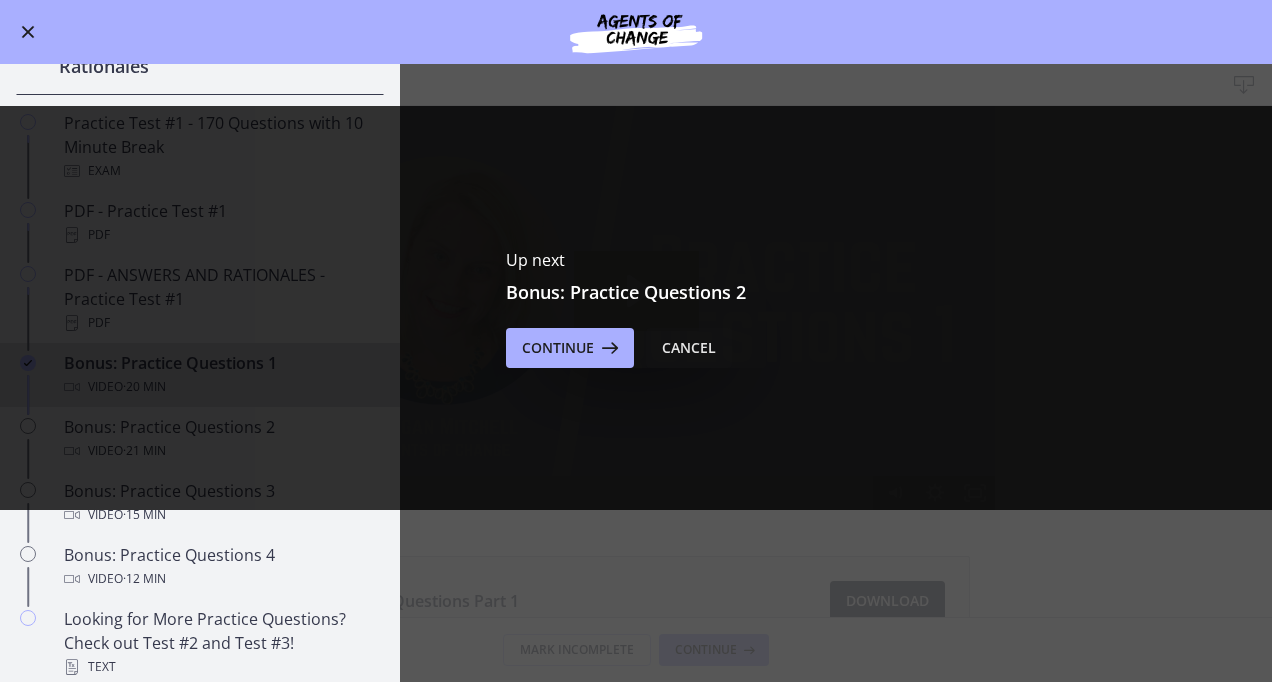 click on "Cancel" at bounding box center [689, 348] 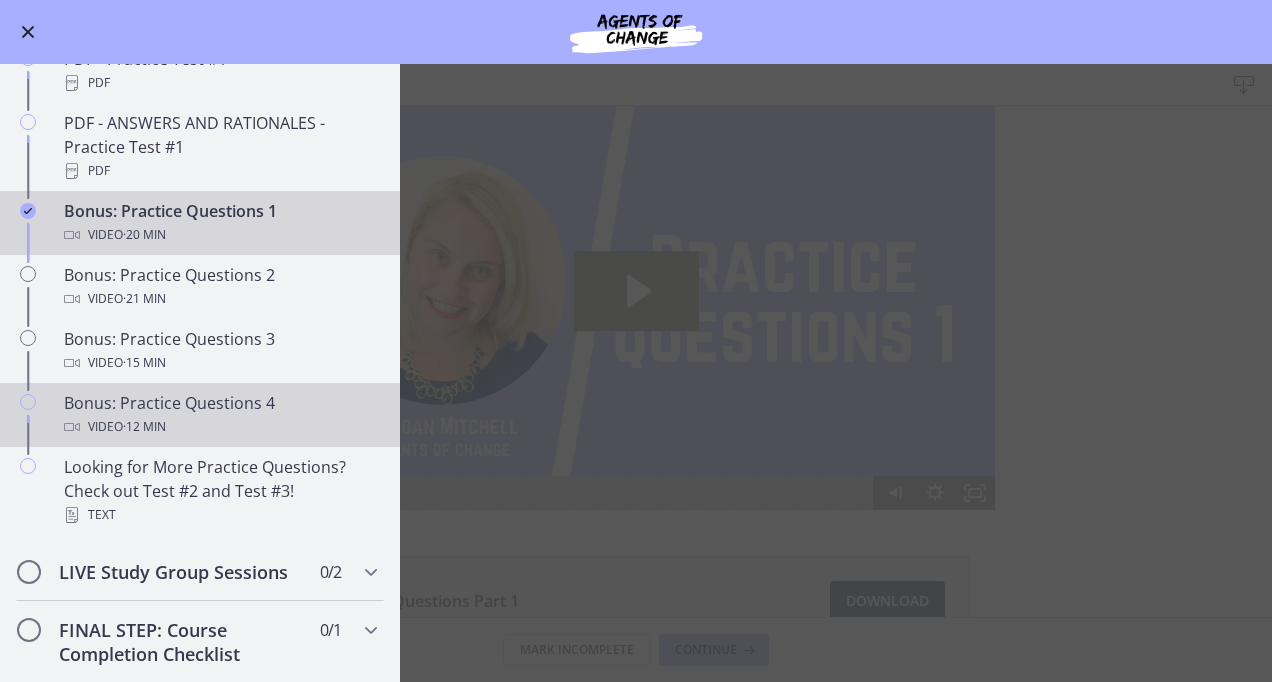 scroll, scrollTop: 1150, scrollLeft: 0, axis: vertical 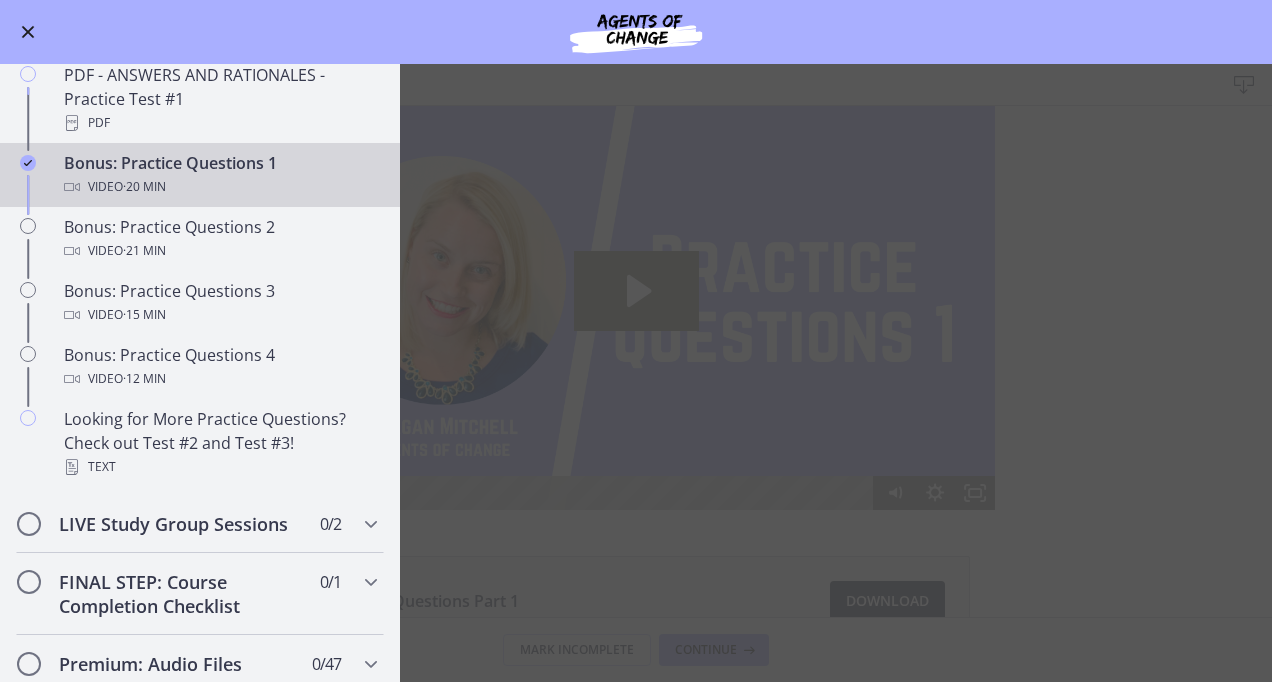 click at bounding box center [28, 32] 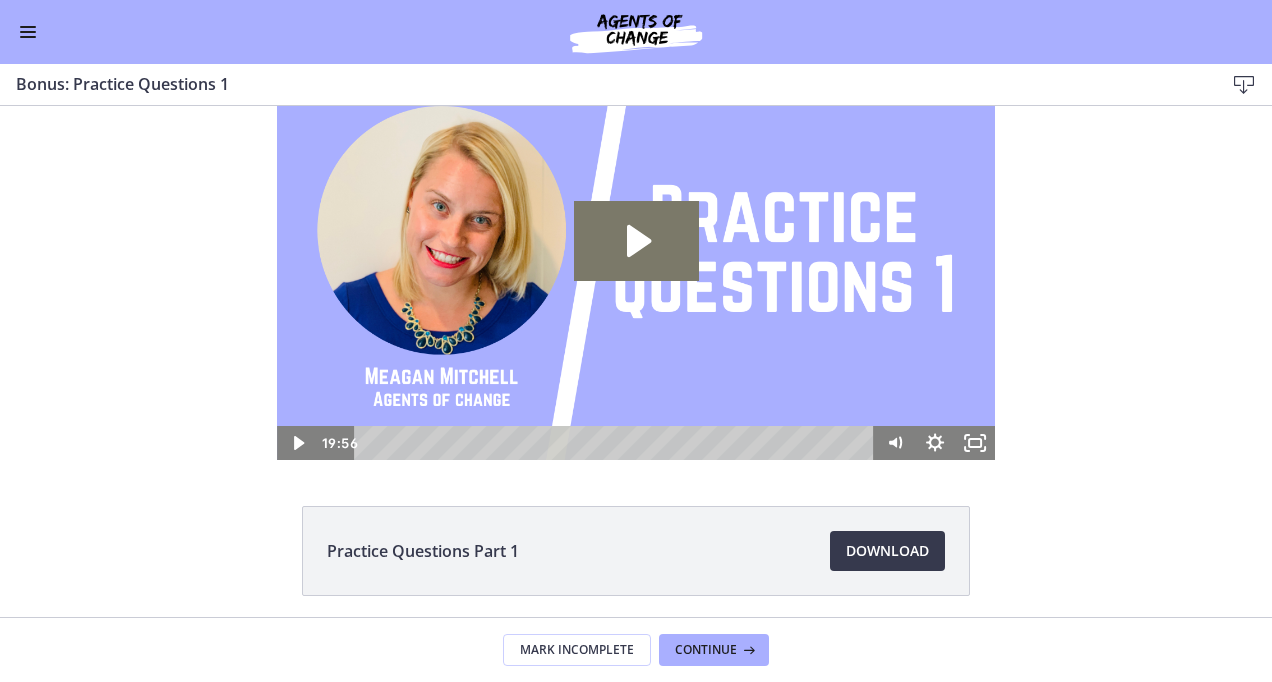 scroll, scrollTop: 0, scrollLeft: 0, axis: both 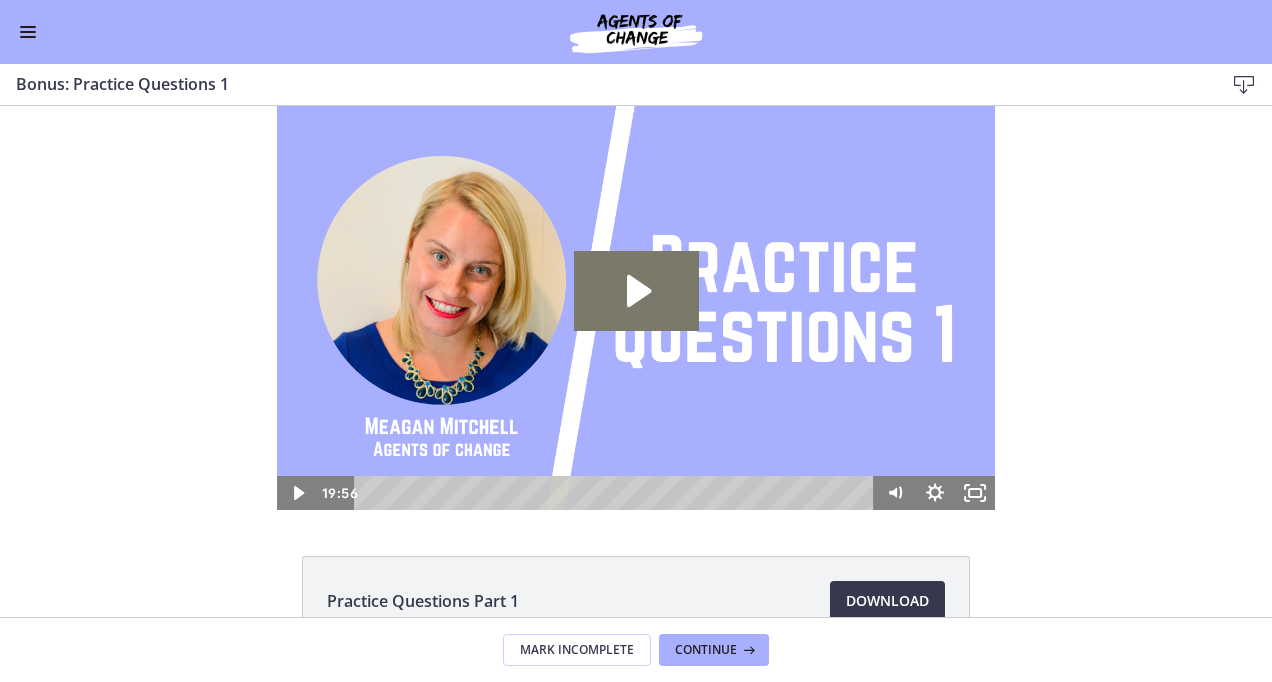 click at bounding box center [28, 32] 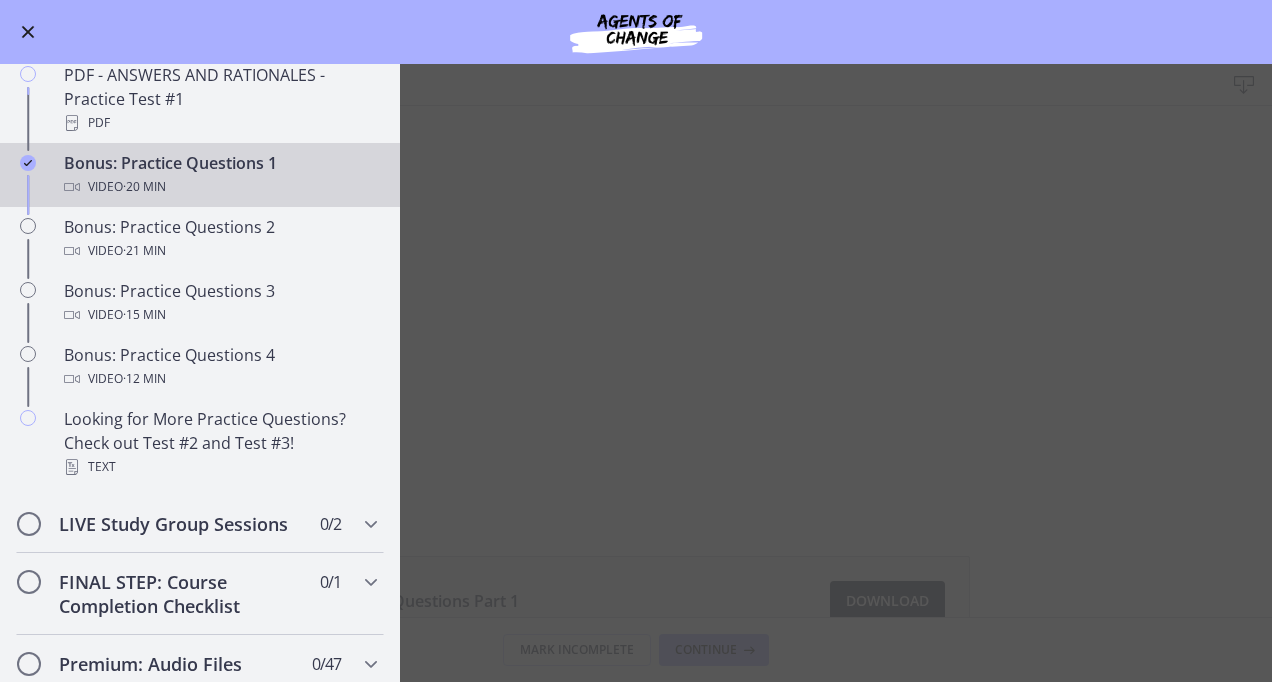 scroll, scrollTop: 0, scrollLeft: 0, axis: both 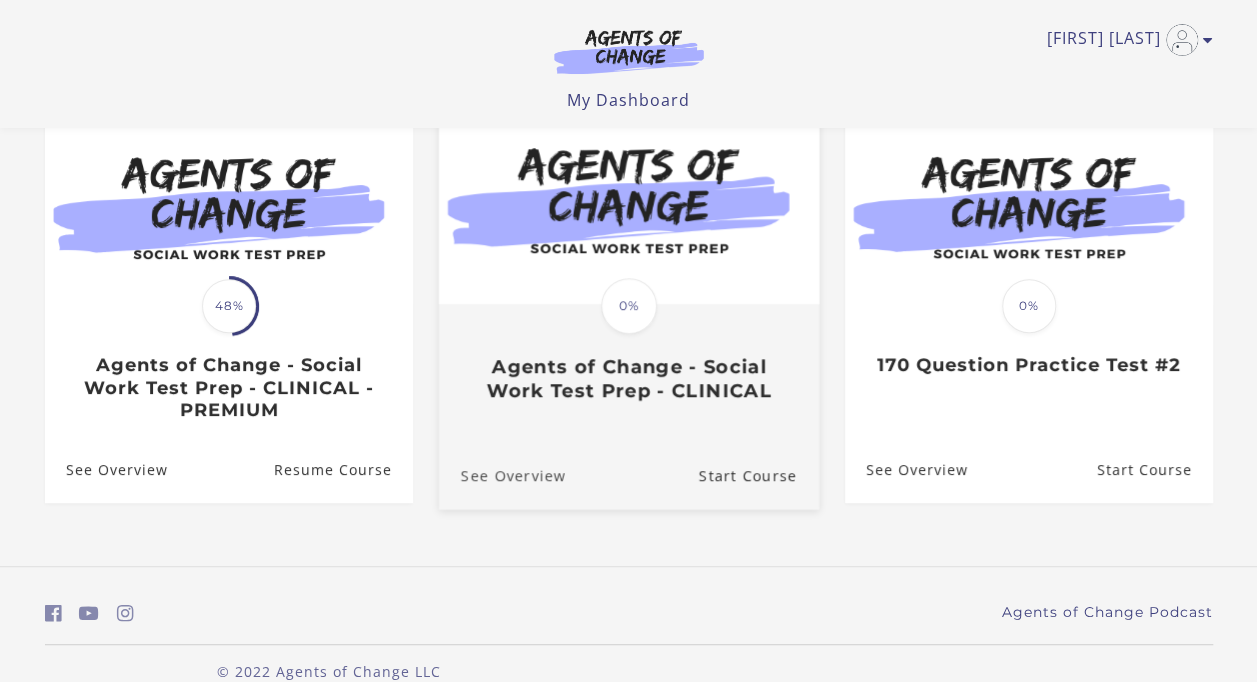 click on "See Overview" at bounding box center [501, 474] 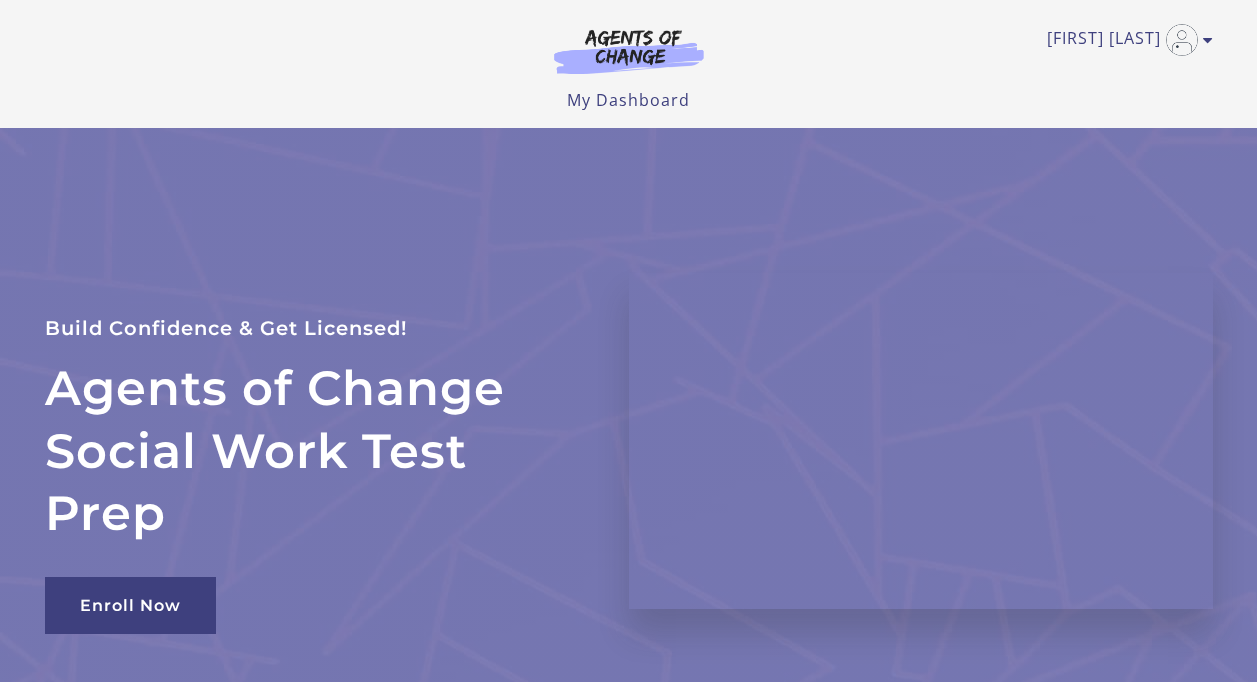 scroll, scrollTop: 0, scrollLeft: 0, axis: both 